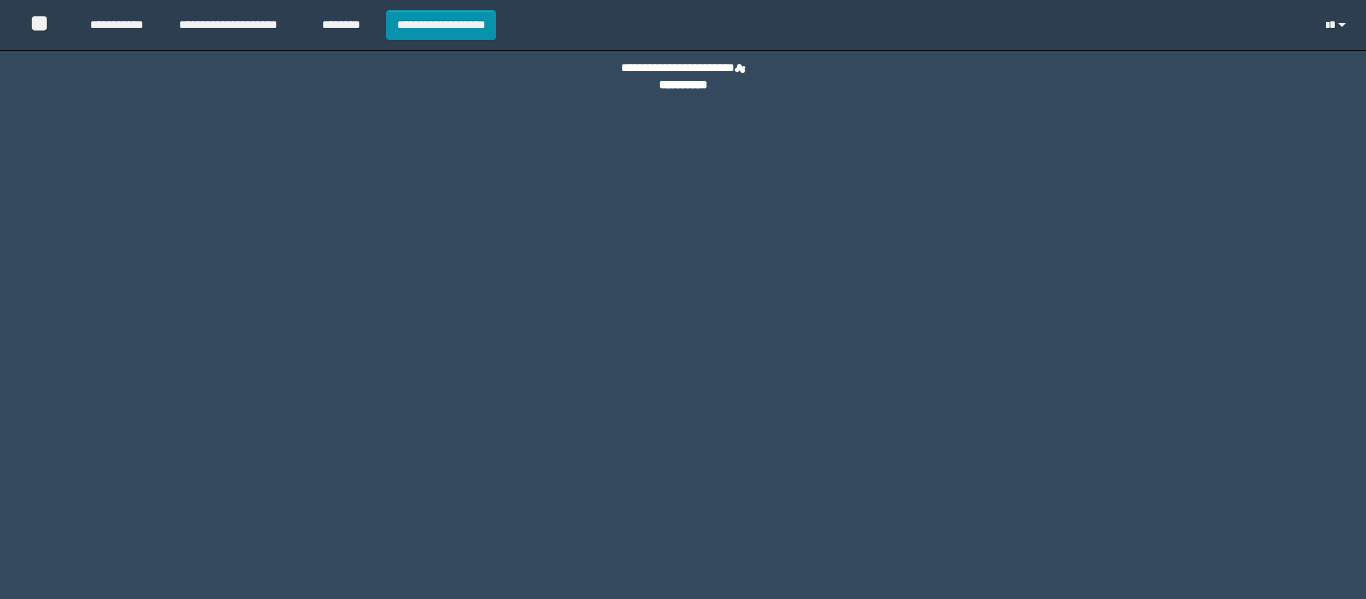 scroll, scrollTop: 0, scrollLeft: 0, axis: both 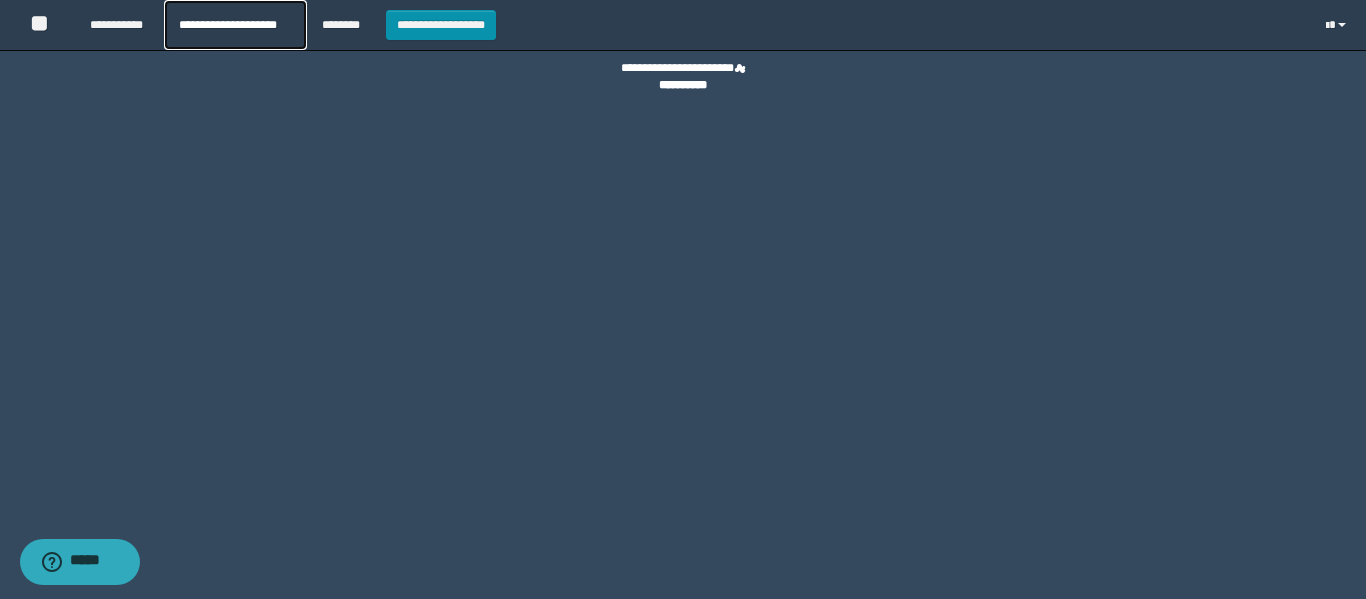 click on "**********" at bounding box center (235, 25) 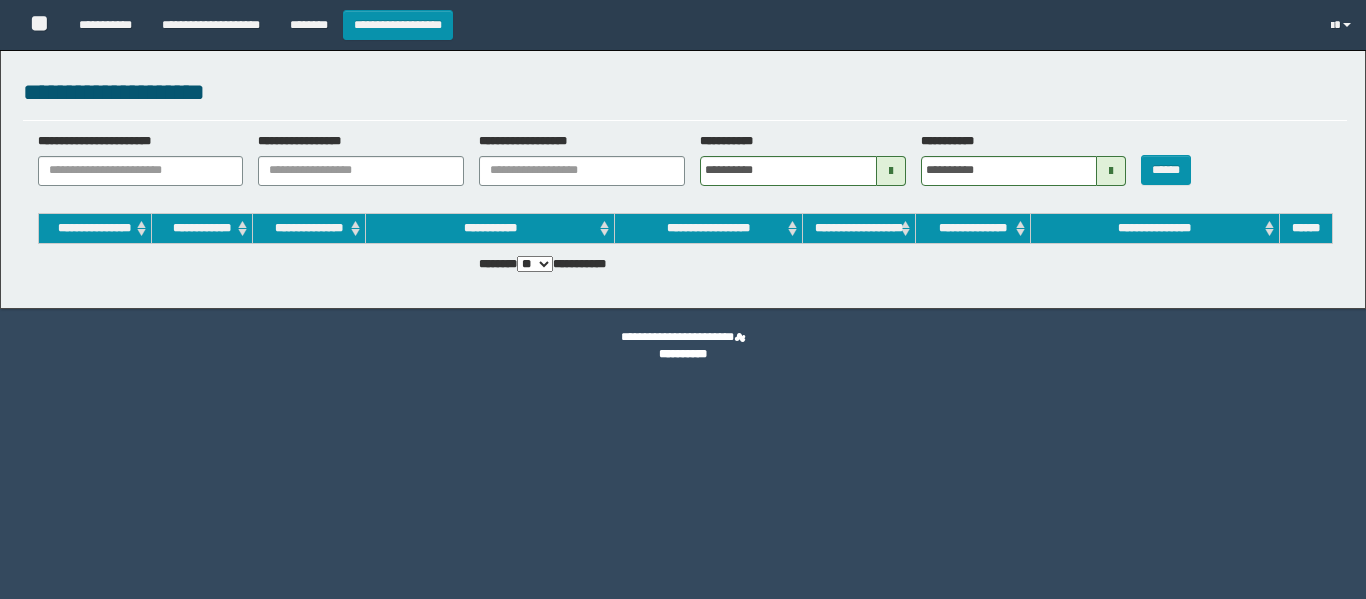 scroll, scrollTop: 0, scrollLeft: 0, axis: both 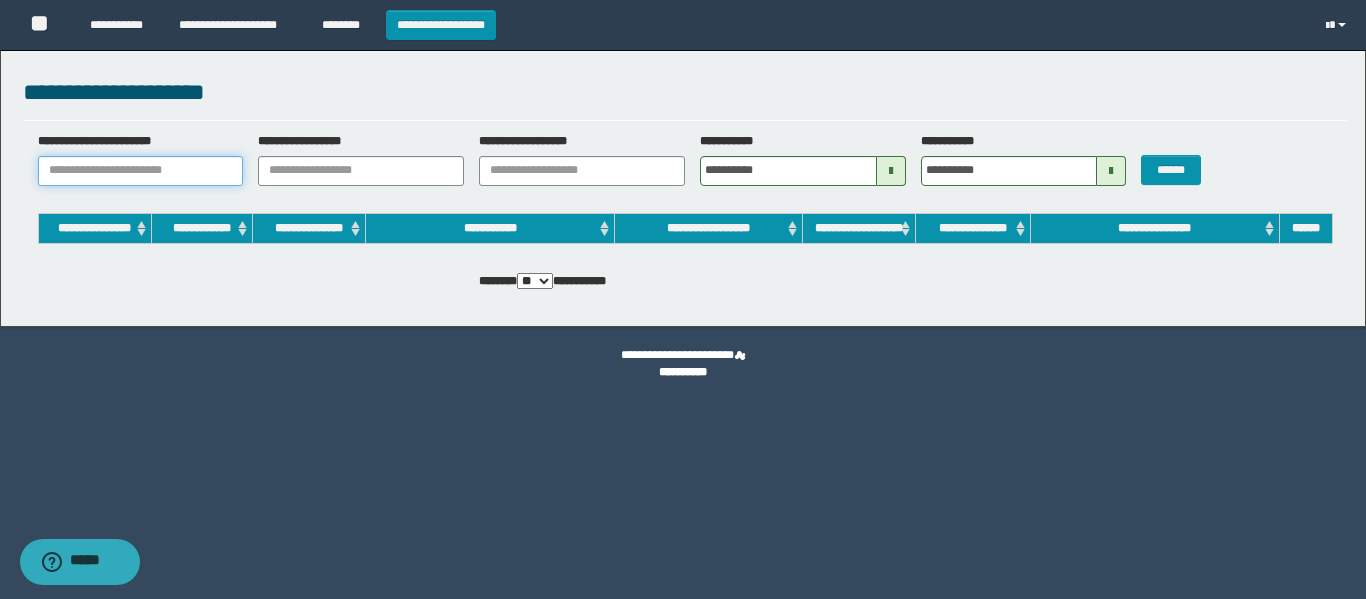 paste on "********" 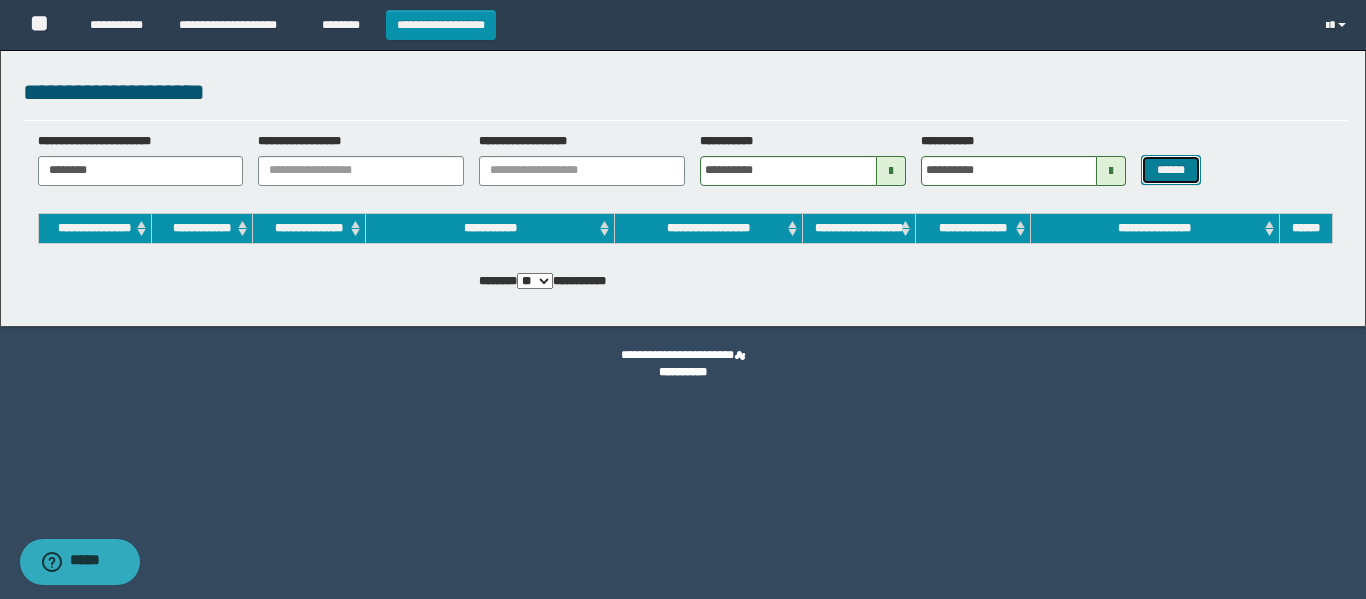 click on "******" at bounding box center (1170, 170) 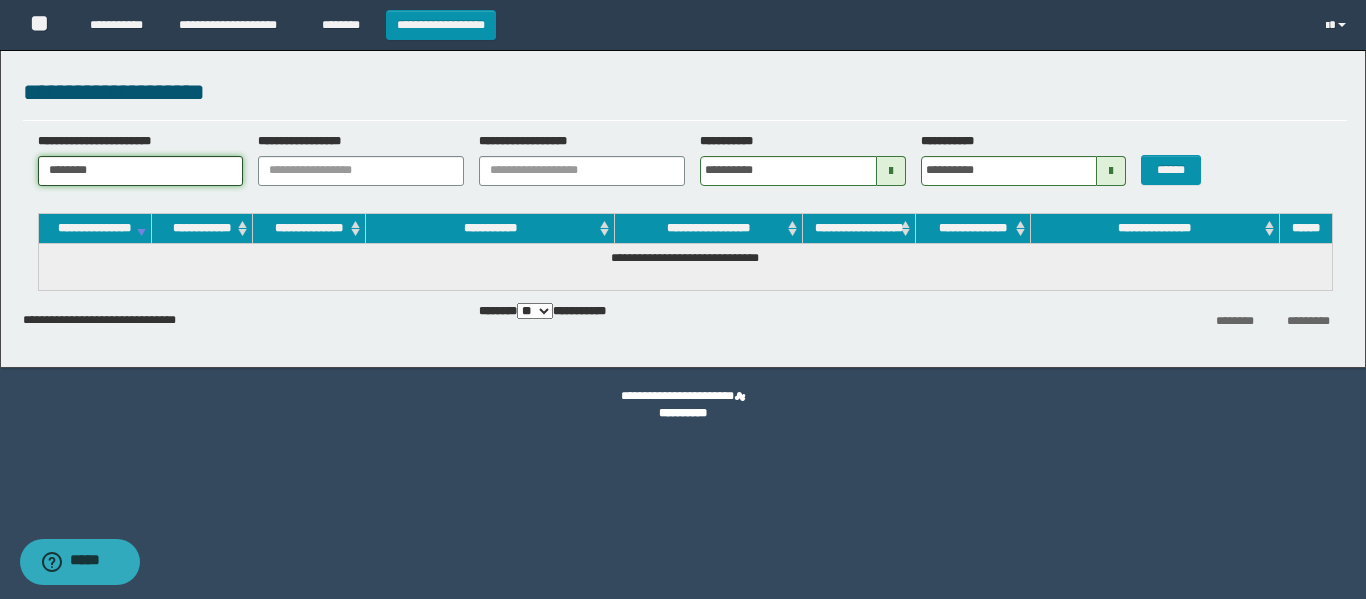drag, startPoint x: 163, startPoint y: 172, endPoint x: 72, endPoint y: 183, distance: 91.66242 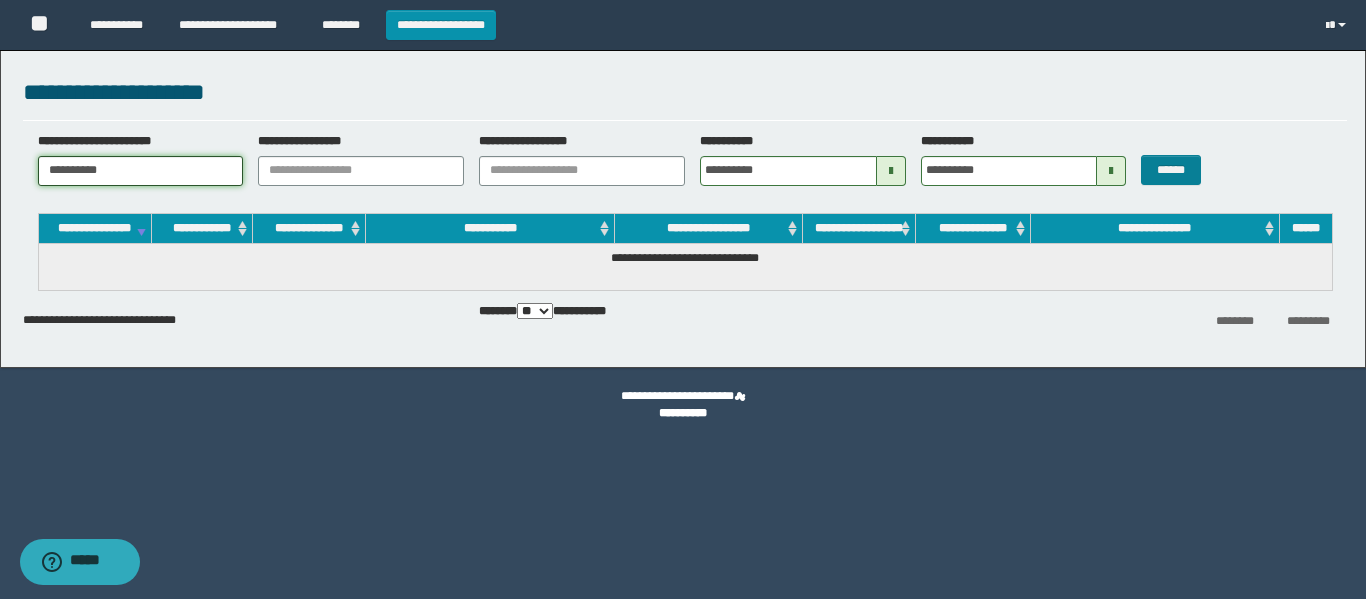 type on "**********" 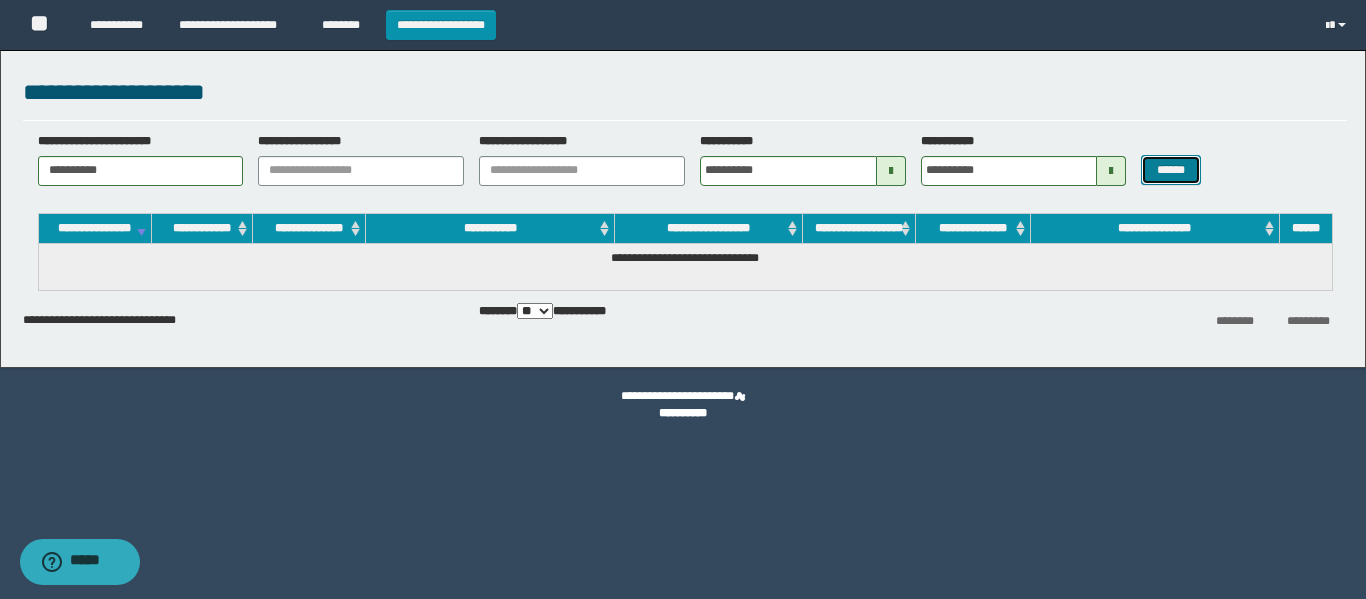click on "******" at bounding box center [1170, 170] 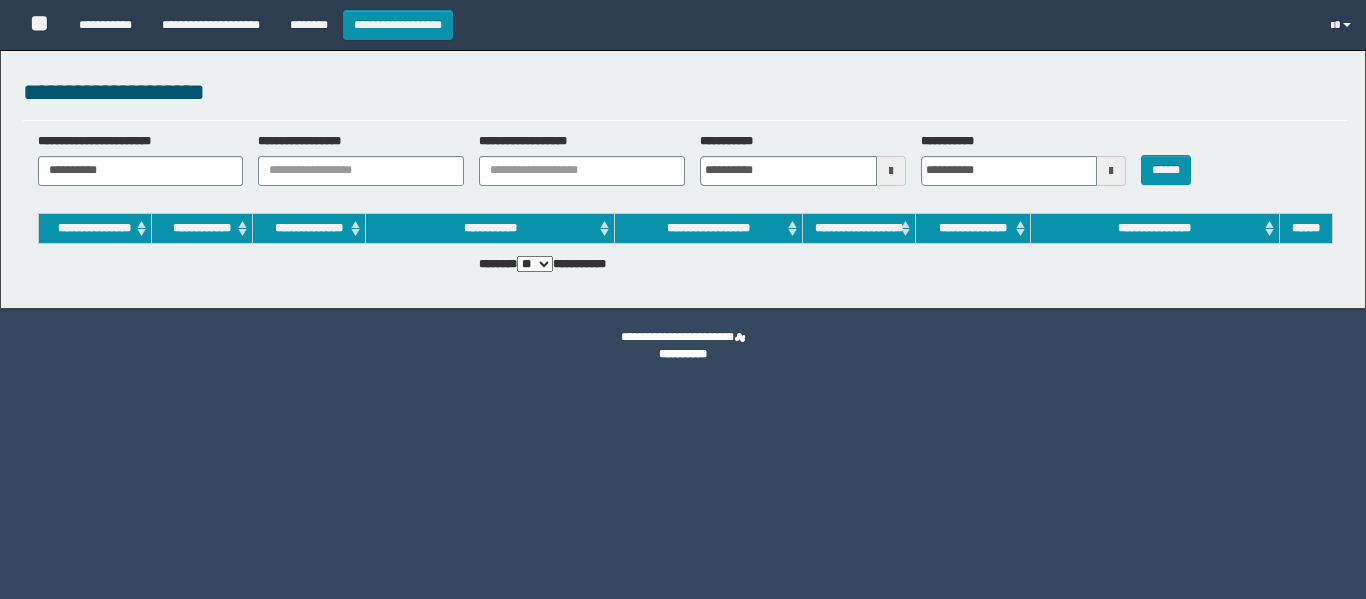 scroll, scrollTop: 0, scrollLeft: 0, axis: both 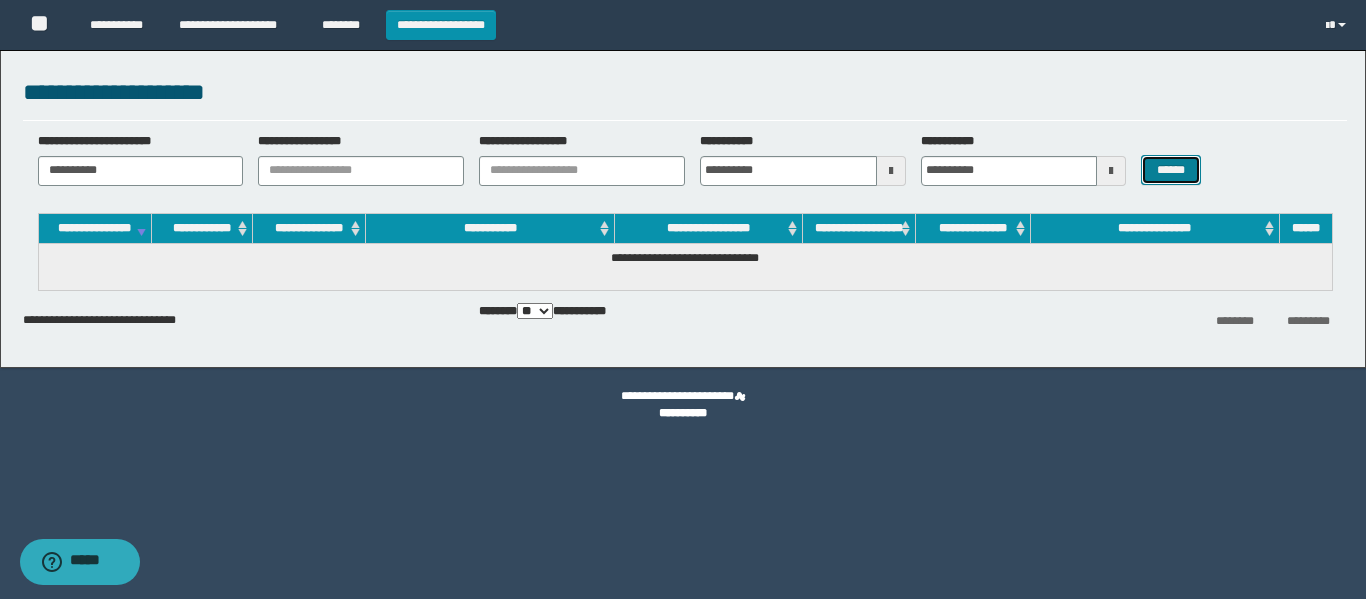 click on "******" at bounding box center [1170, 170] 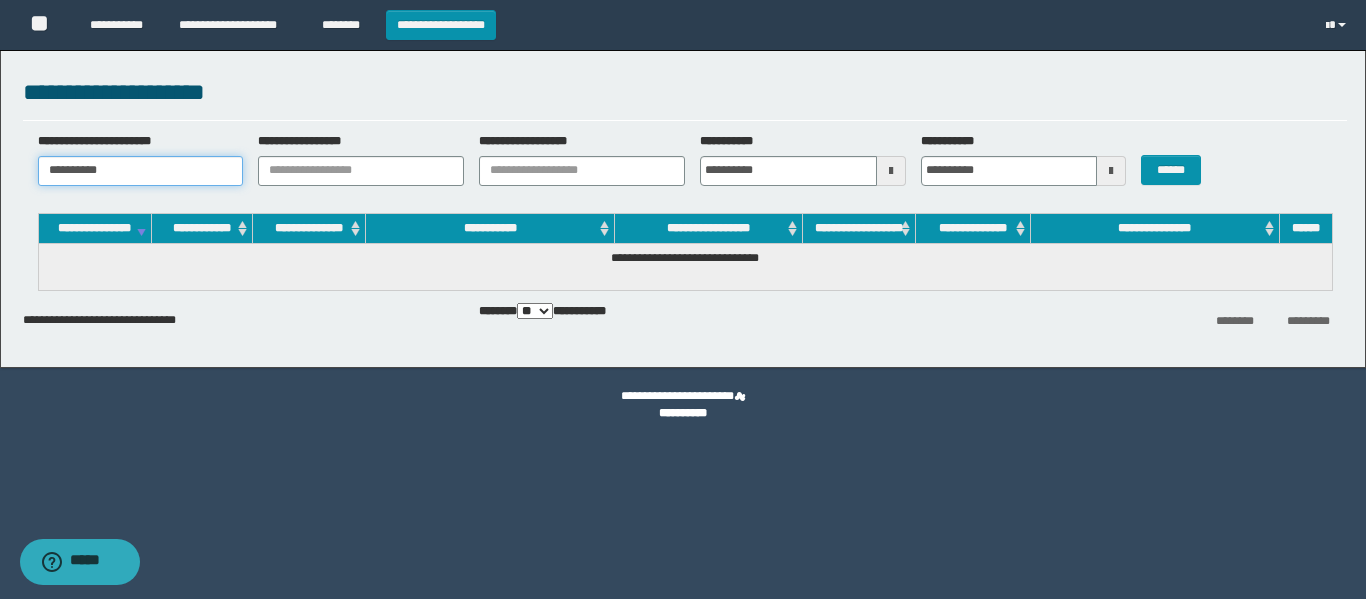 drag, startPoint x: 49, startPoint y: 164, endPoint x: 0, endPoint y: 183, distance: 52.554733 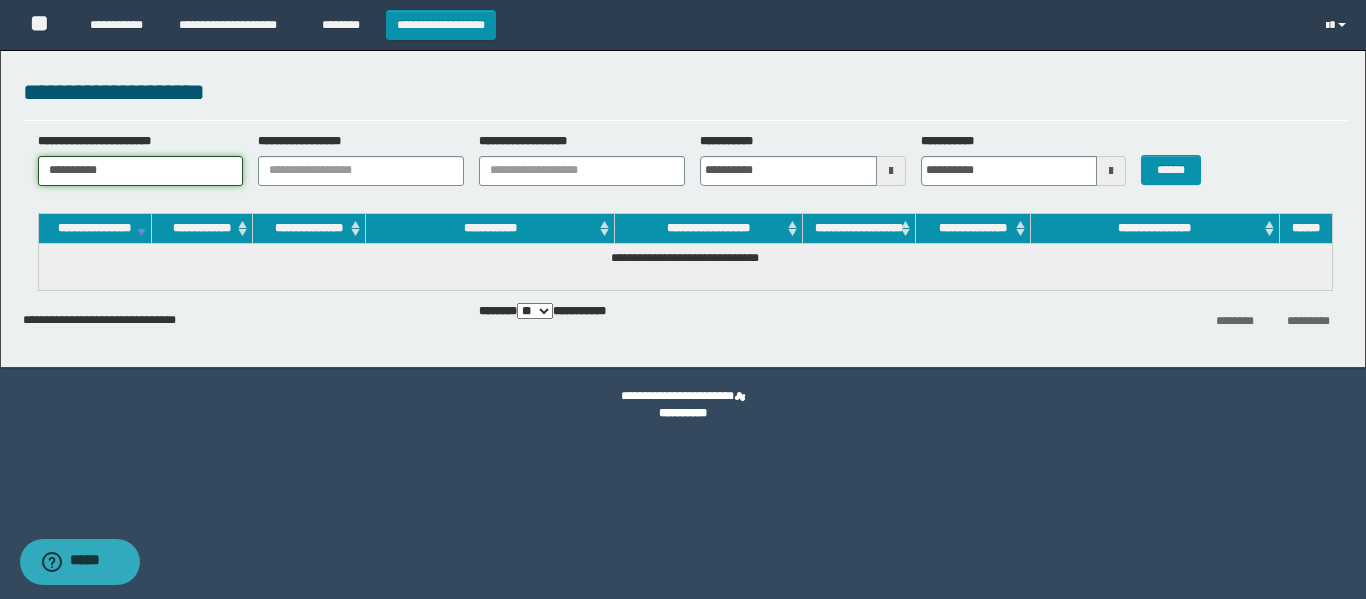 paste 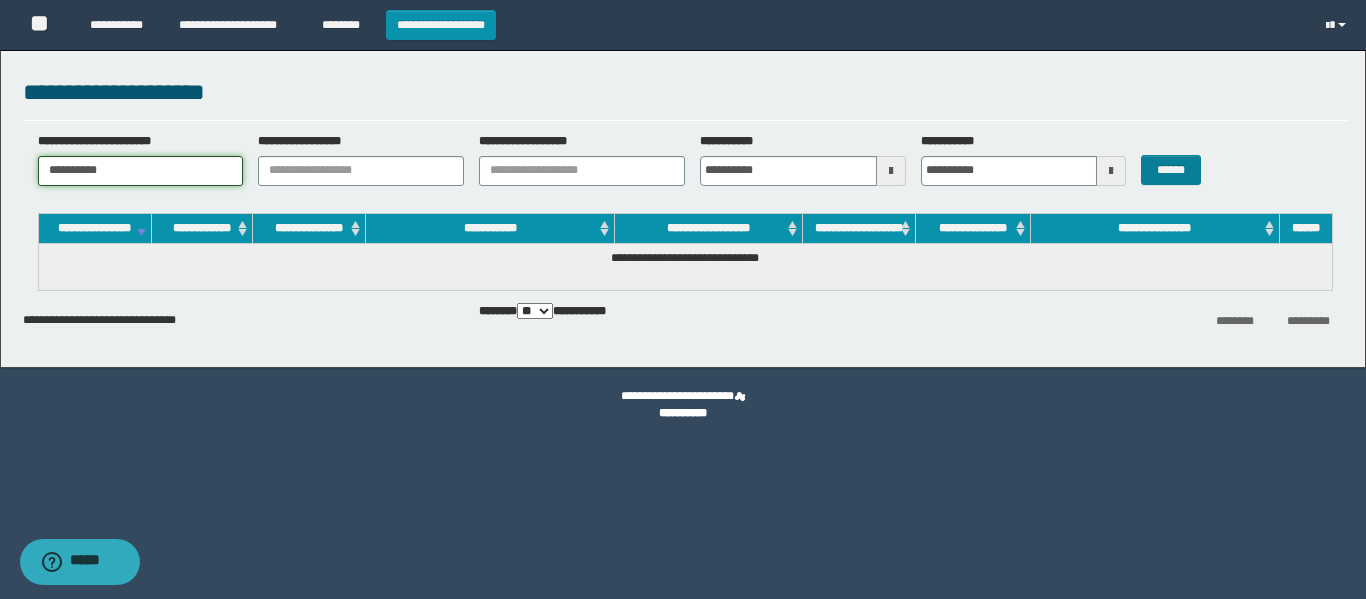 type on "**********" 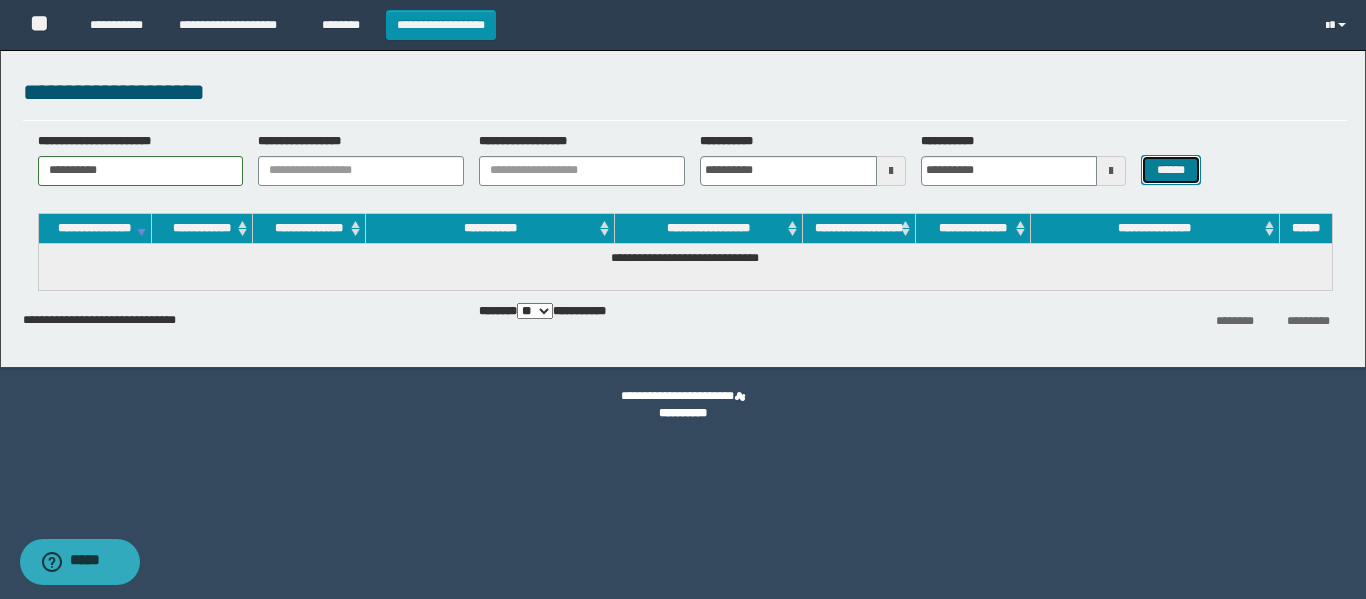 click on "******" at bounding box center (1170, 170) 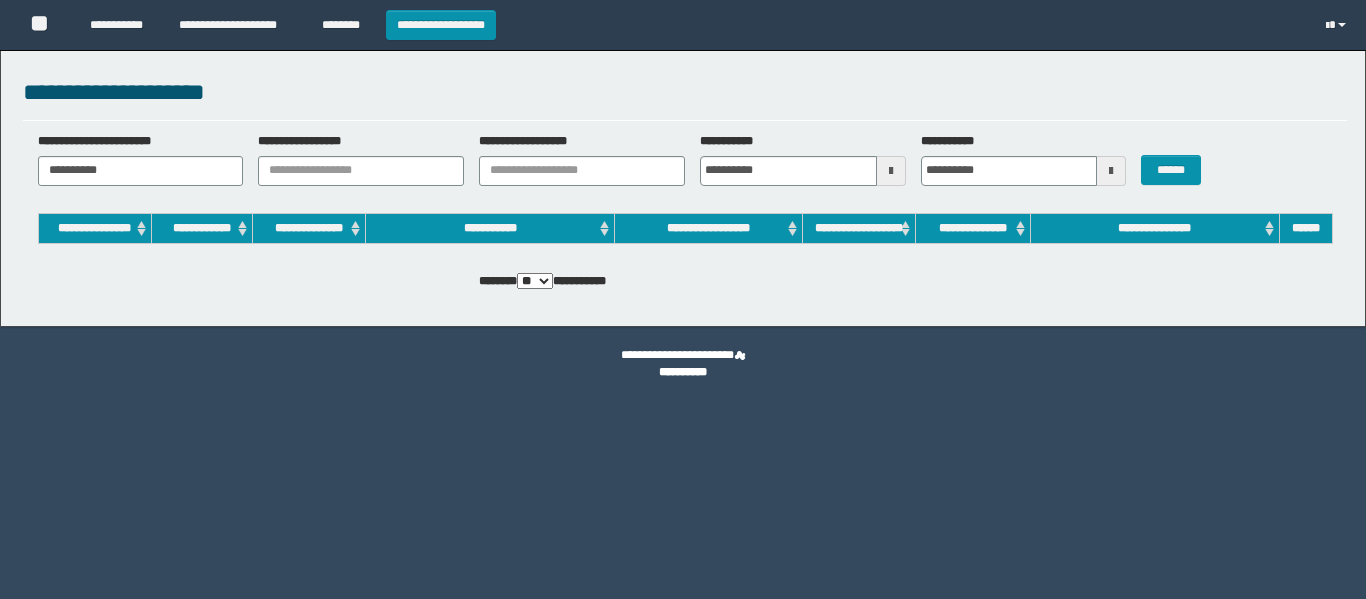 scroll, scrollTop: 0, scrollLeft: 0, axis: both 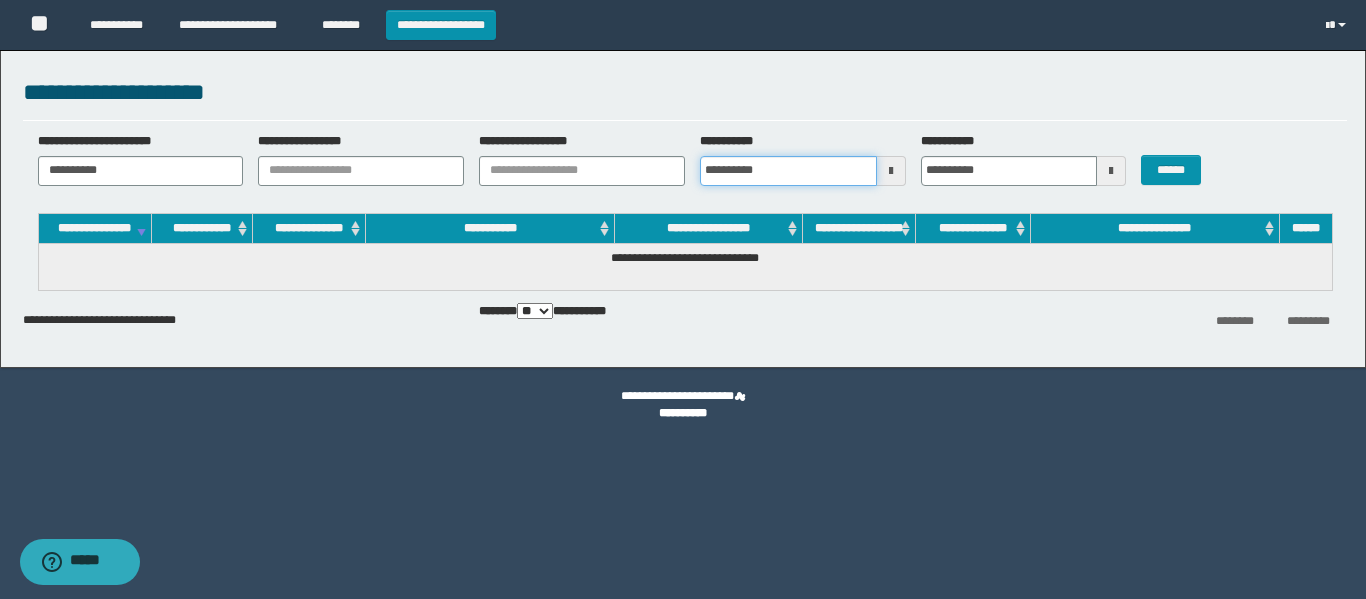 drag, startPoint x: 782, startPoint y: 165, endPoint x: 366, endPoint y: 154, distance: 416.14542 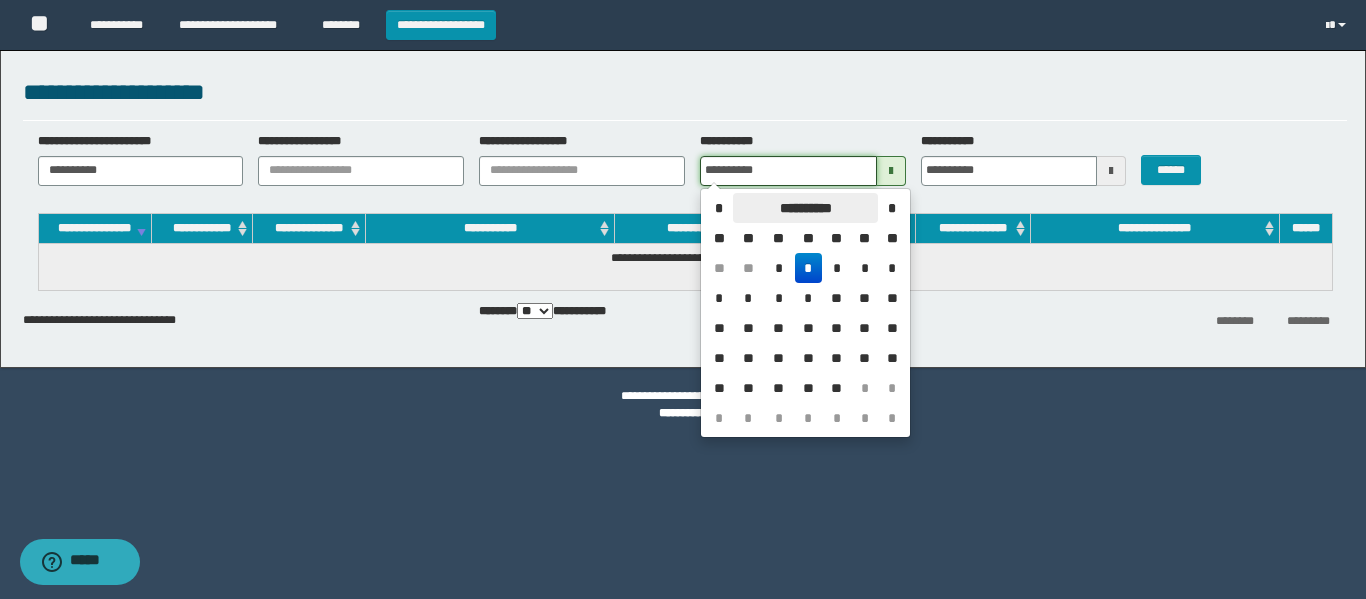 type 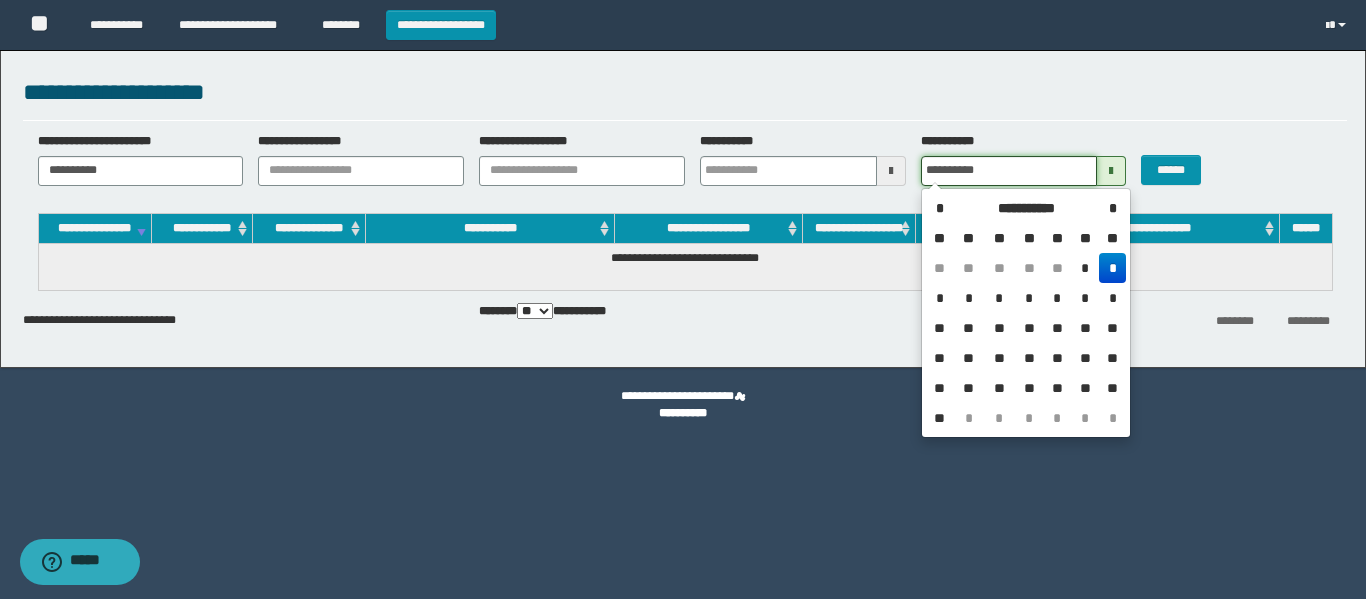 drag, startPoint x: 1008, startPoint y: 166, endPoint x: 648, endPoint y: 154, distance: 360.19995 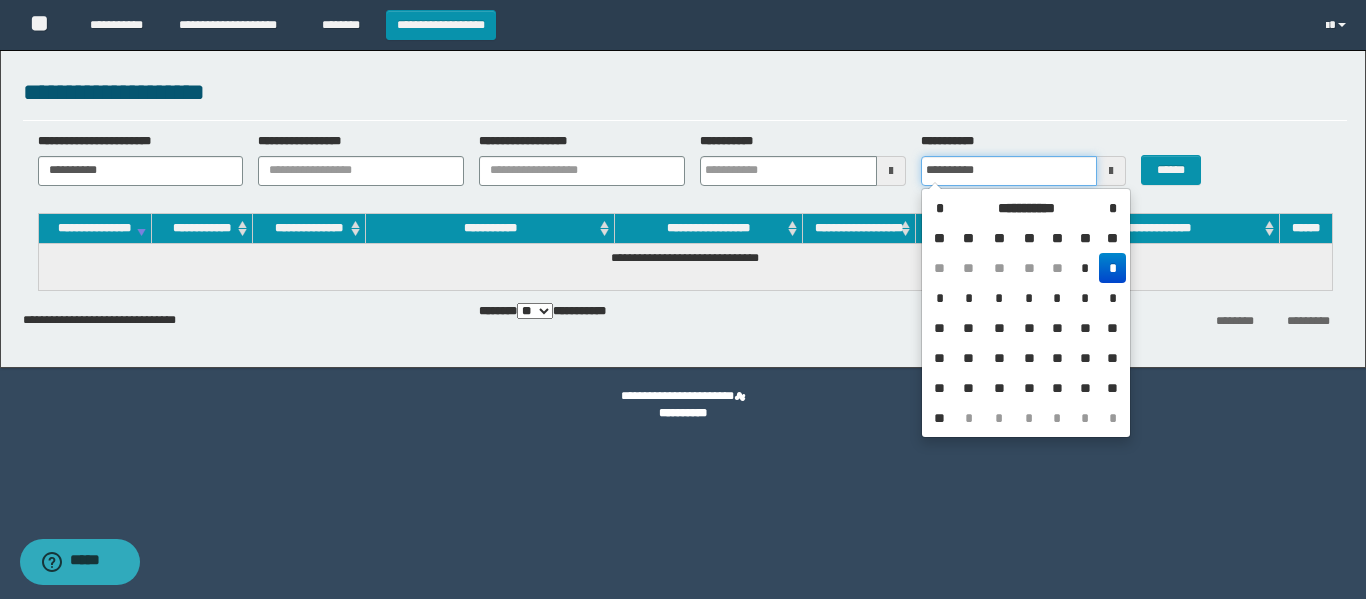 type 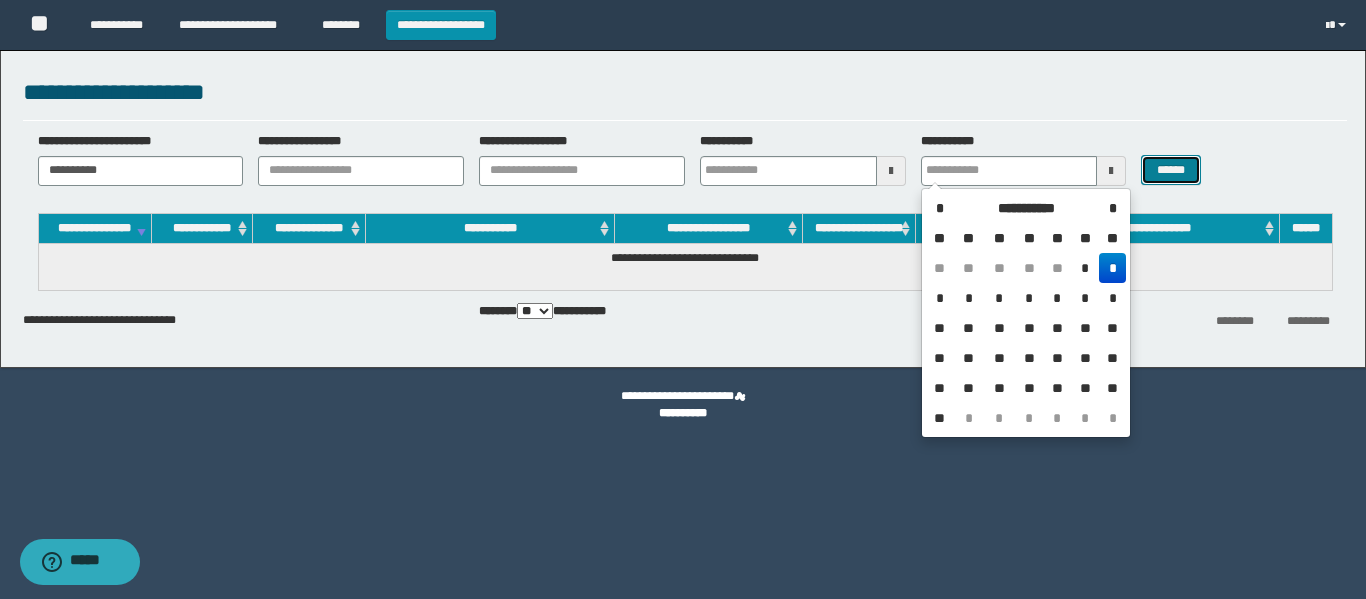 click on "******" at bounding box center (1170, 170) 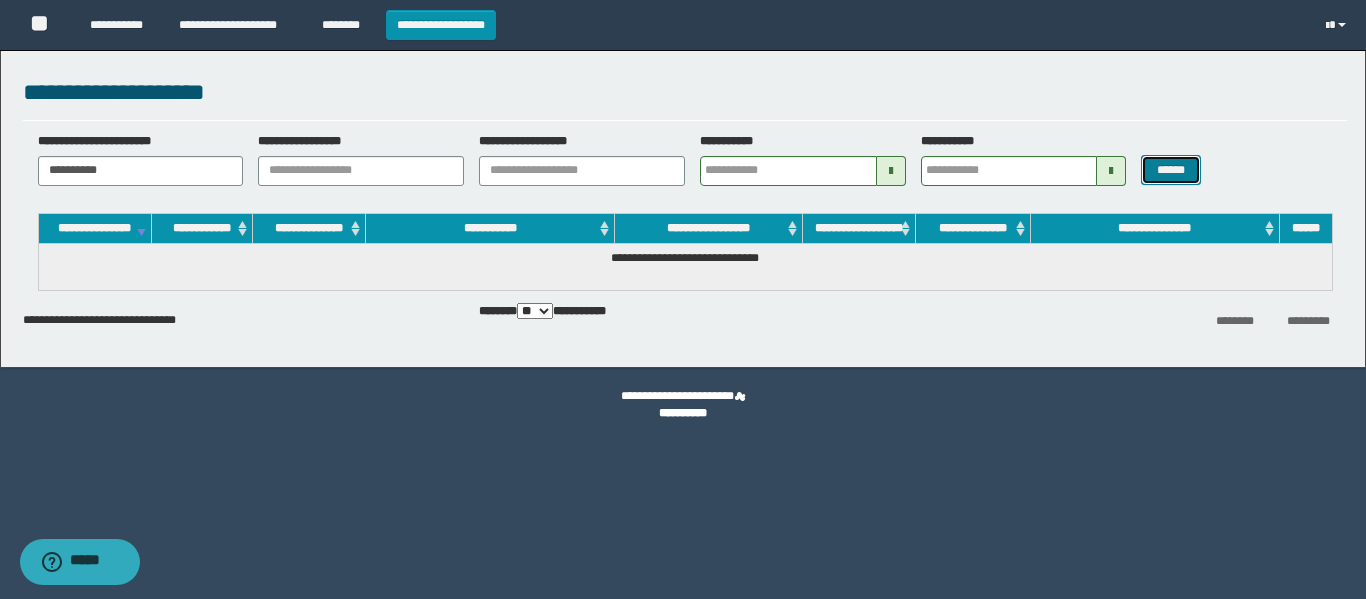 click on "******" at bounding box center (1170, 170) 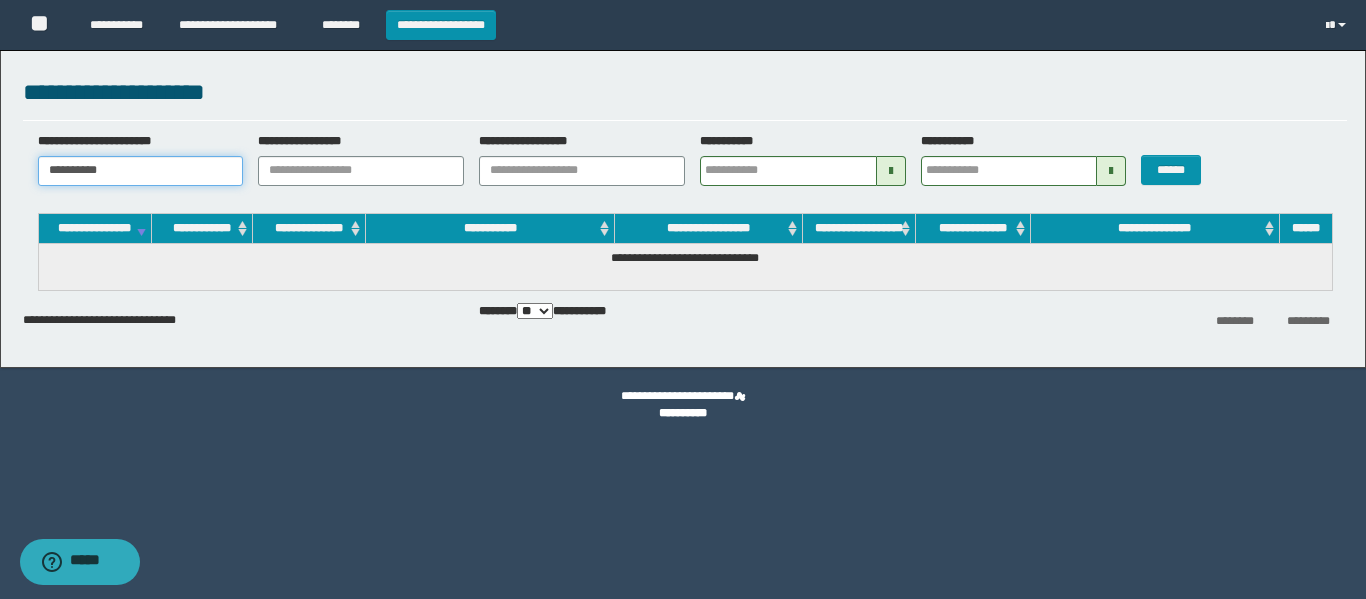 click on "**********" at bounding box center [683, 204] 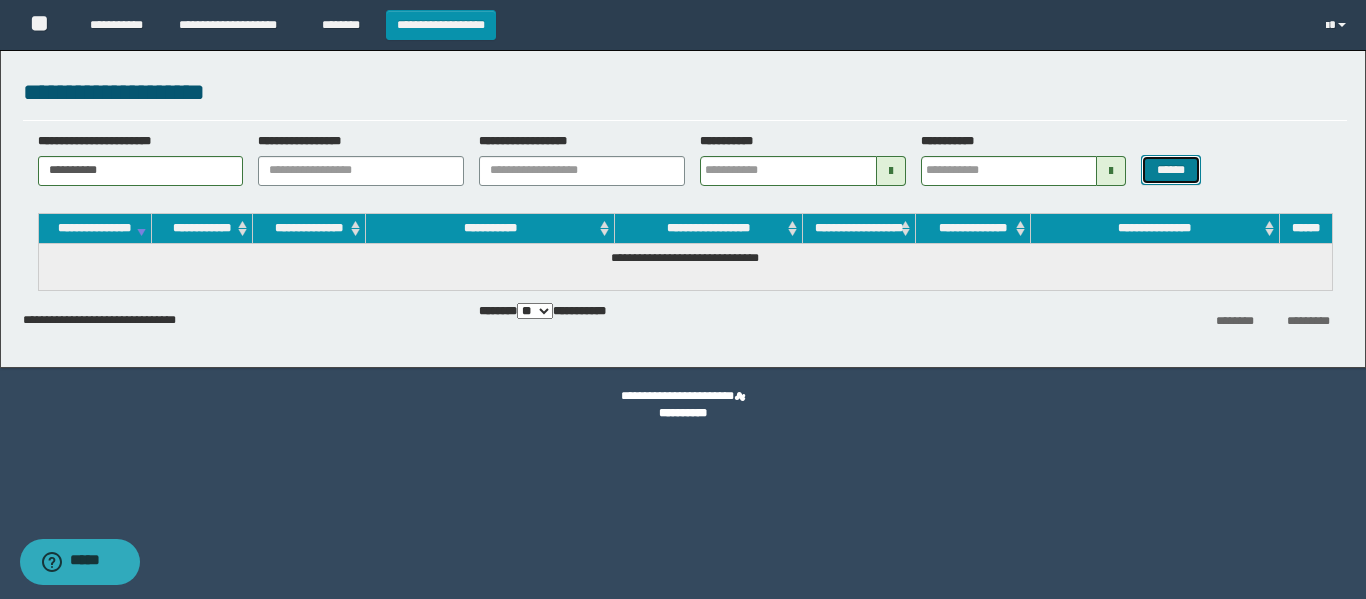 click on "******" at bounding box center [1170, 170] 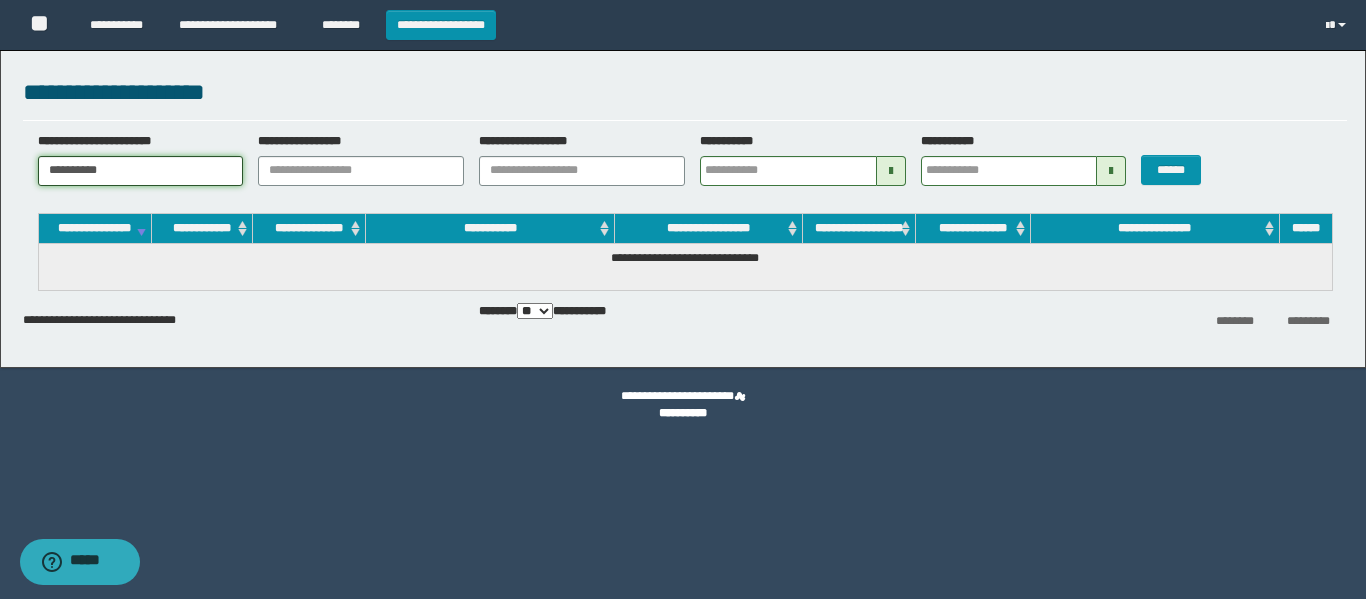 drag, startPoint x: 163, startPoint y: 172, endPoint x: 0, endPoint y: 144, distance: 165.38742 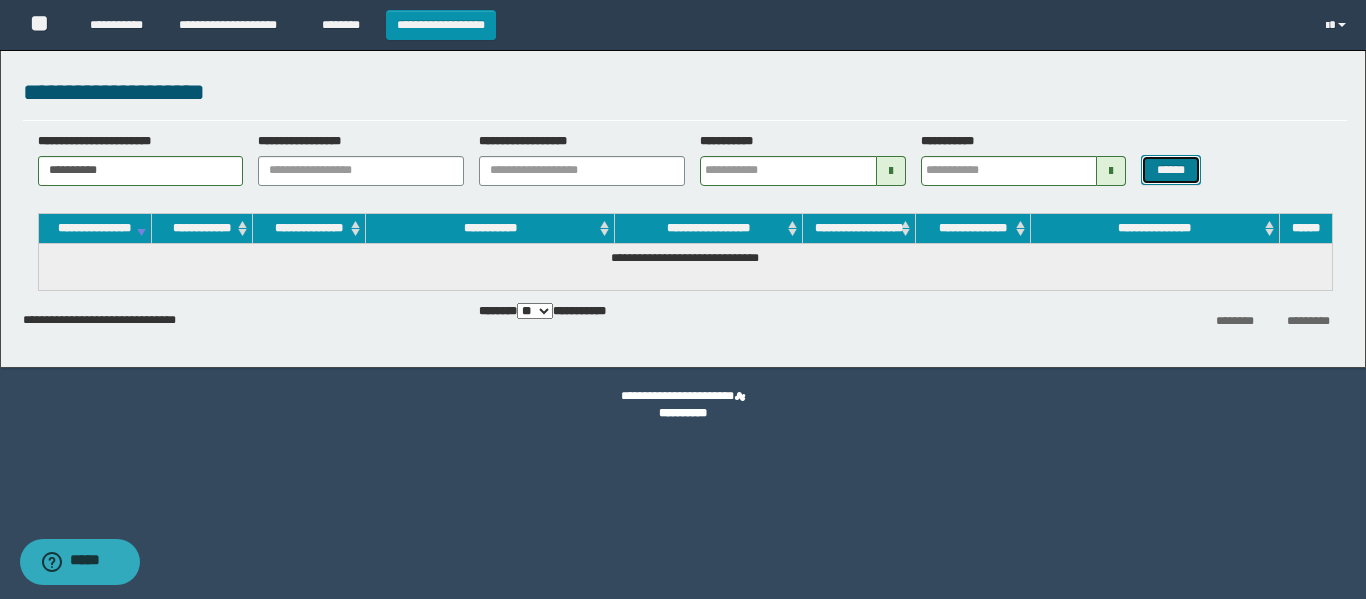 click on "******" at bounding box center (1170, 170) 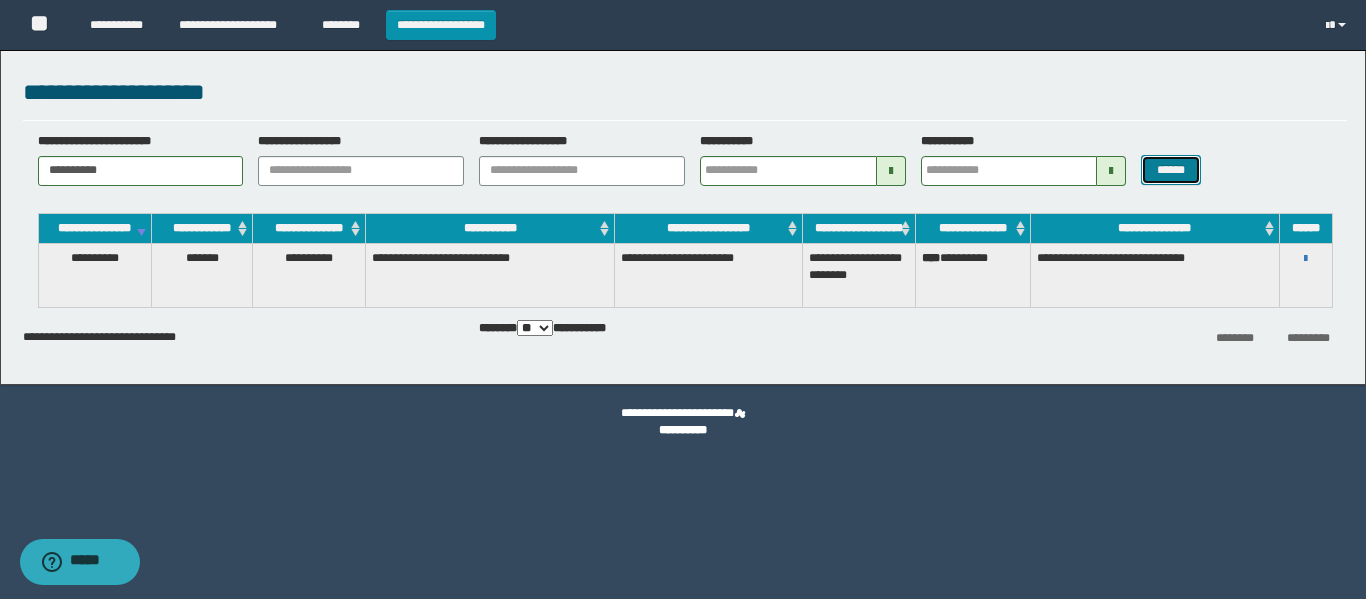 click on "******" at bounding box center [1170, 170] 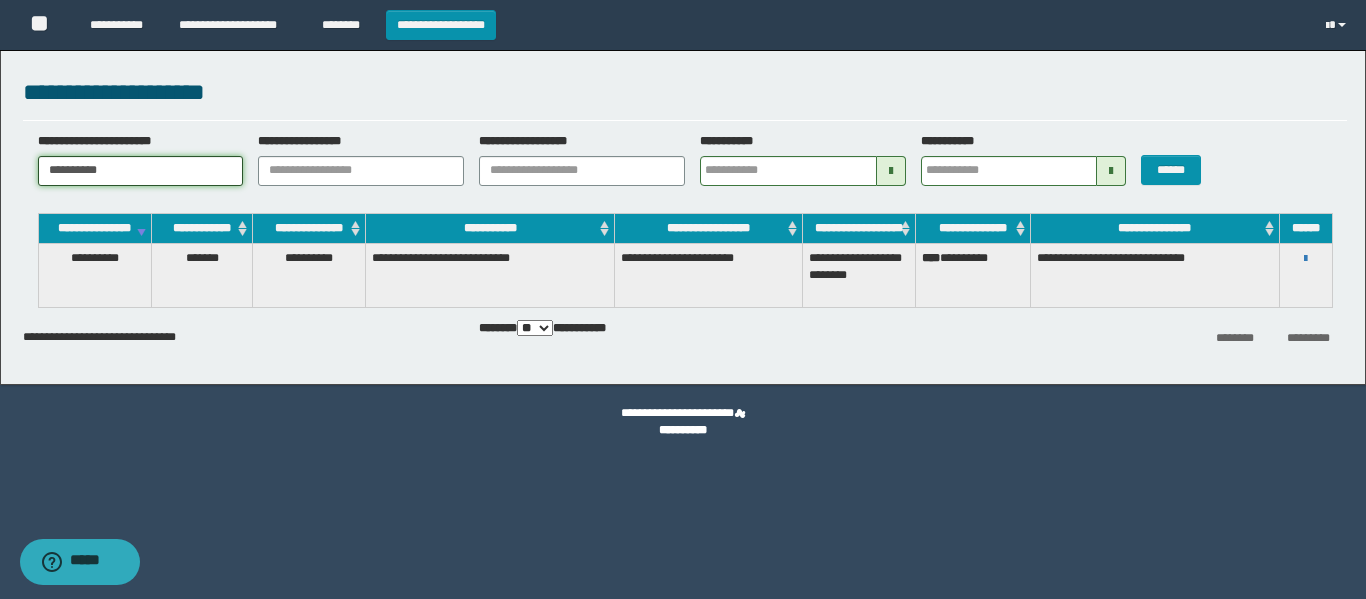 drag, startPoint x: 165, startPoint y: 166, endPoint x: 0, endPoint y: 165, distance: 165.00304 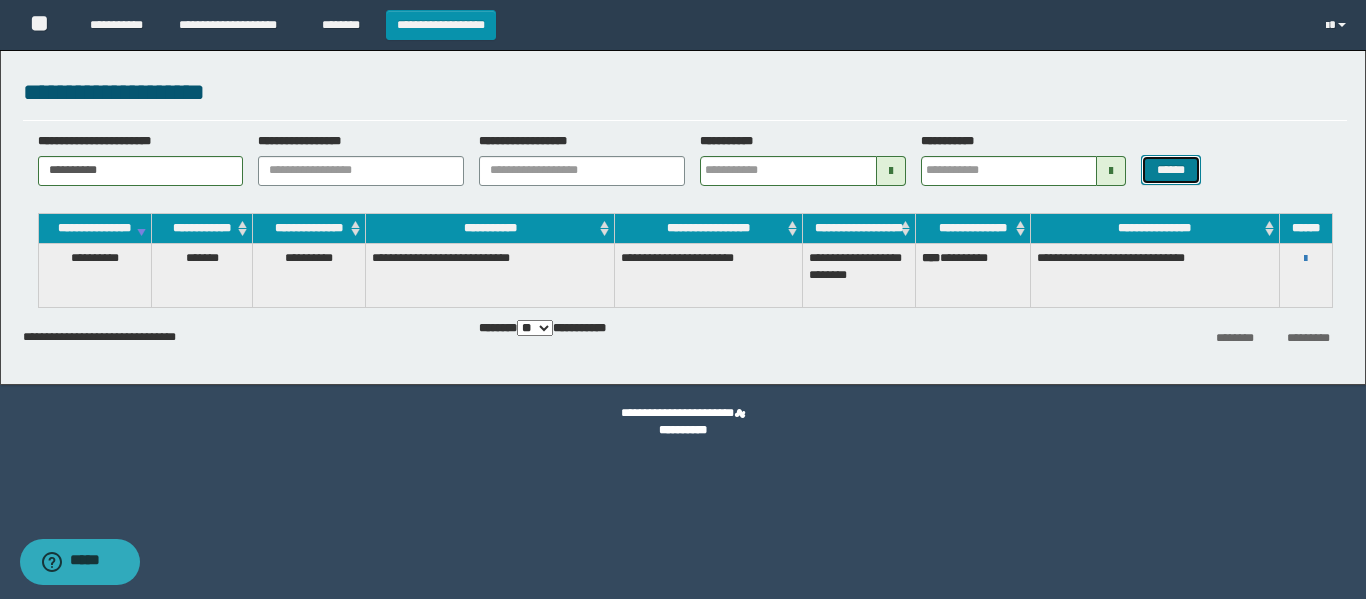 click on "******" at bounding box center [1170, 170] 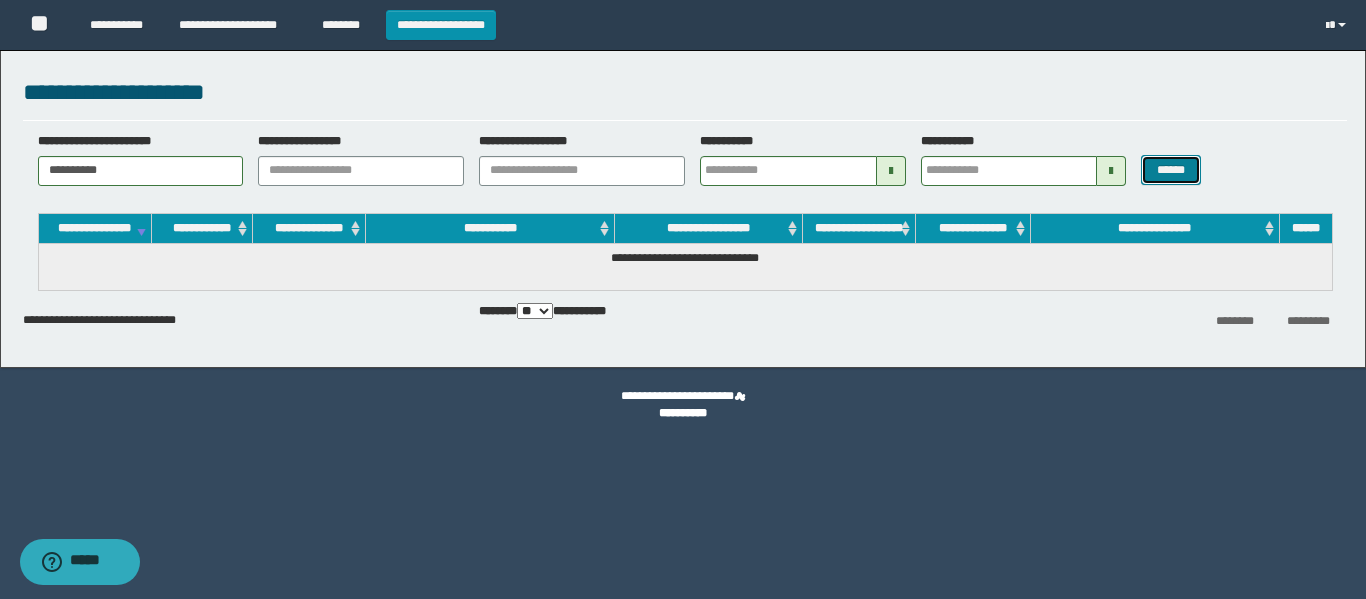 click on "******" at bounding box center (1170, 170) 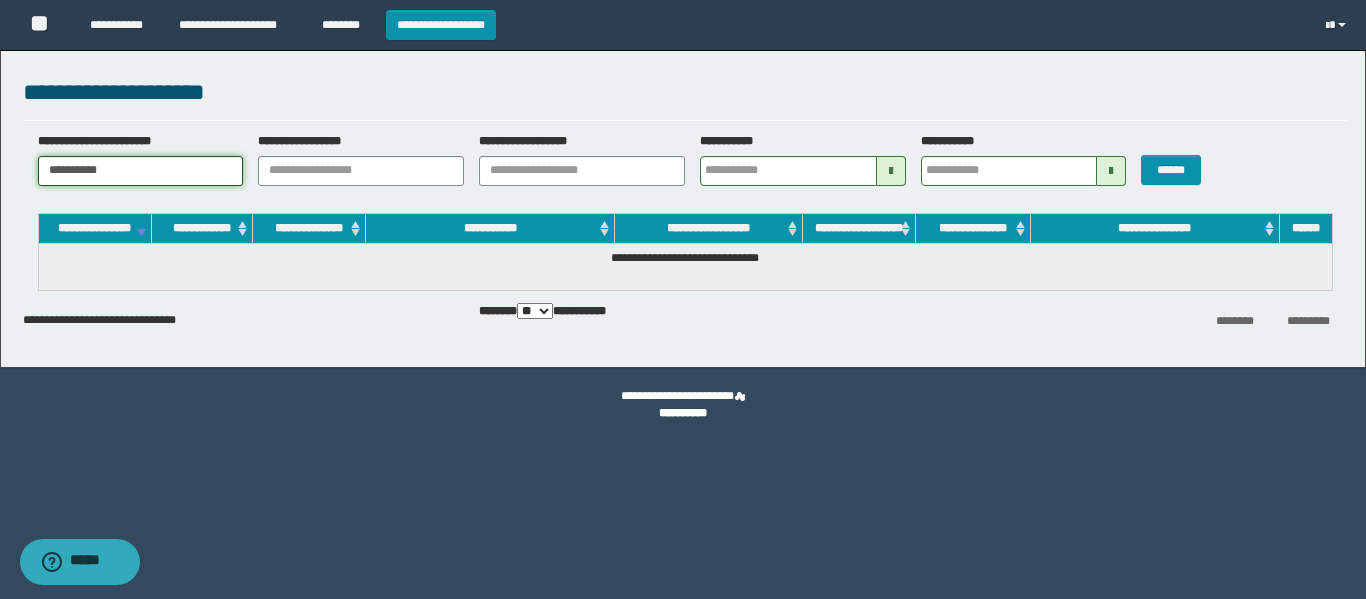 drag, startPoint x: 118, startPoint y: 176, endPoint x: 0, endPoint y: 159, distance: 119.218285 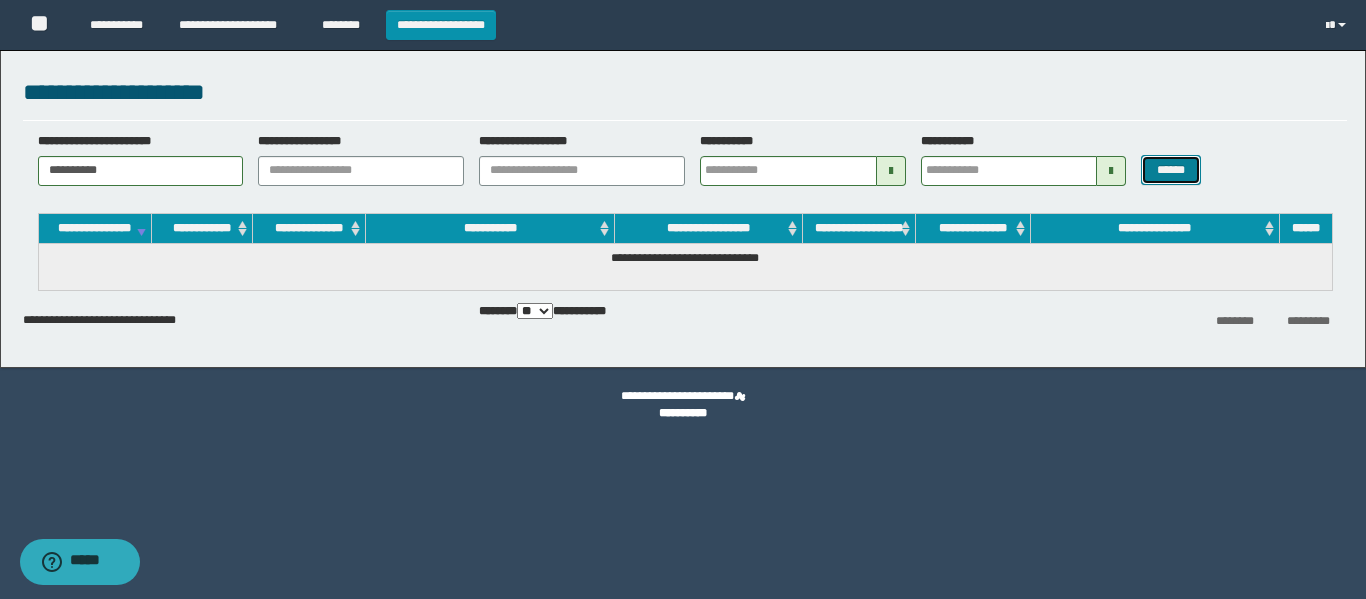 click on "******" at bounding box center (1170, 170) 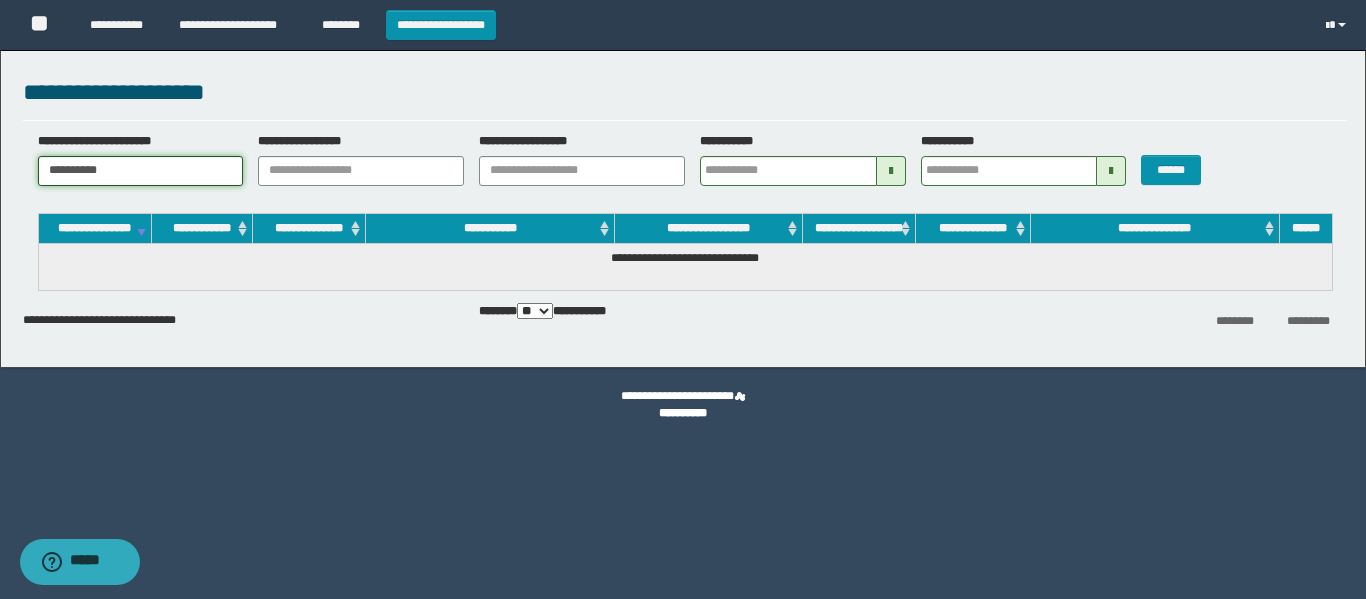 click on "**********" at bounding box center [141, 171] 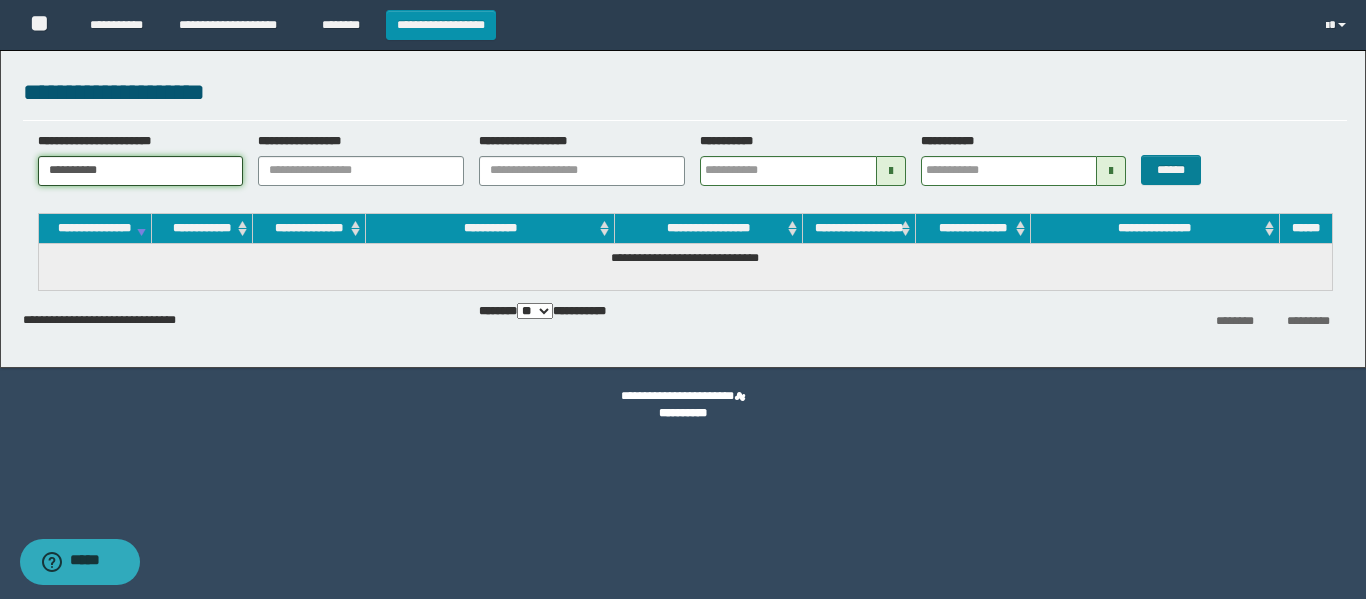type on "**********" 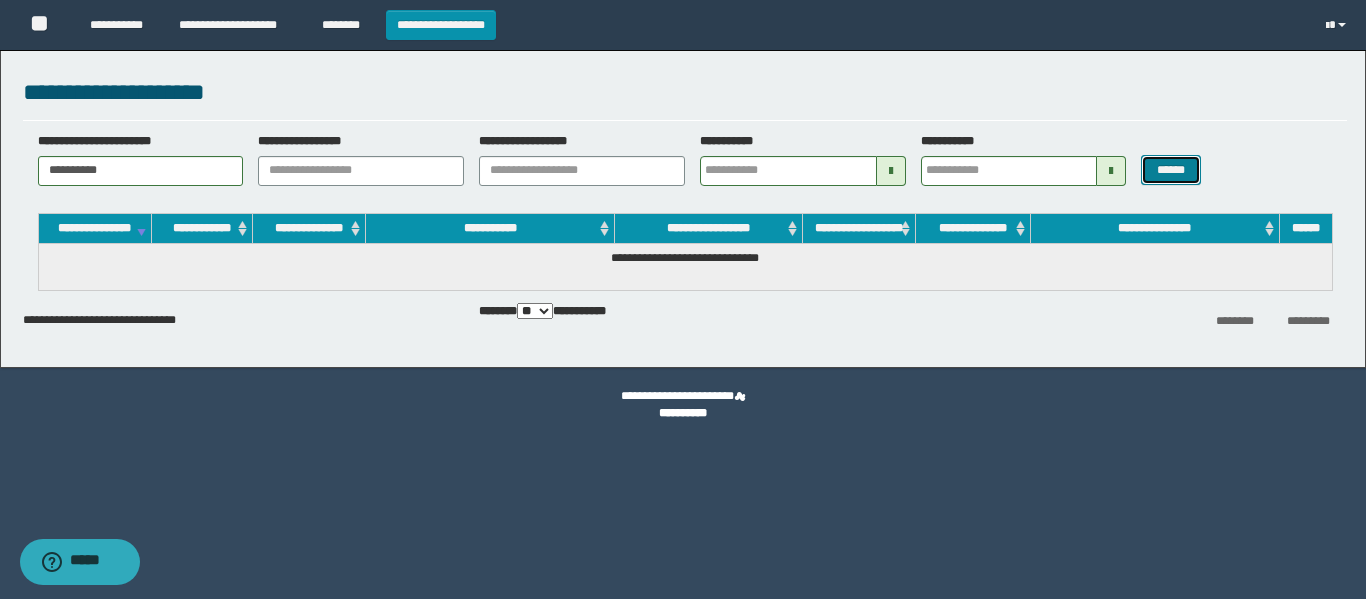 click on "******" at bounding box center [1170, 170] 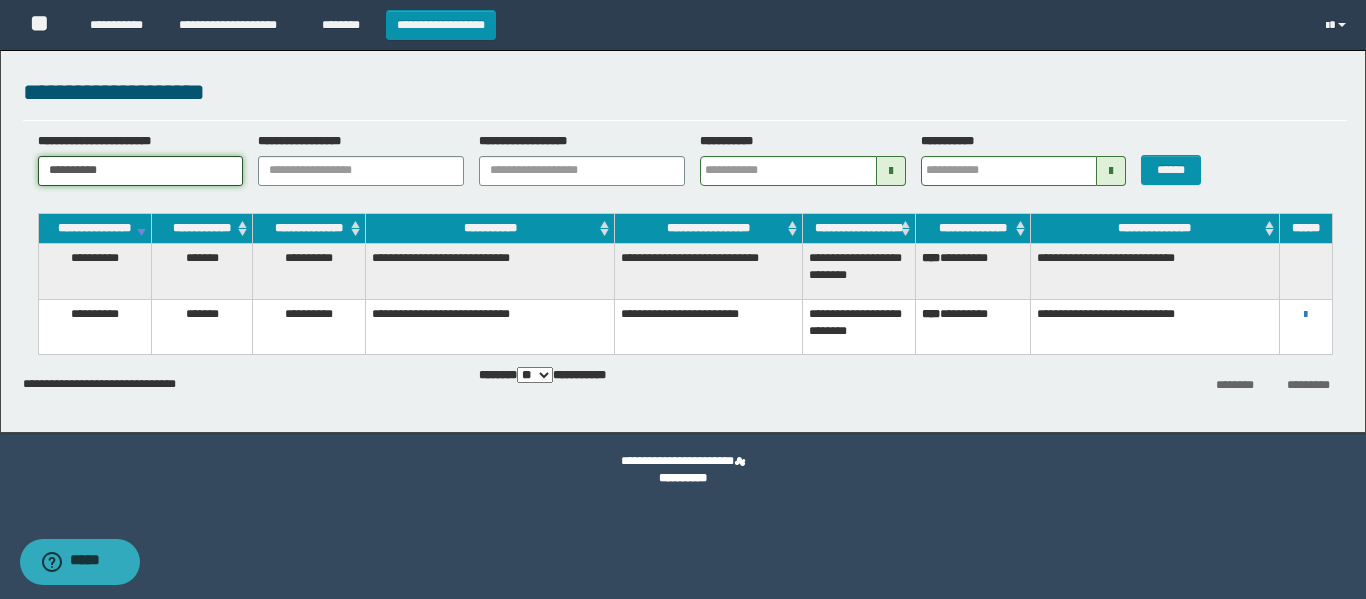 drag, startPoint x: 140, startPoint y: 178, endPoint x: 0, endPoint y: 176, distance: 140.01428 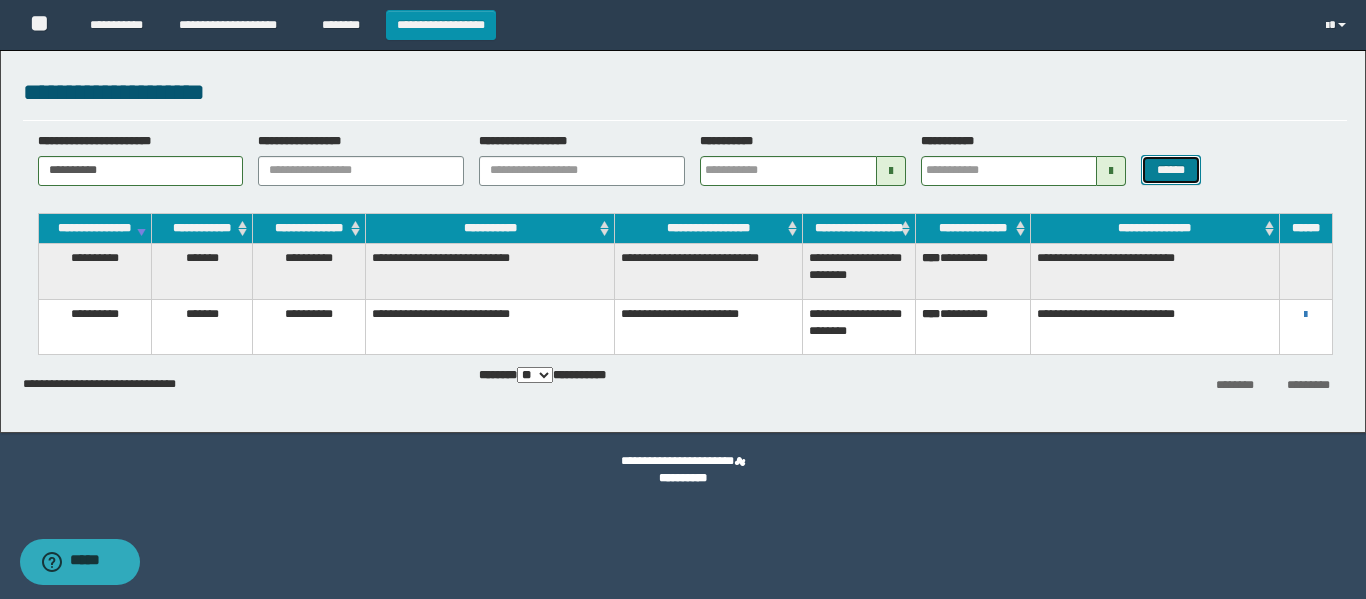 click on "******" at bounding box center (1170, 170) 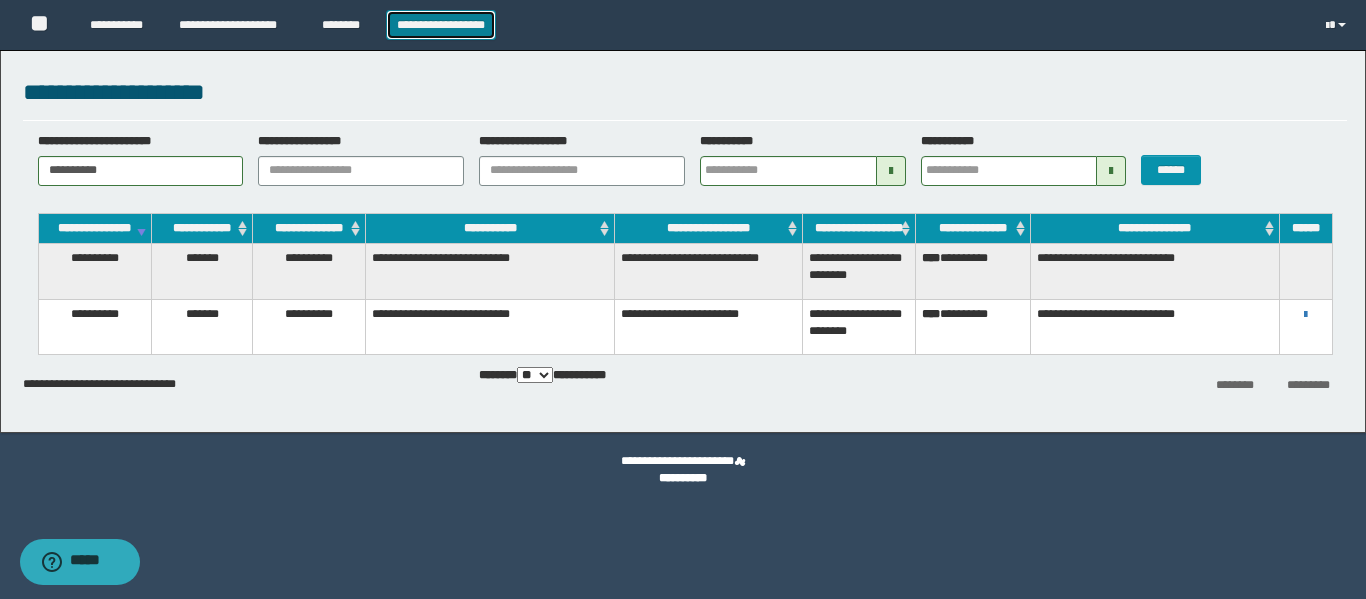 drag, startPoint x: 460, startPoint y: 27, endPoint x: 583, endPoint y: 119, distance: 153.60013 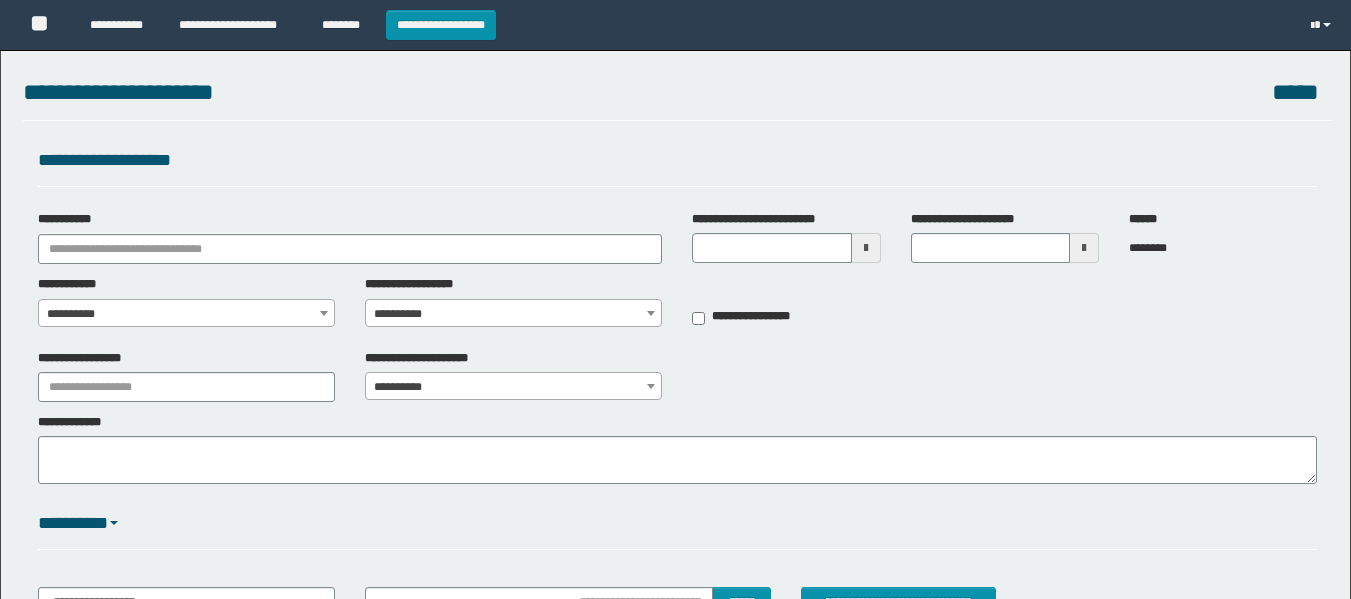scroll, scrollTop: 0, scrollLeft: 0, axis: both 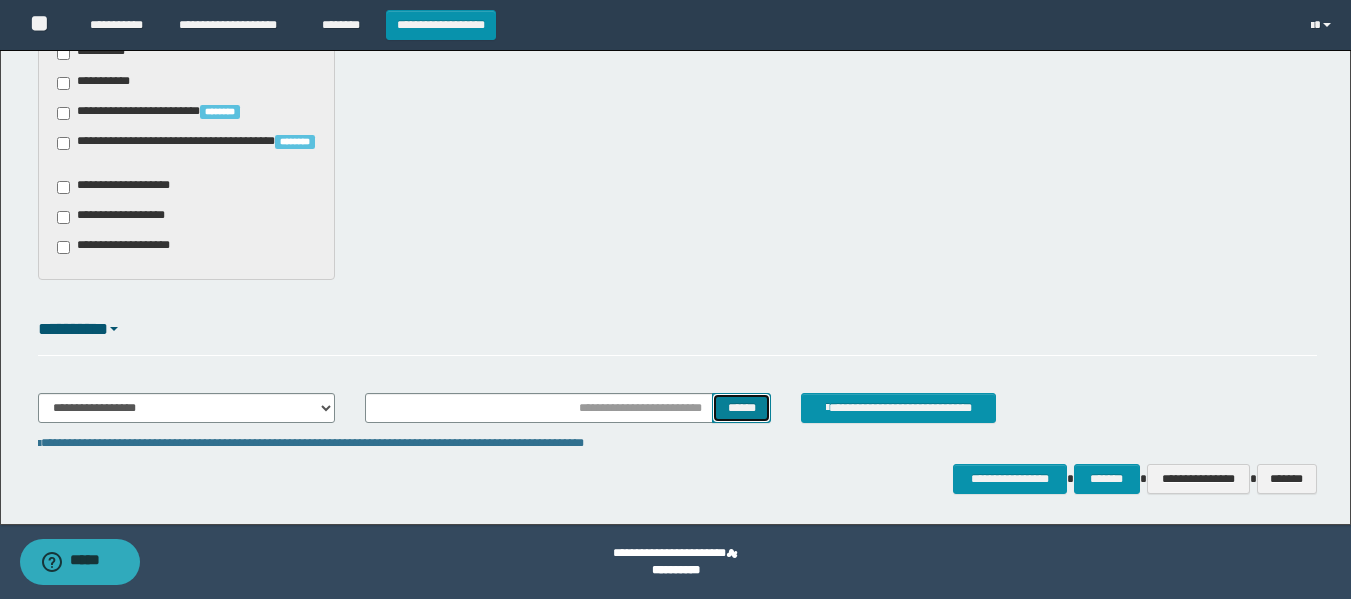 click on "******" at bounding box center (741, 408) 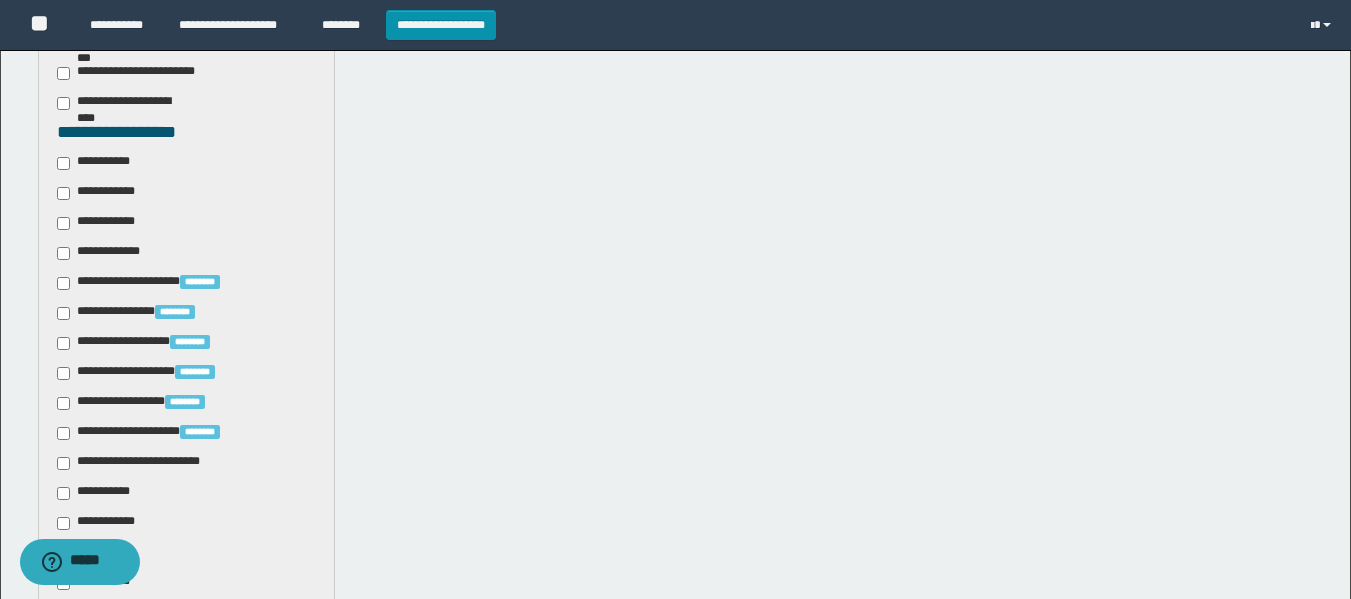 scroll, scrollTop: 189, scrollLeft: 0, axis: vertical 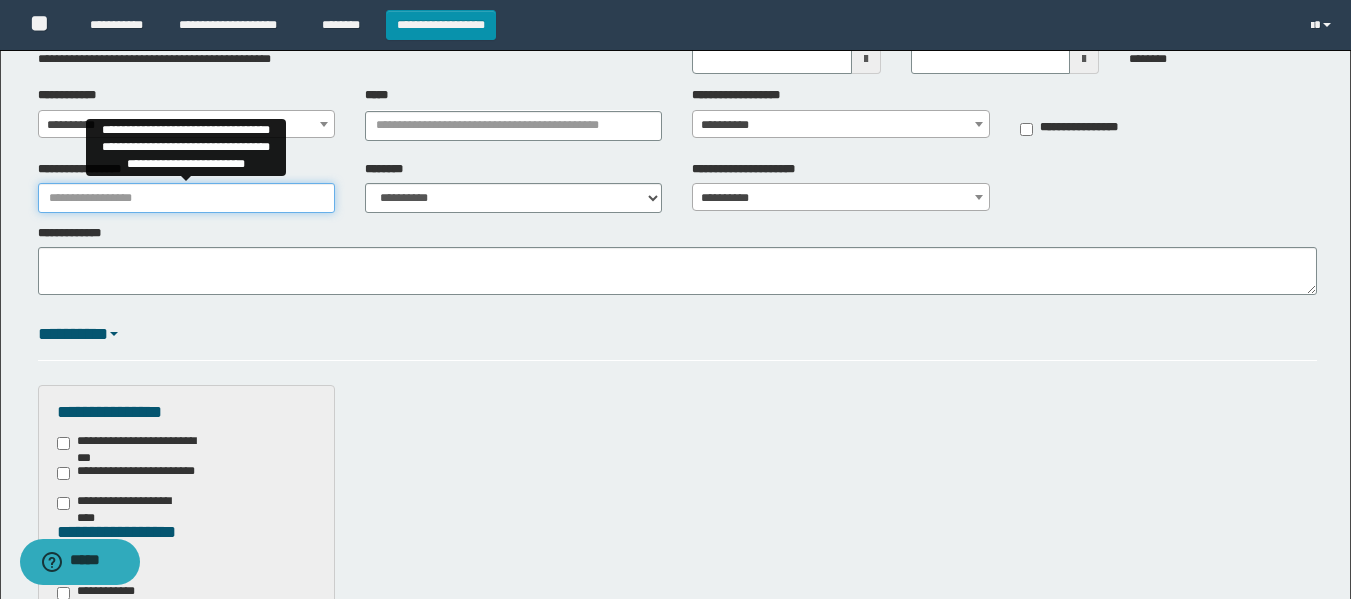 click on "**********" at bounding box center [186, 198] 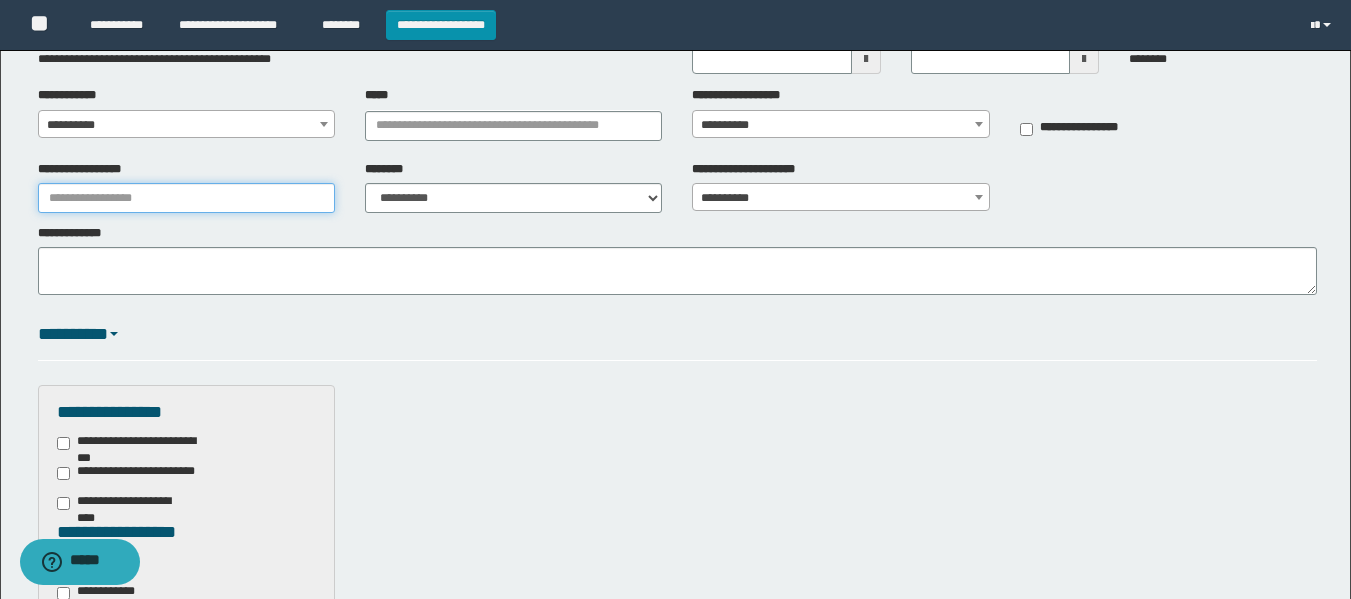type on "**********" 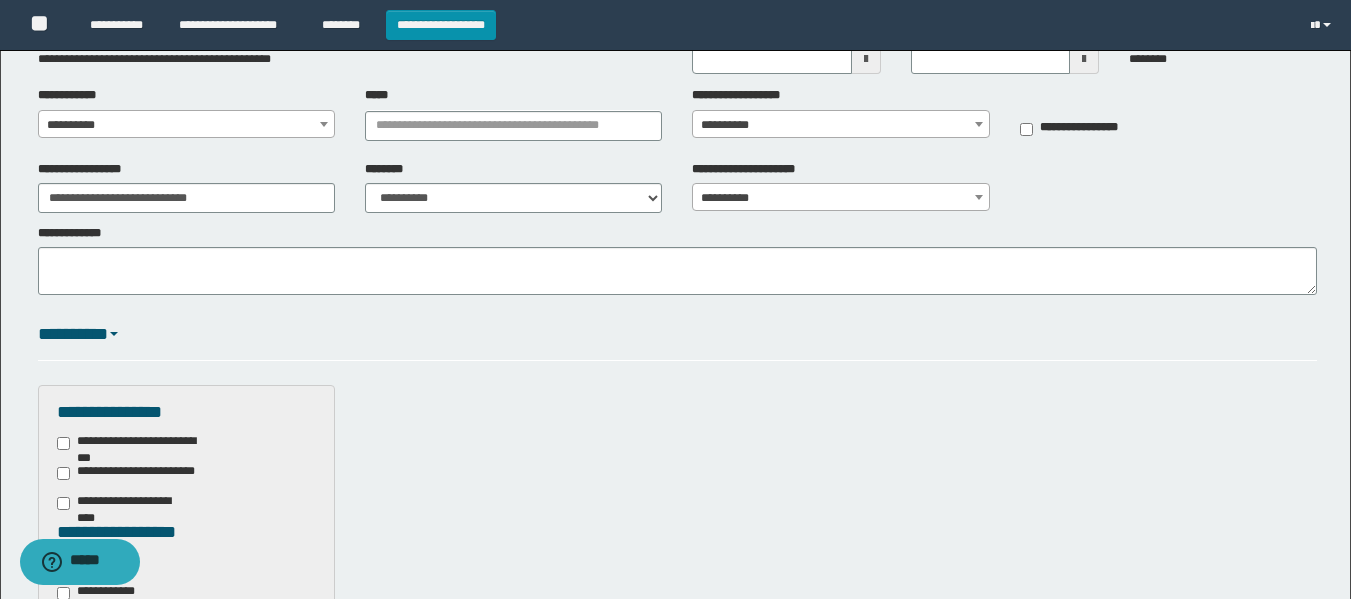 click on "**********" at bounding box center (186, 125) 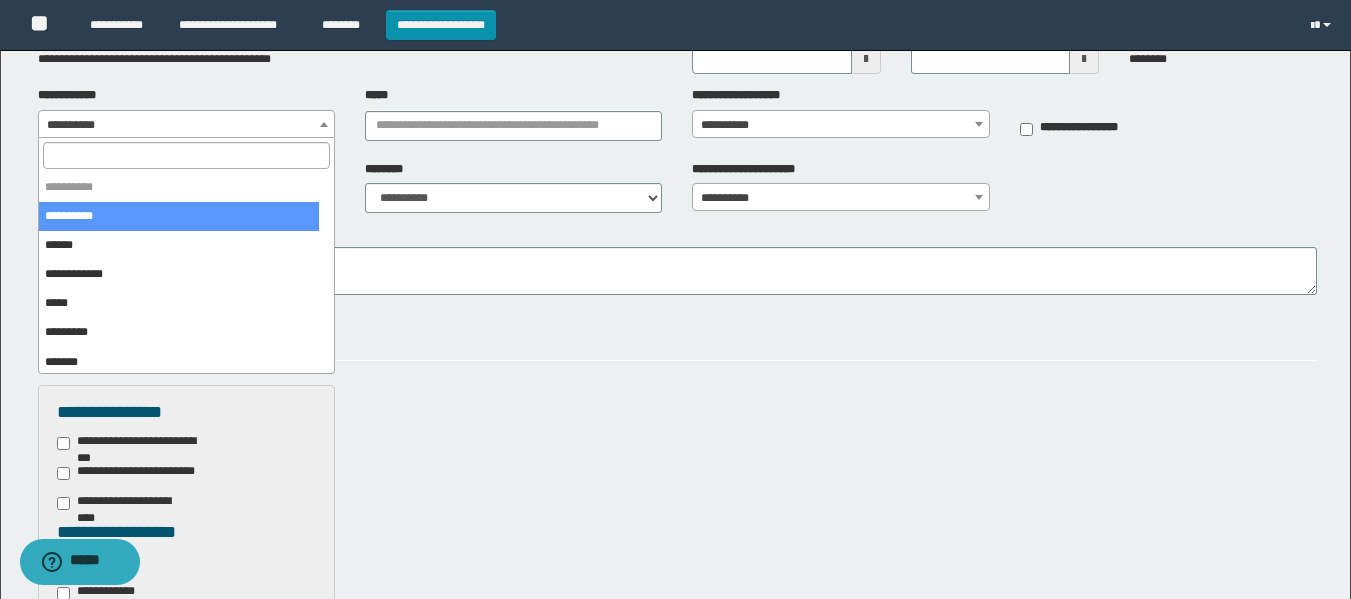 click at bounding box center (186, 155) 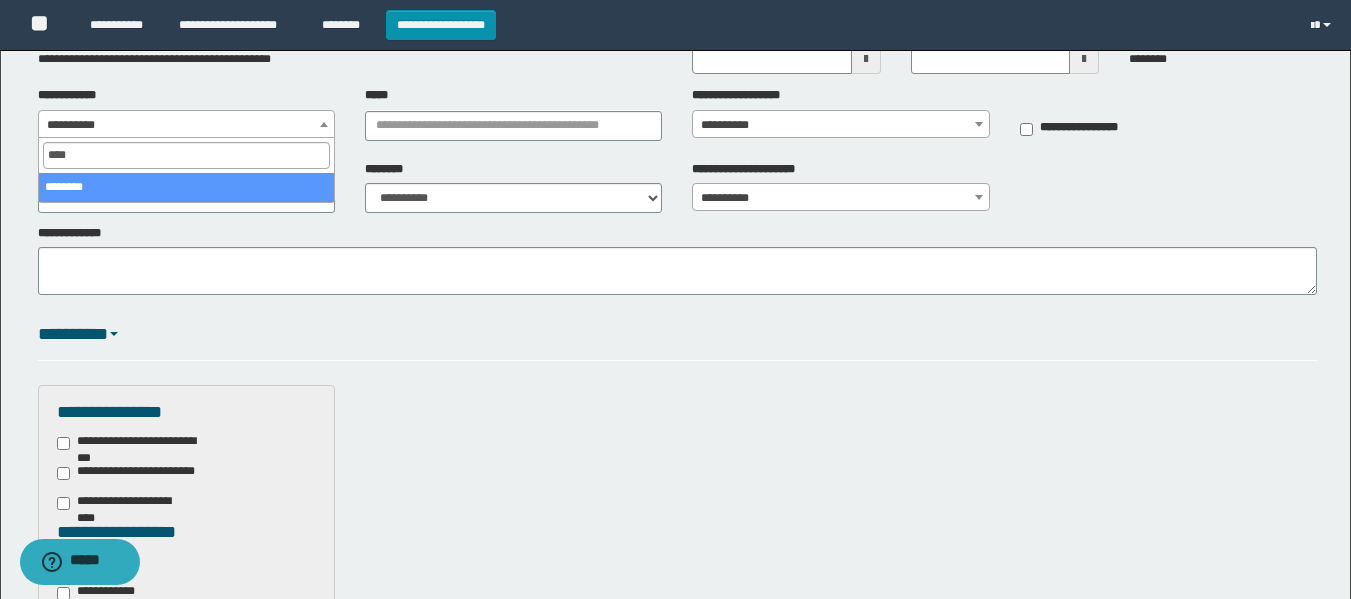 type on "****" 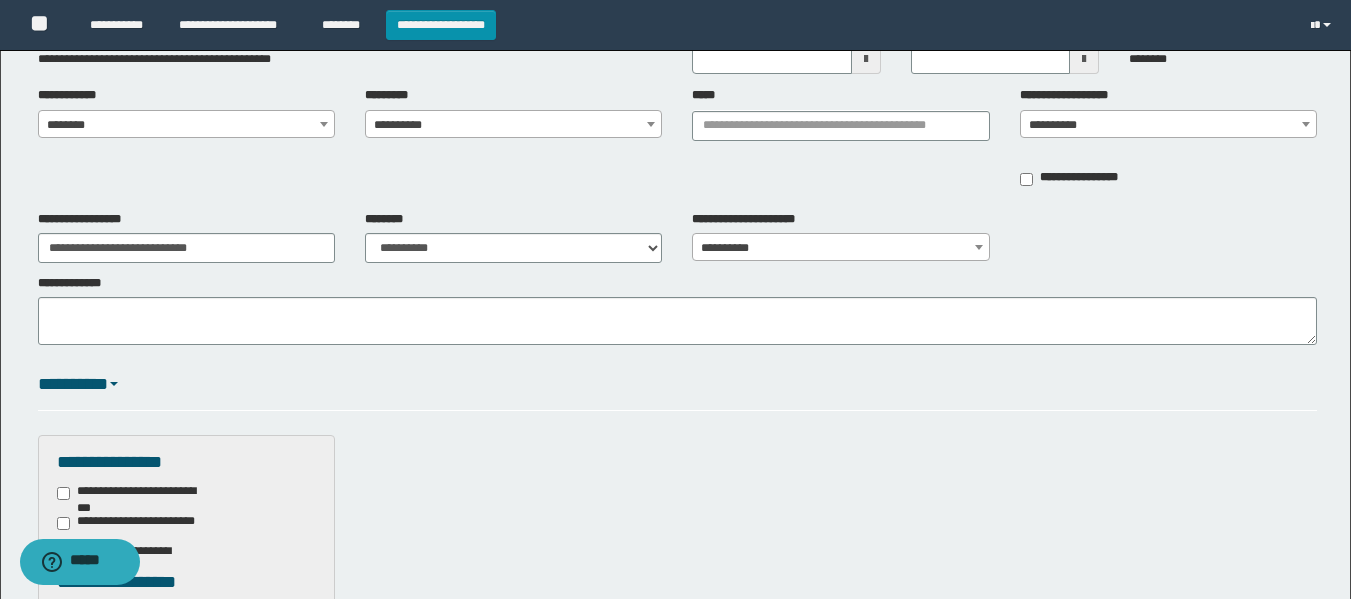click on "**********" at bounding box center (513, 125) 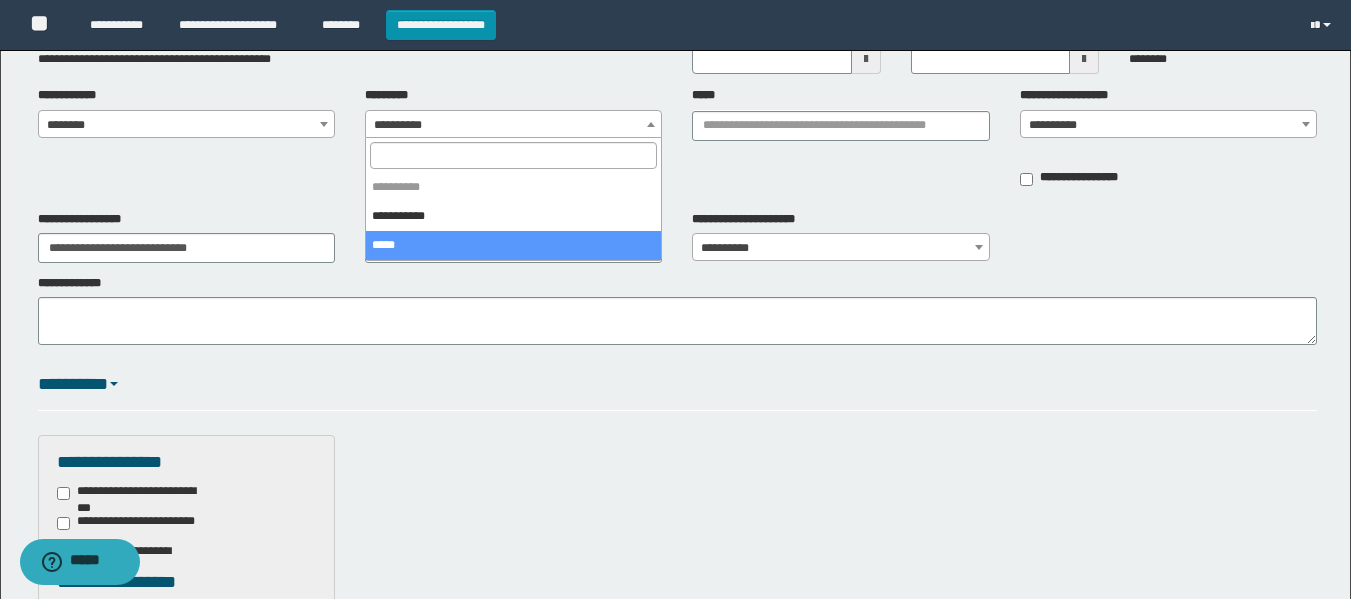 select on "****" 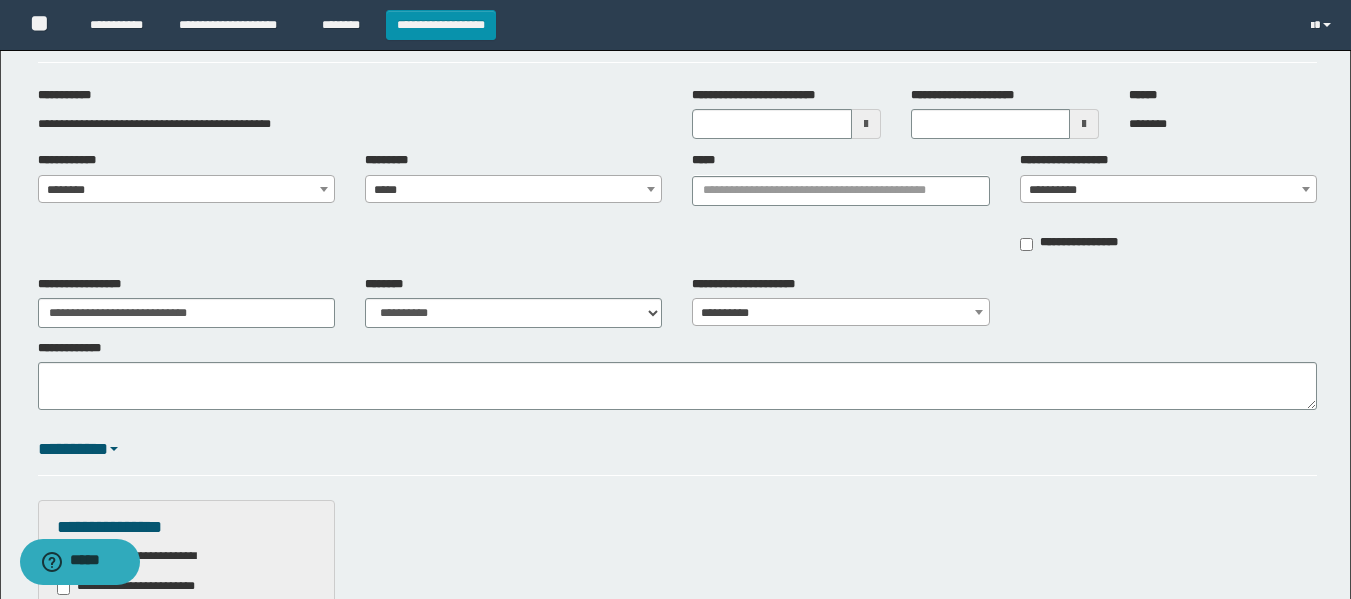 scroll, scrollTop: 89, scrollLeft: 0, axis: vertical 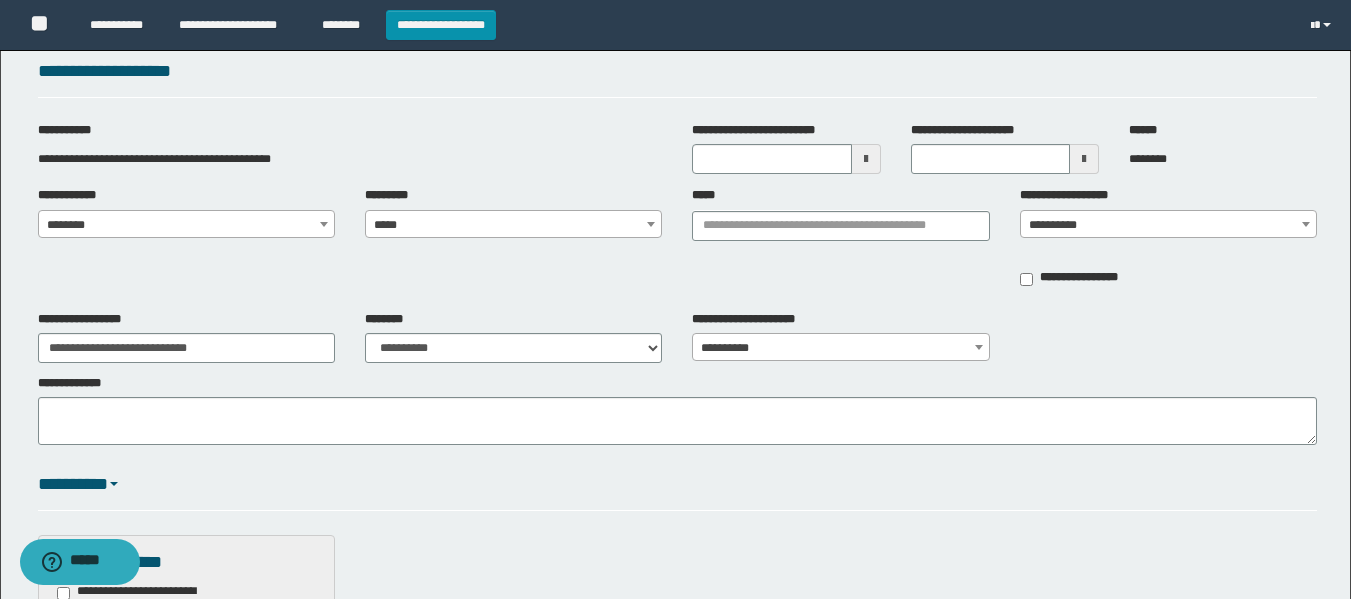 click at bounding box center (866, 159) 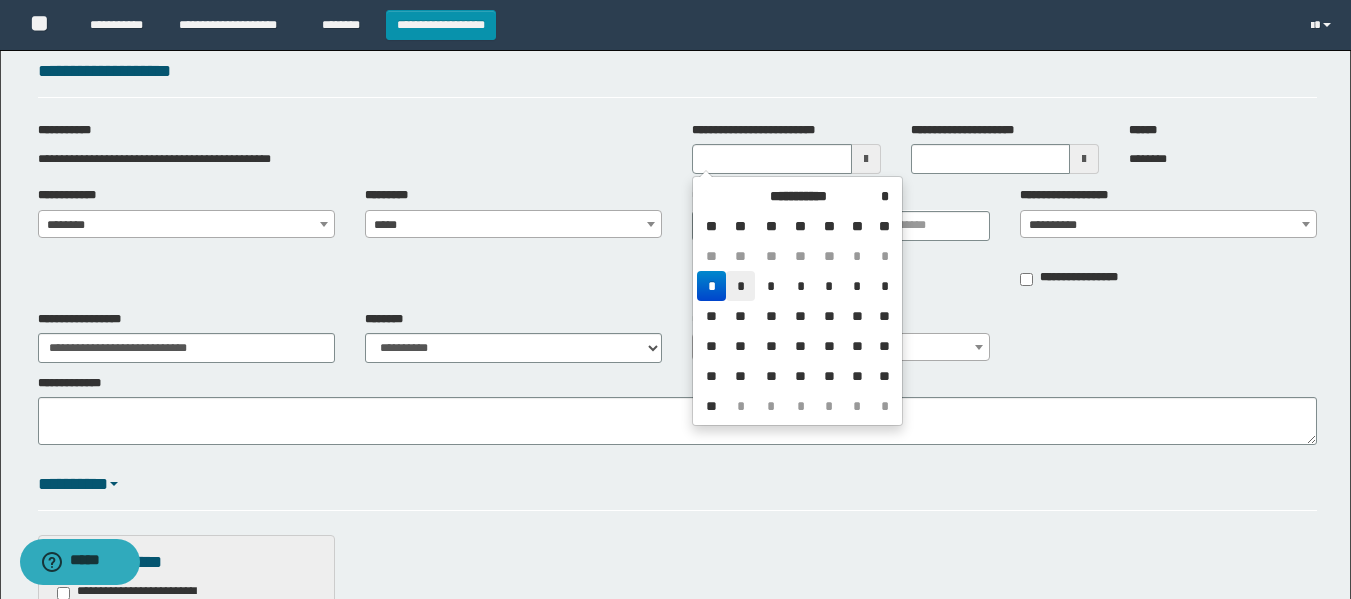 click on "*" at bounding box center (740, 286) 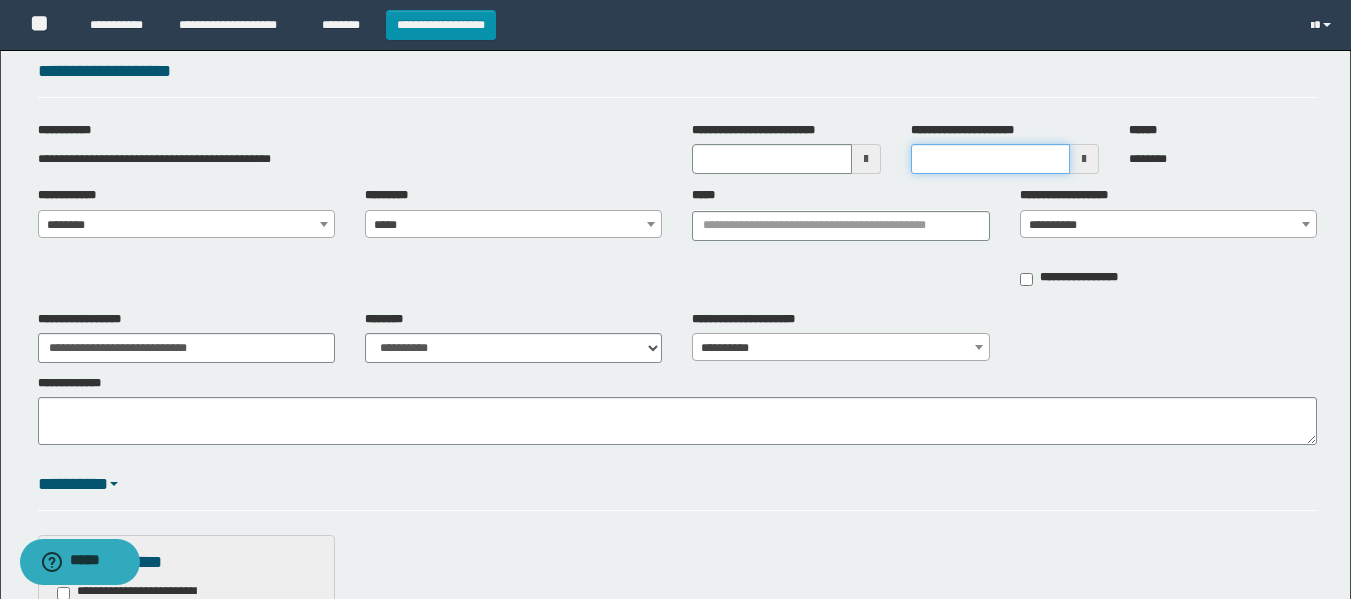 click on "**********" at bounding box center (990, 159) 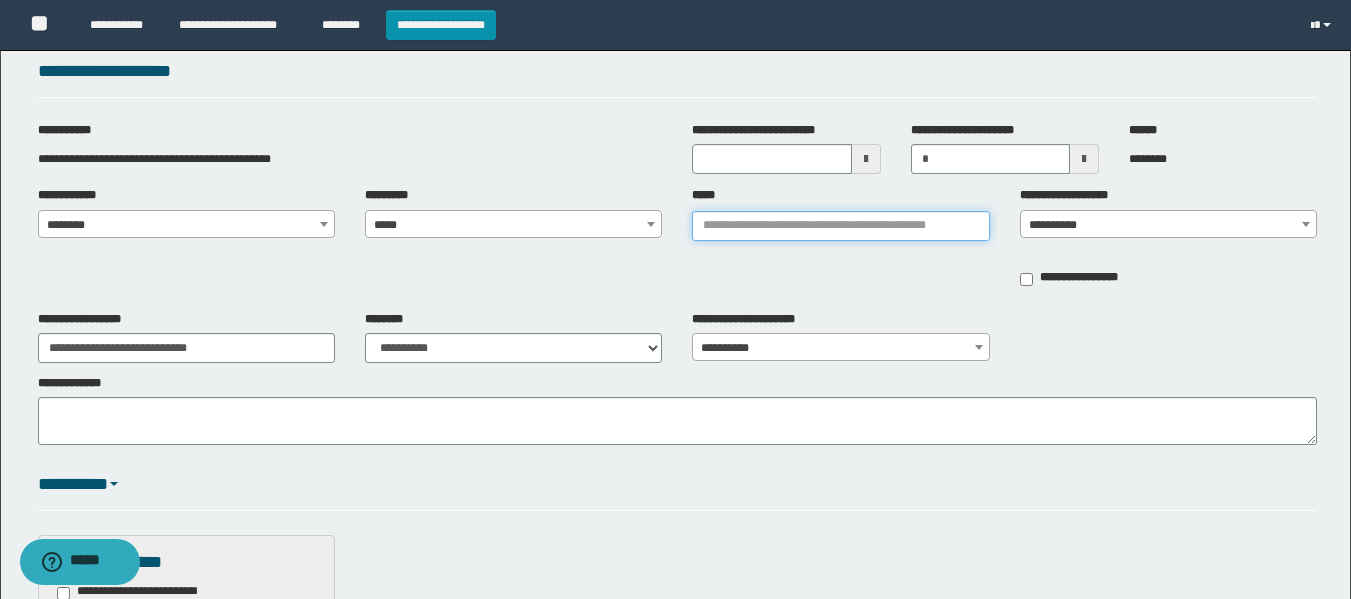 type on "*******" 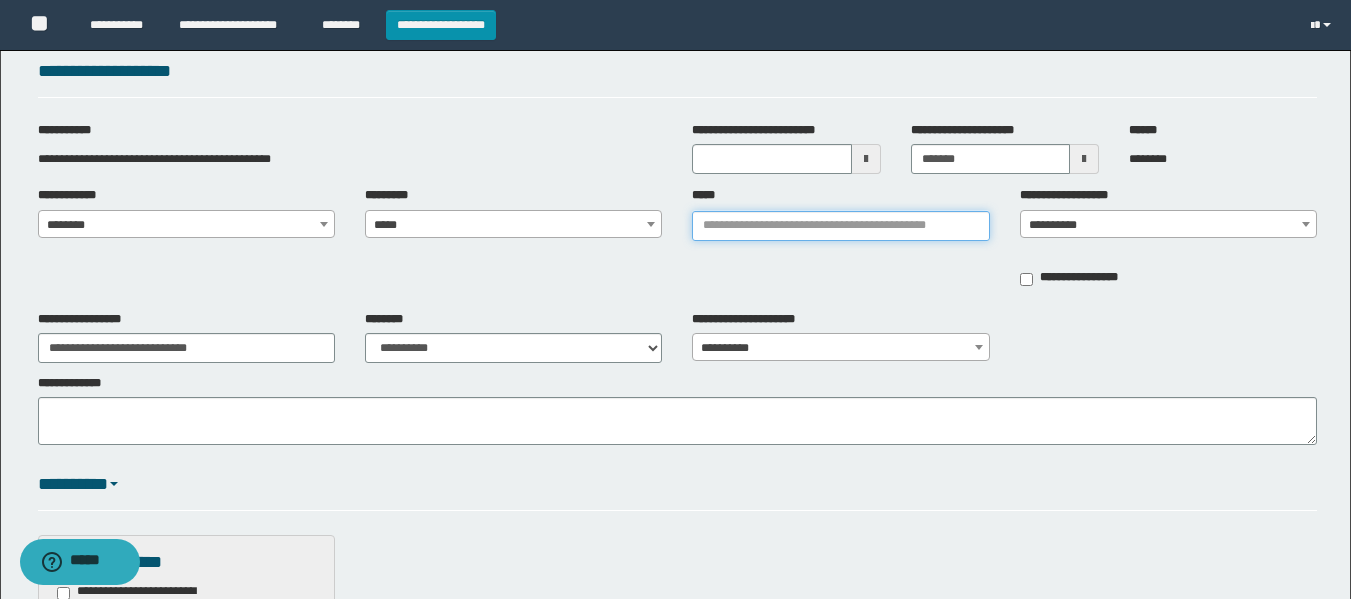click on "*****" at bounding box center (840, 226) 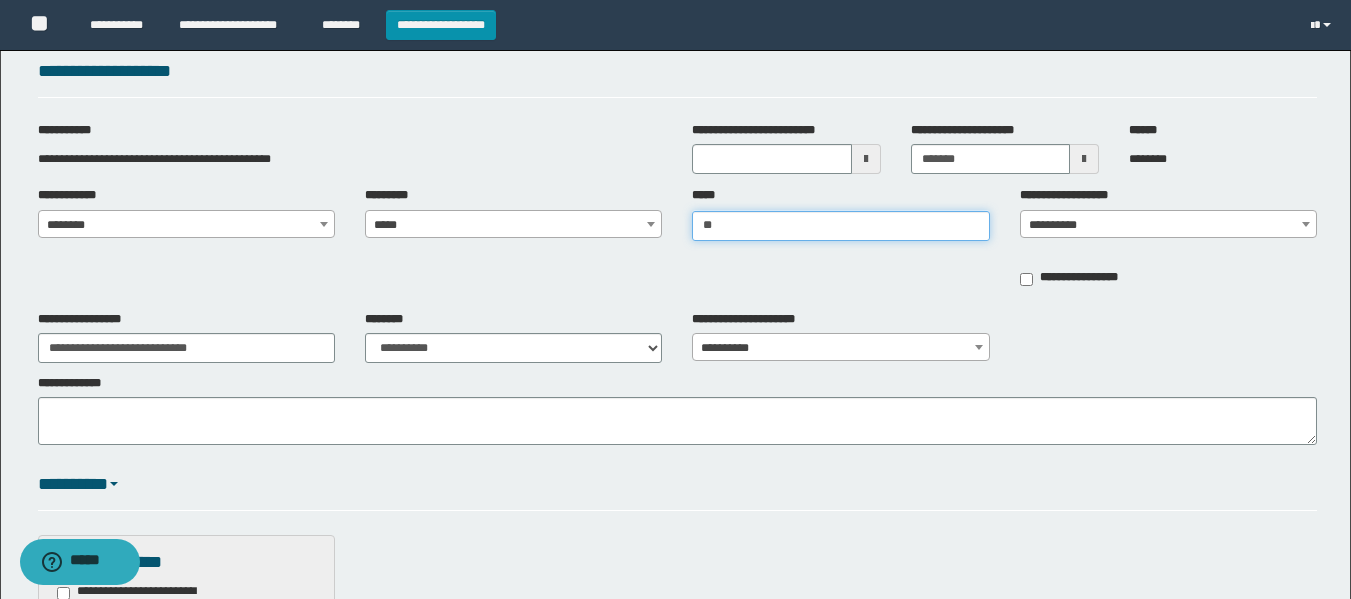 type on "*" 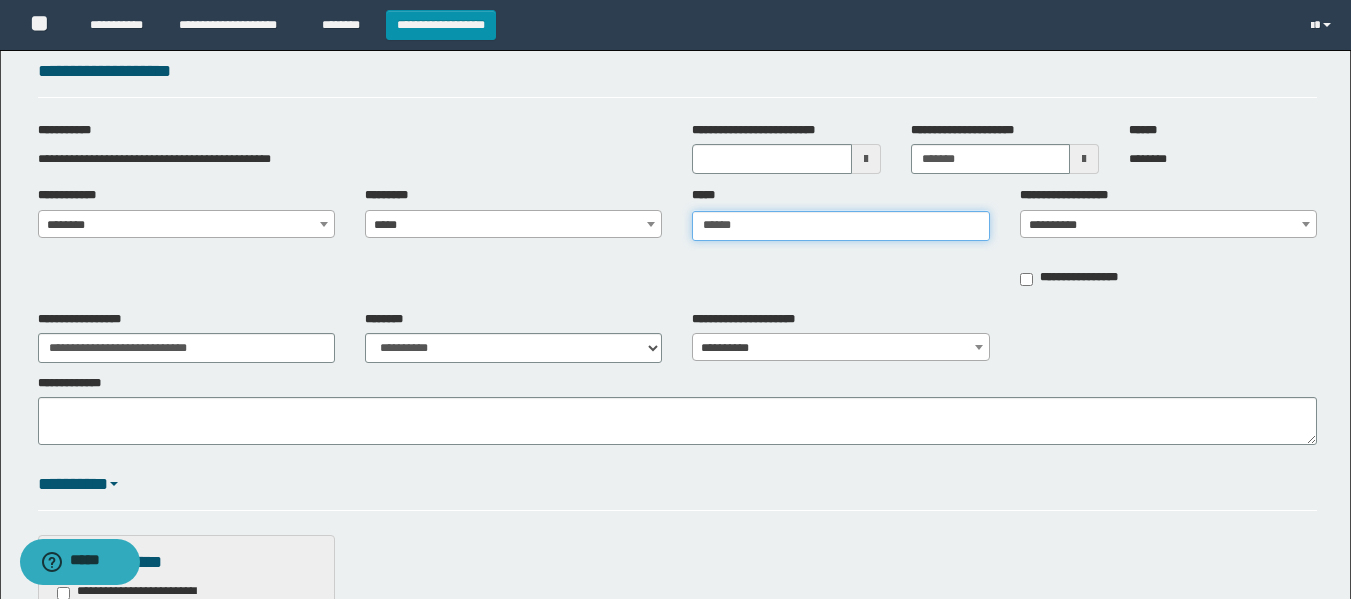 type on "*******" 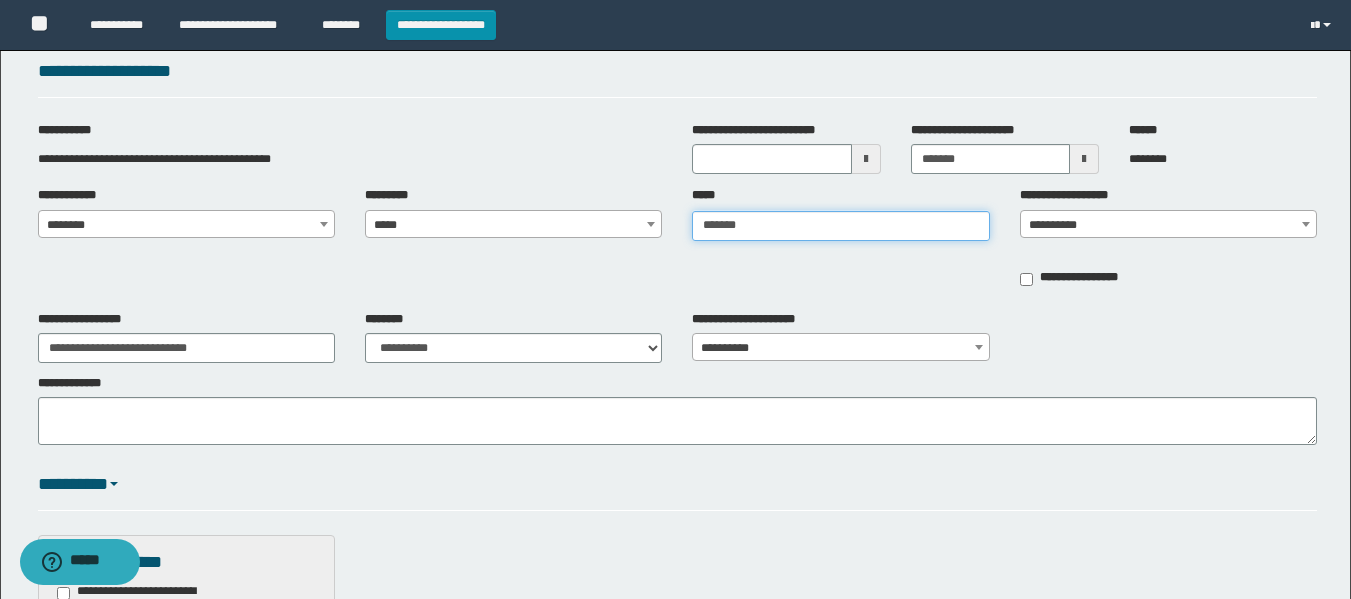 type on "*******" 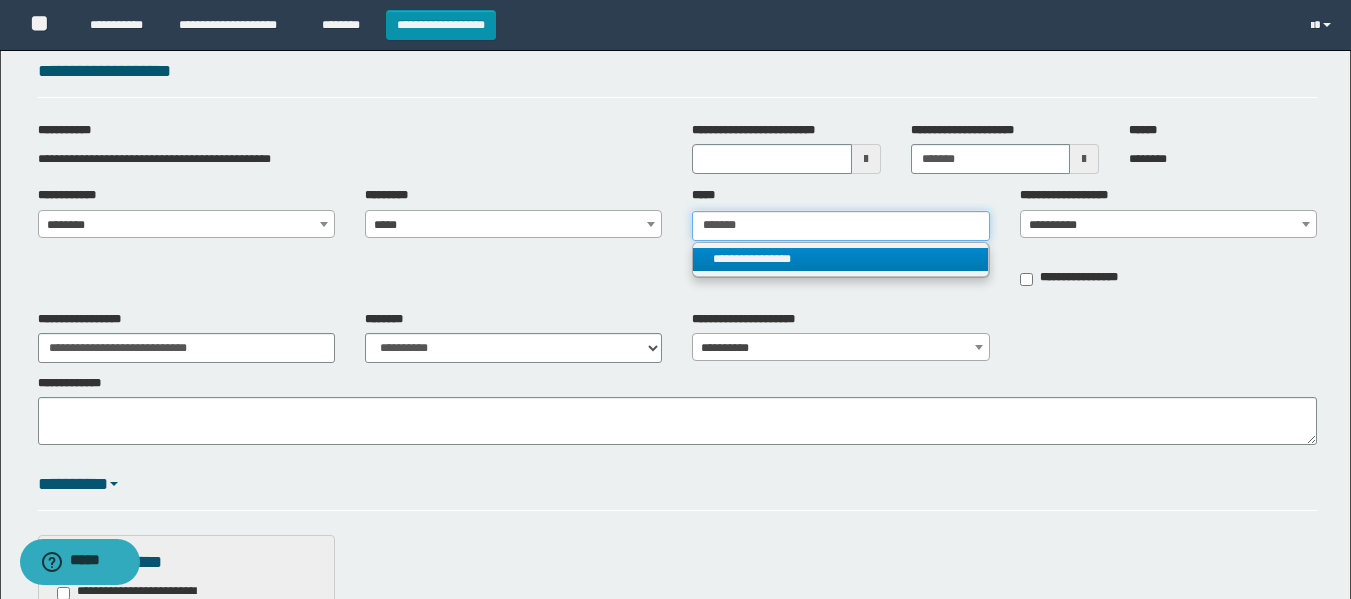 type on "*******" 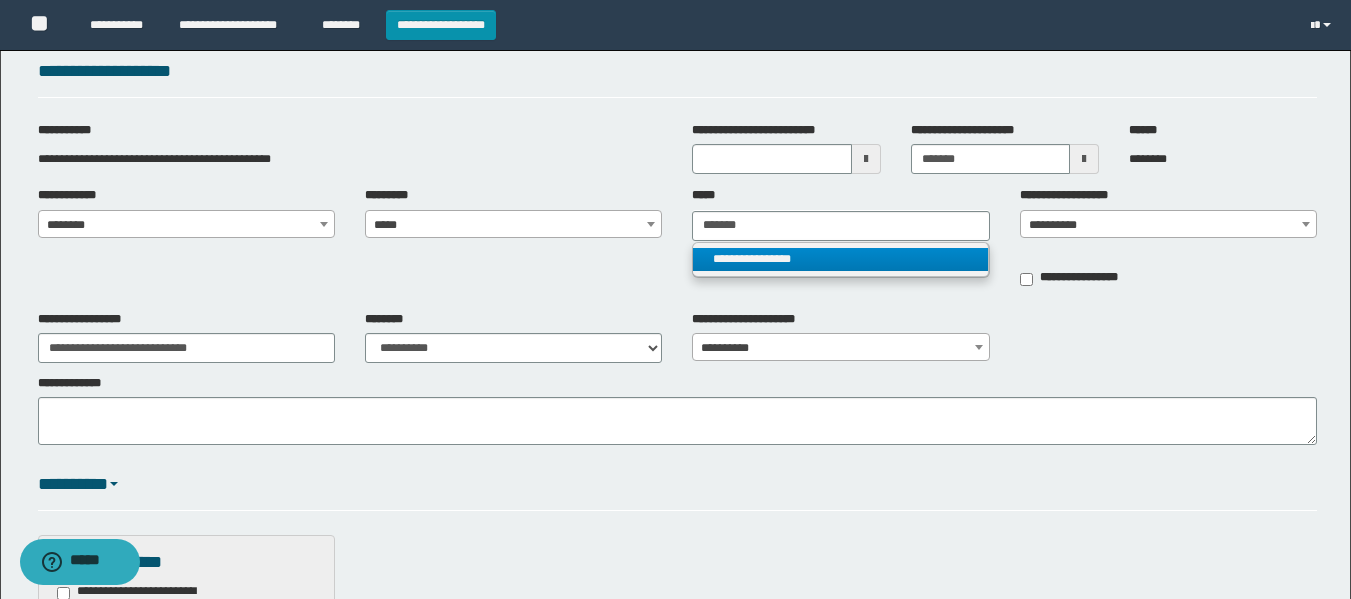 type 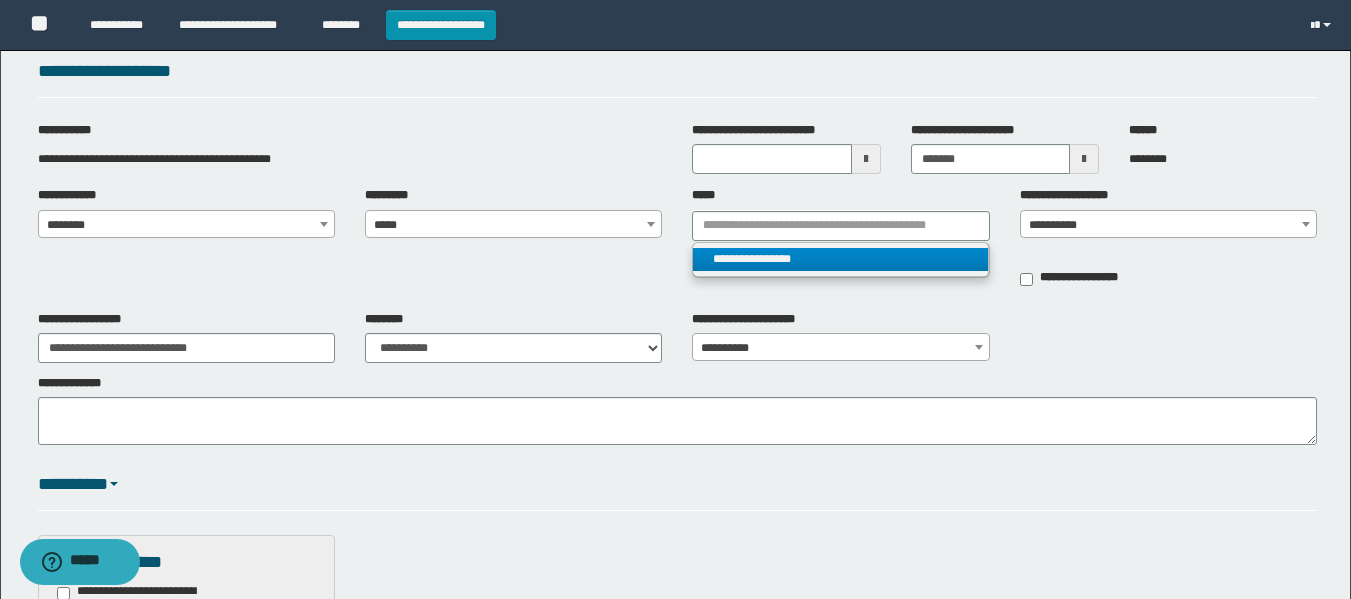 click on "**********" at bounding box center (840, 259) 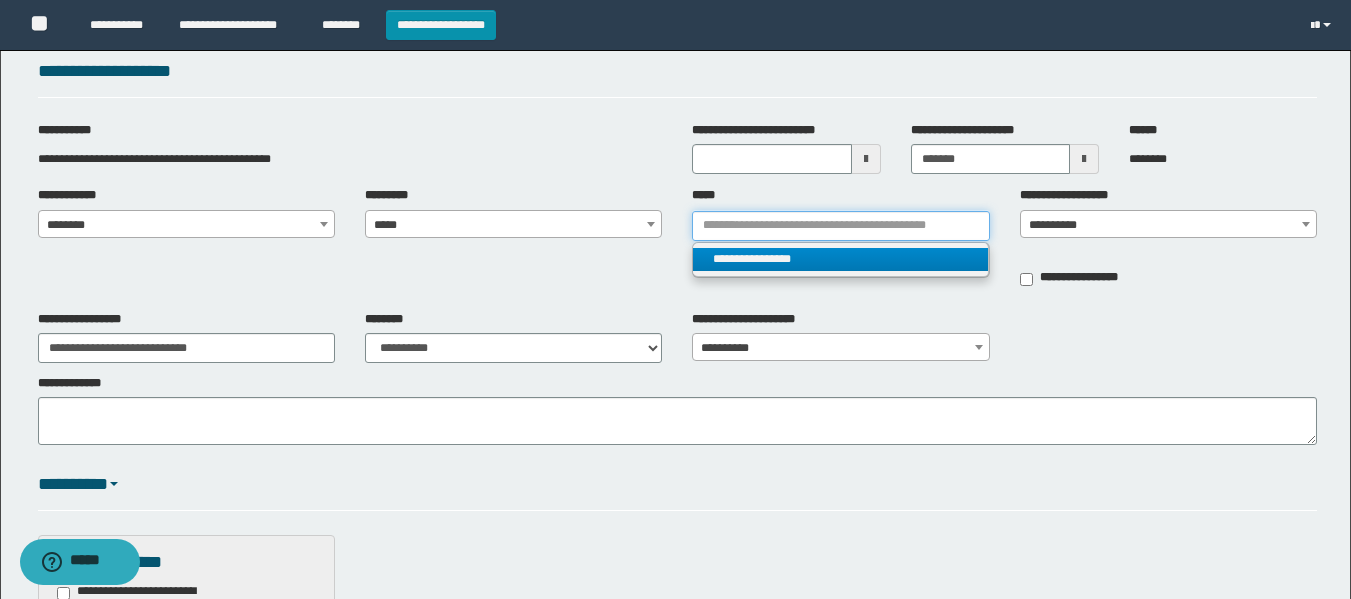 type 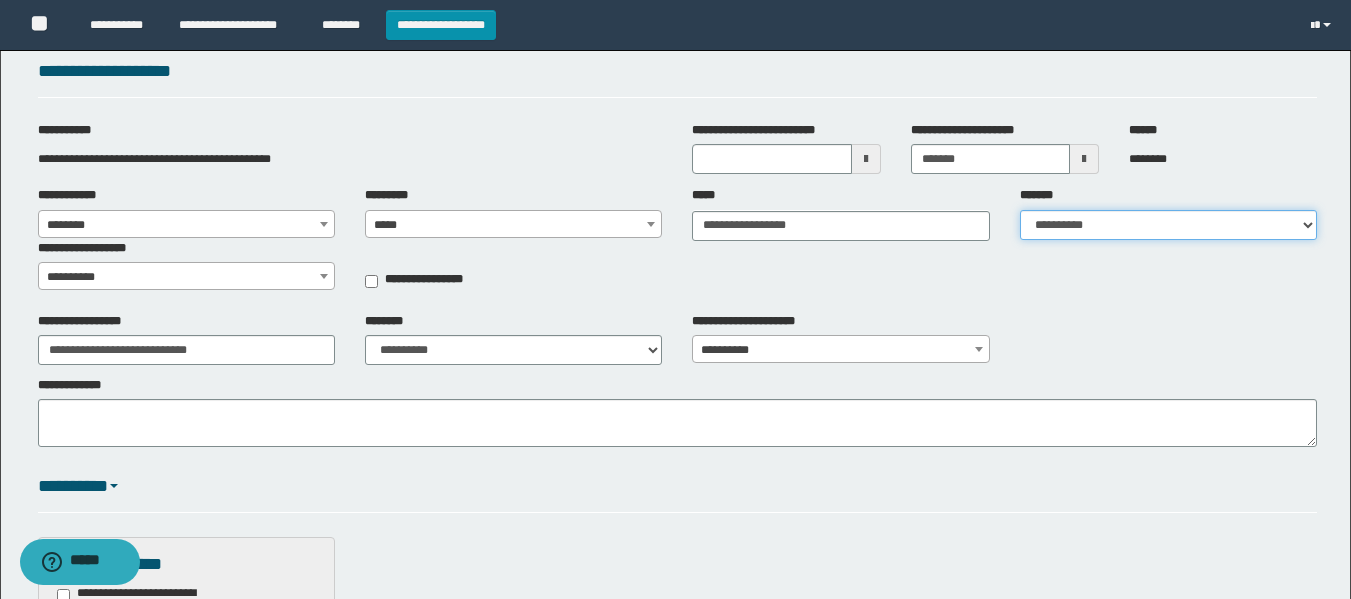 click on "**********" at bounding box center [1168, 225] 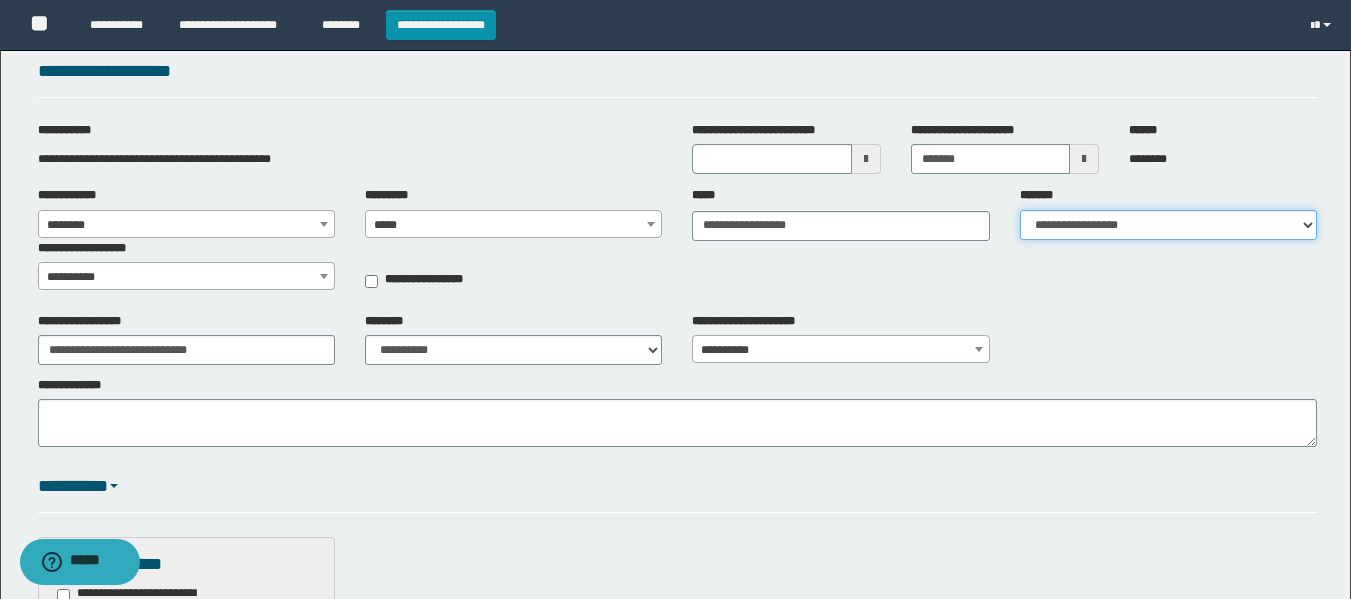 click on "**********" at bounding box center (1168, 225) 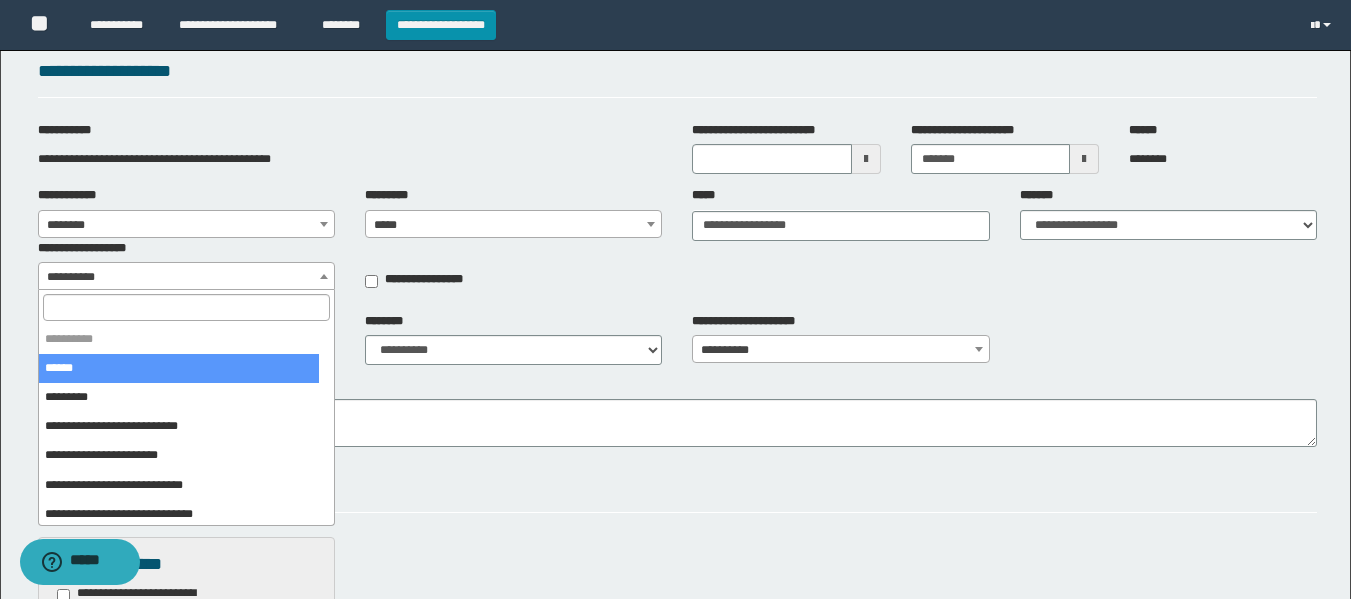 click on "**********" at bounding box center [186, 277] 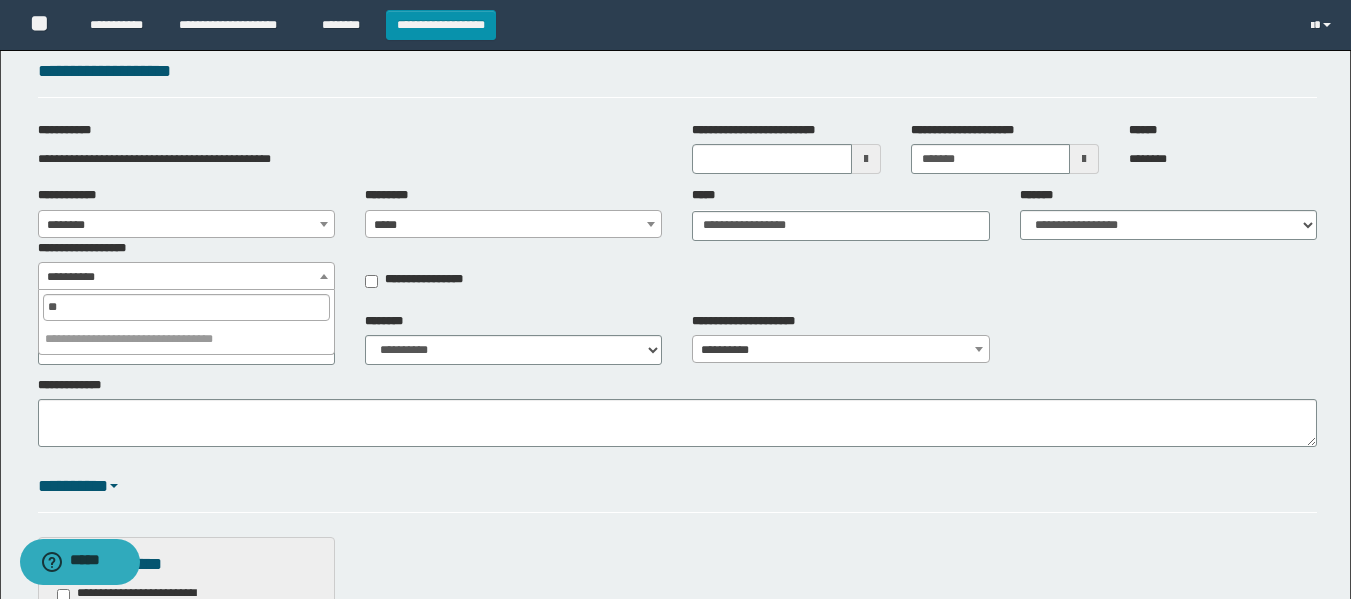 type on "*" 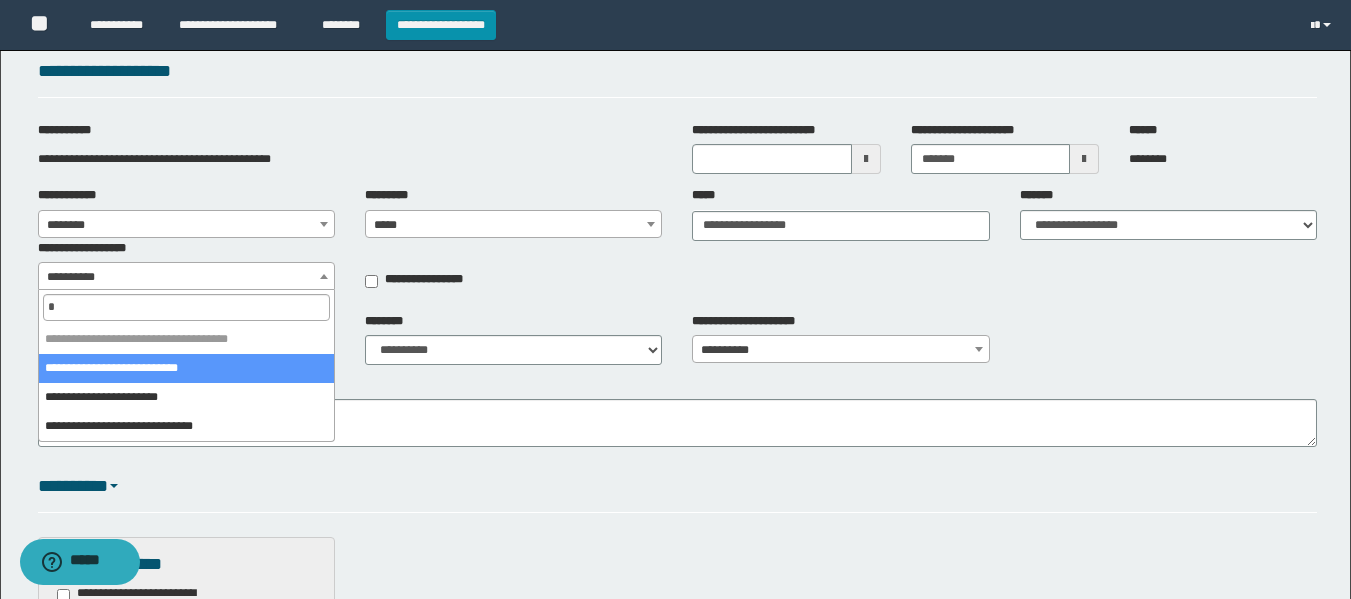 type 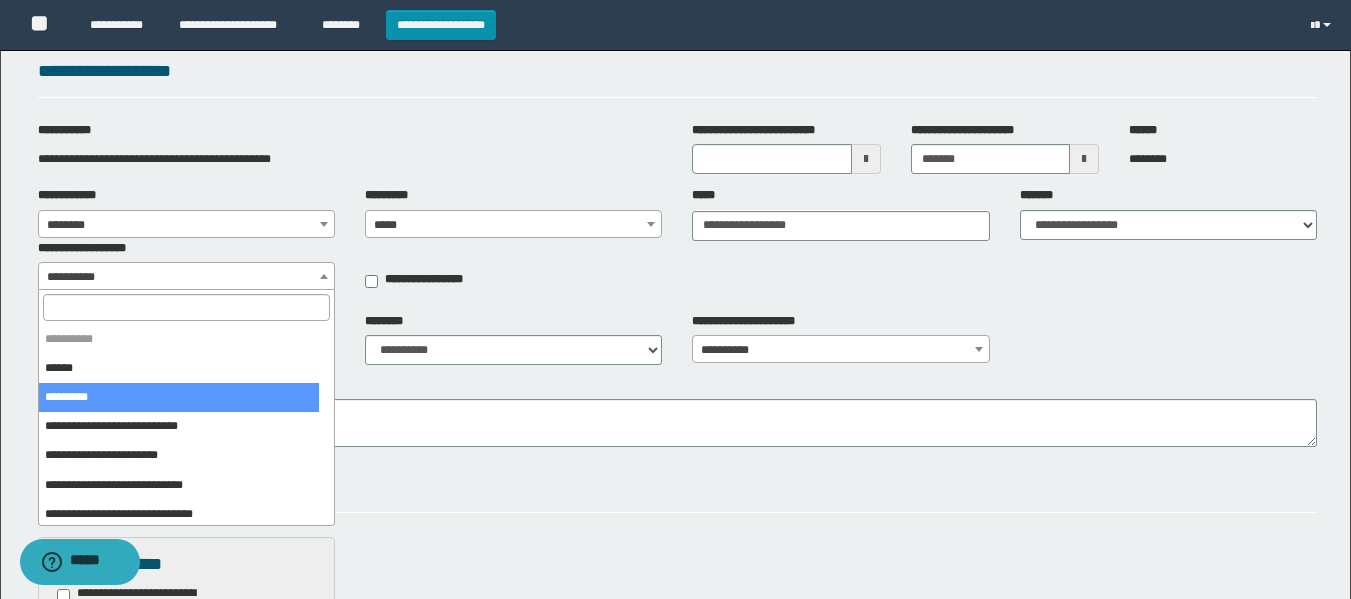 drag, startPoint x: 458, startPoint y: 455, endPoint x: 398, endPoint y: 417, distance: 71.021126 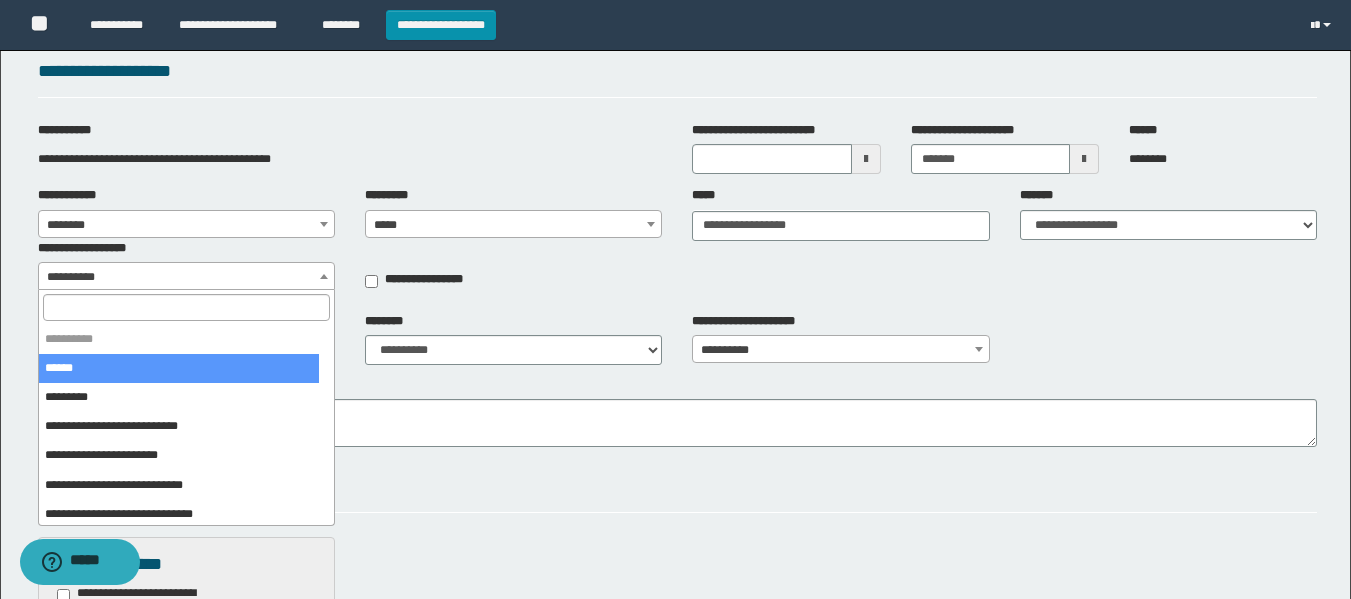 click on "**********" at bounding box center (186, 277) 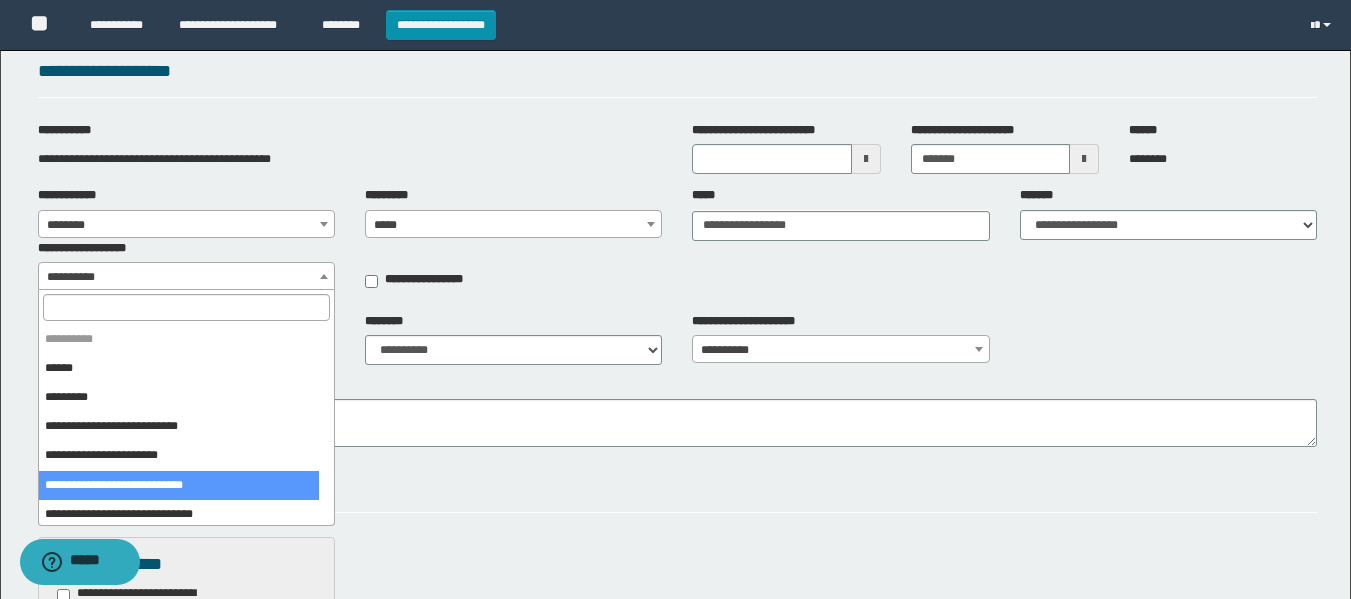 select on "***" 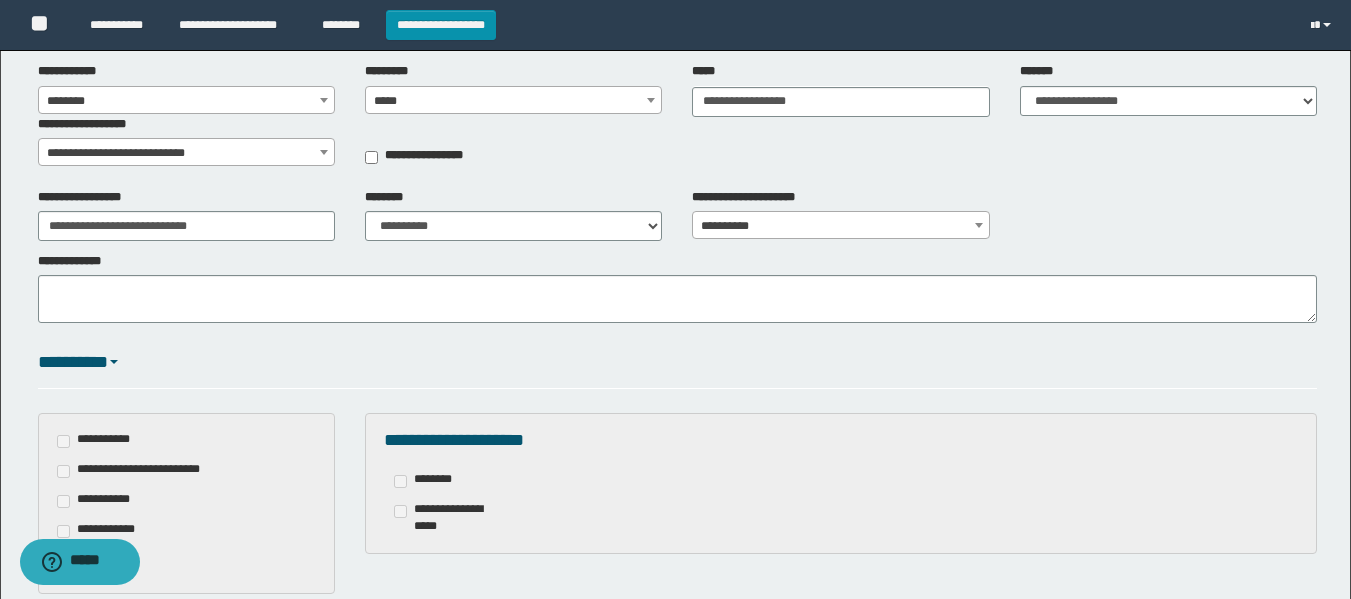 scroll, scrollTop: 0, scrollLeft: 0, axis: both 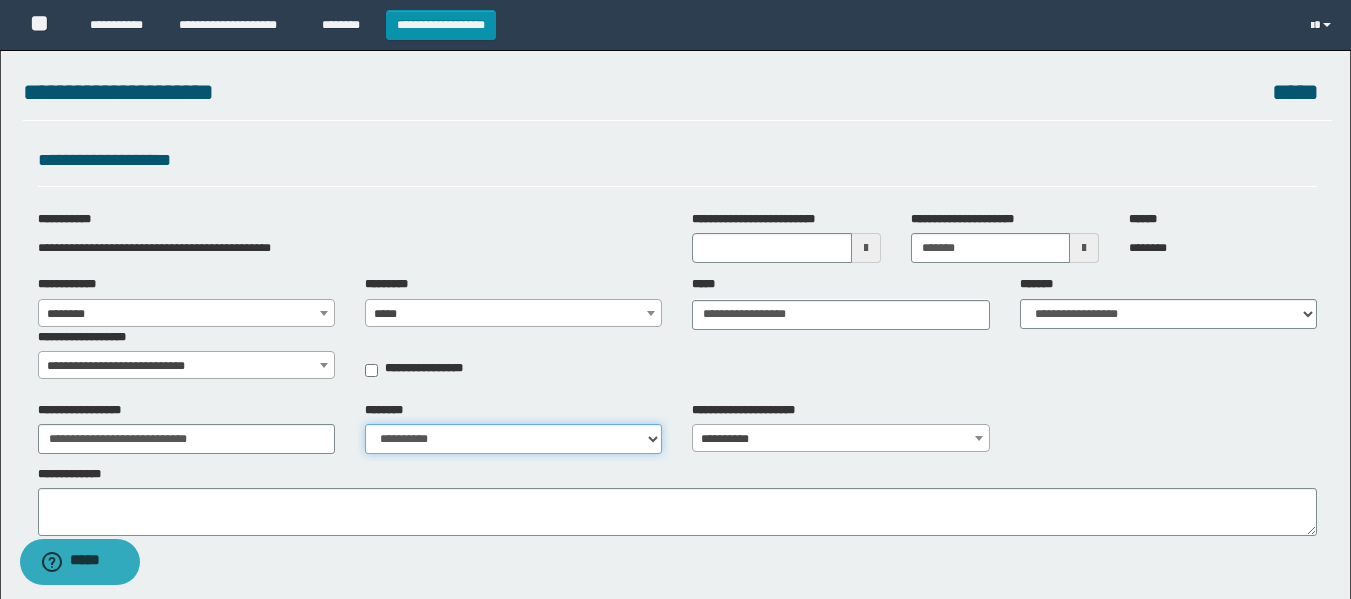 click on "**********" at bounding box center (513, 439) 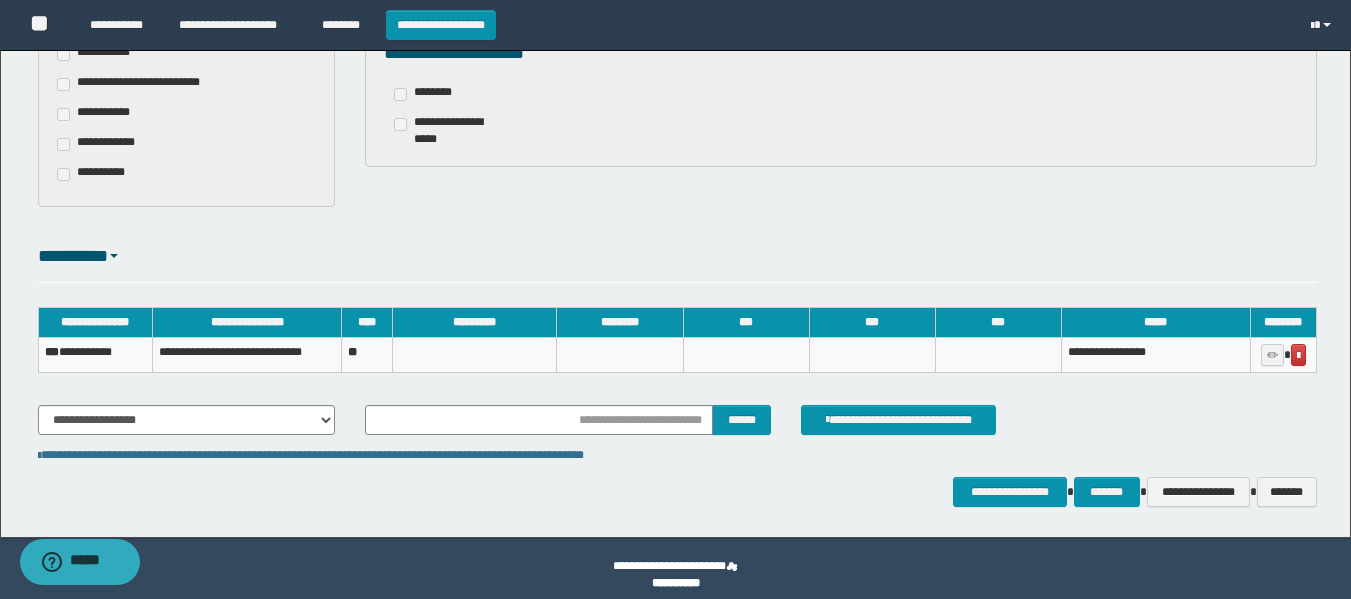 scroll, scrollTop: 613, scrollLeft: 0, axis: vertical 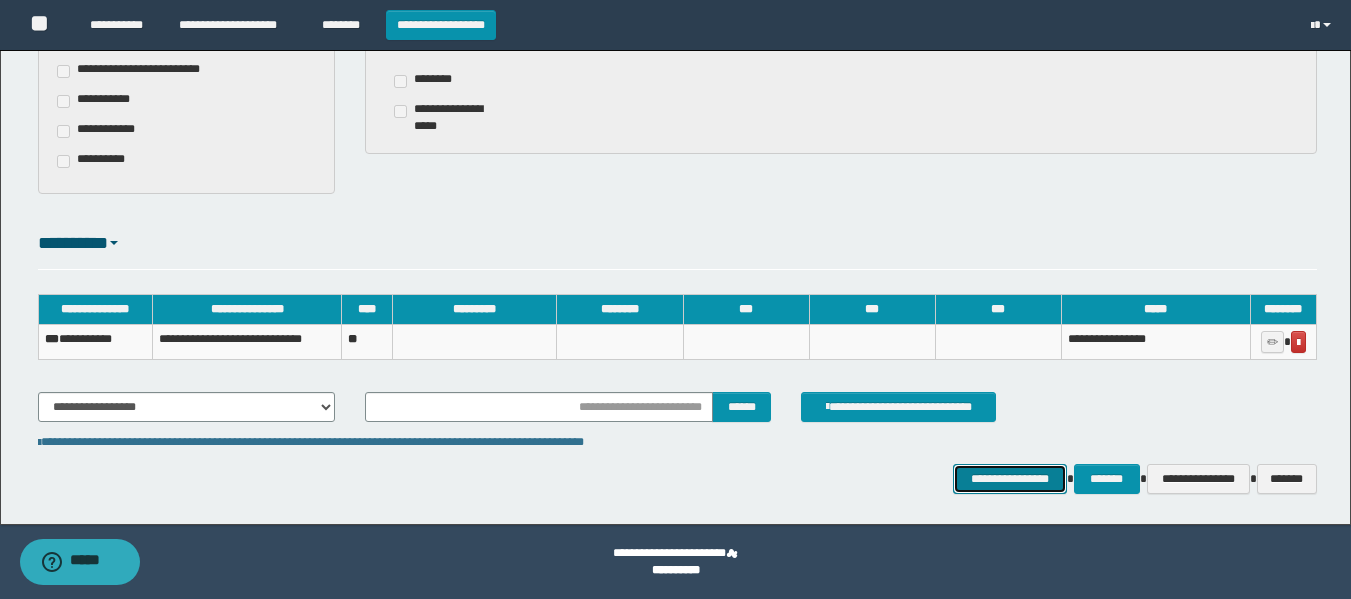 click on "**********" at bounding box center (1009, 479) 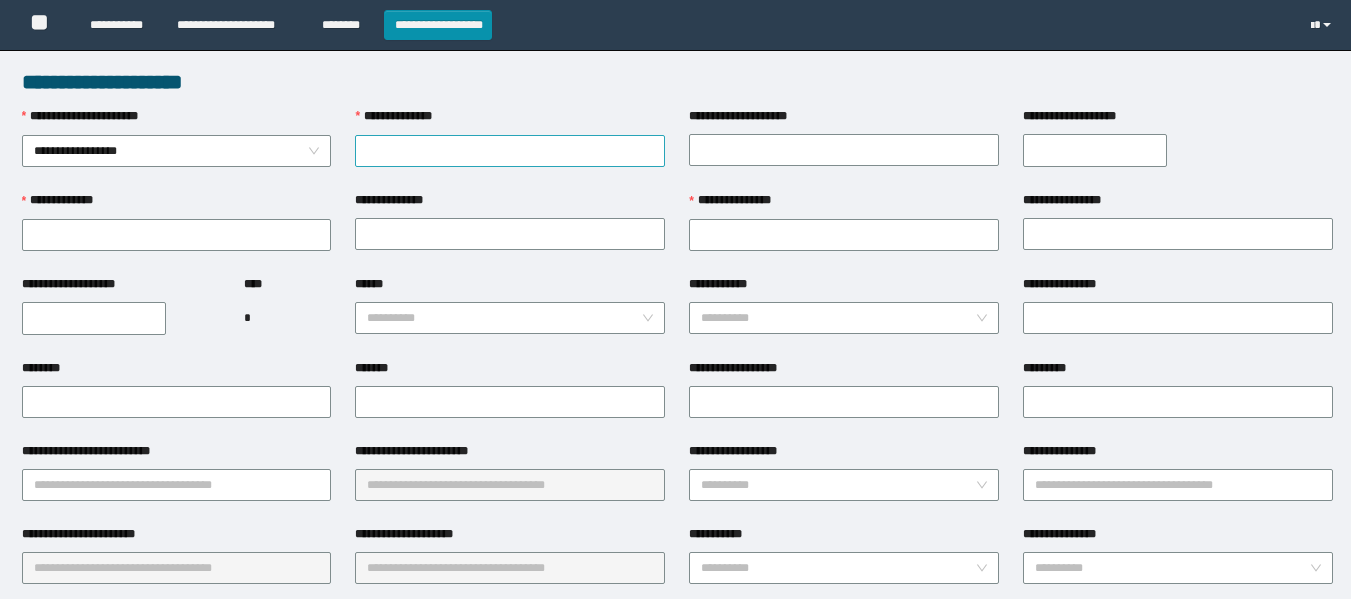 scroll, scrollTop: 0, scrollLeft: 0, axis: both 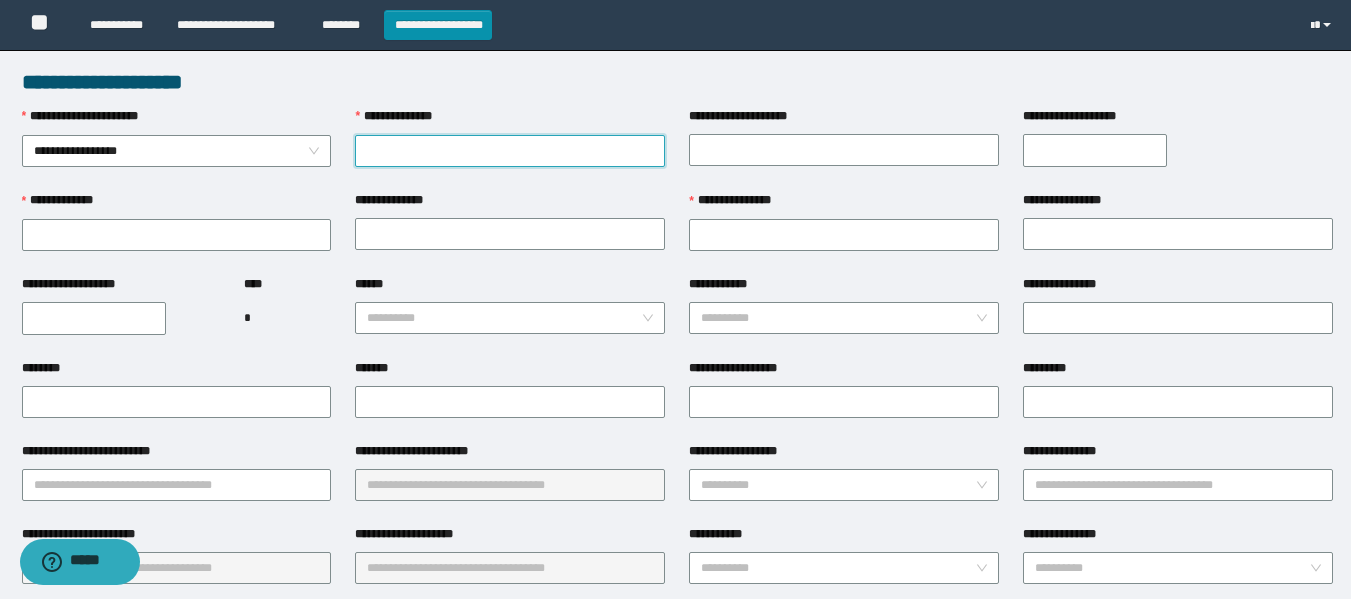 drag, startPoint x: 381, startPoint y: 171, endPoint x: 367, endPoint y: 146, distance: 28.653097 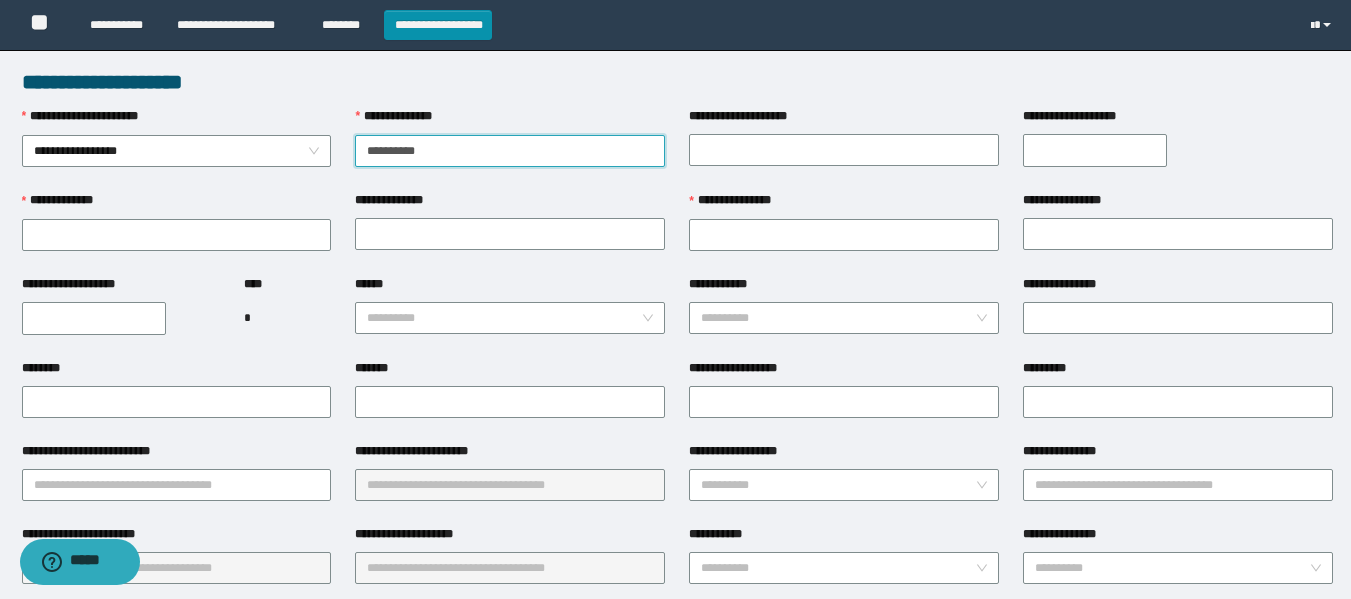 type on "**********" 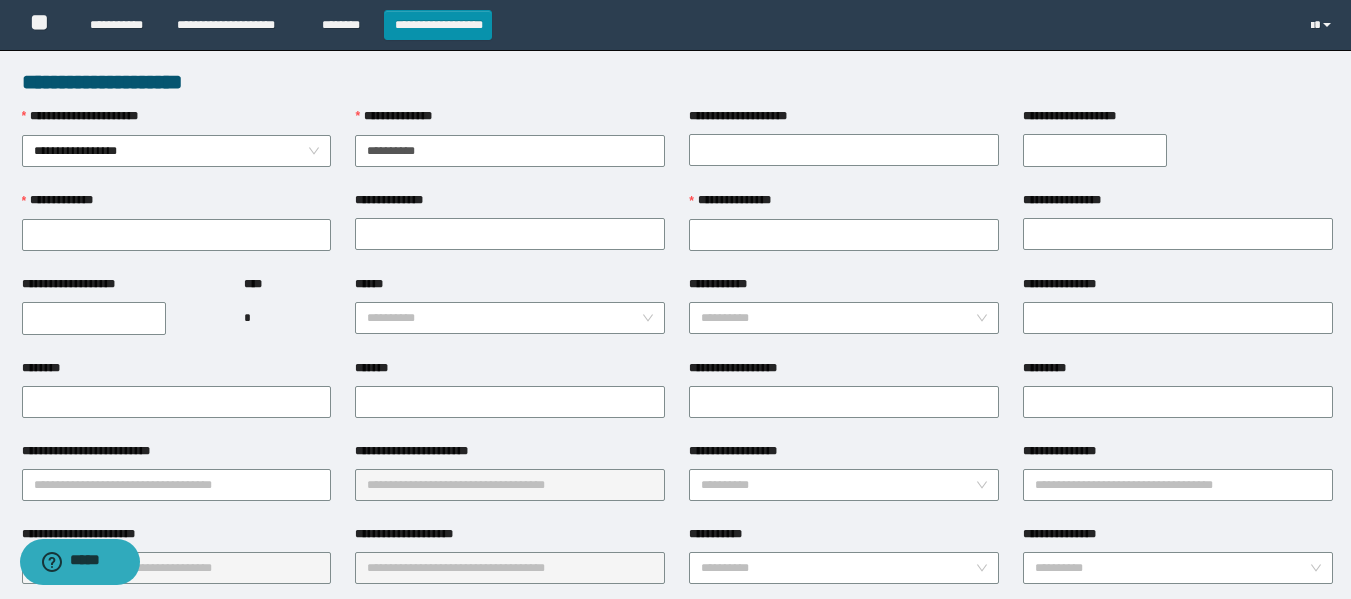 click on "**********" at bounding box center (94, 318) 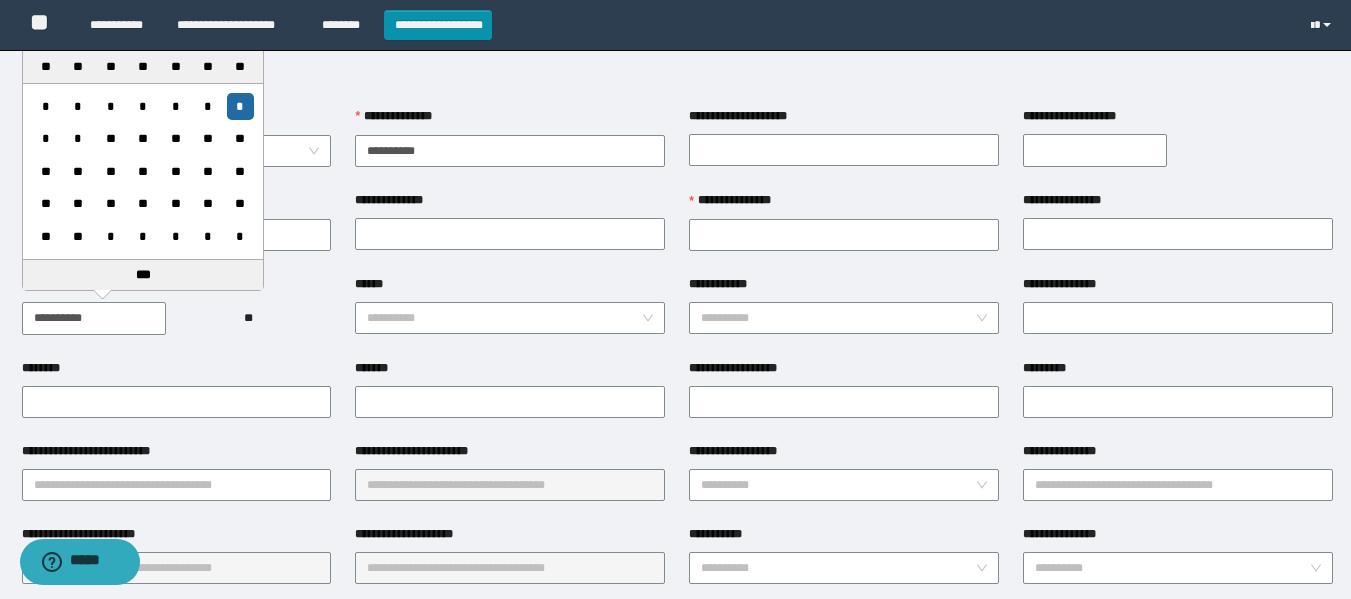 type on "**********" 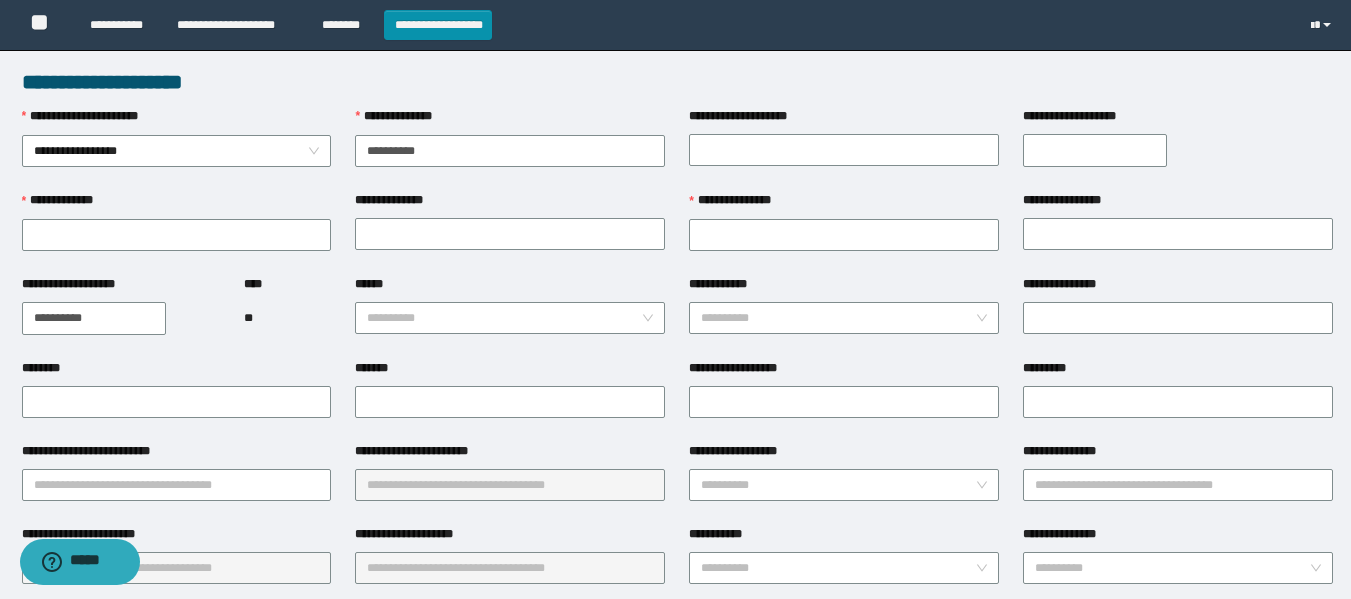 click on "**********" at bounding box center (844, 288) 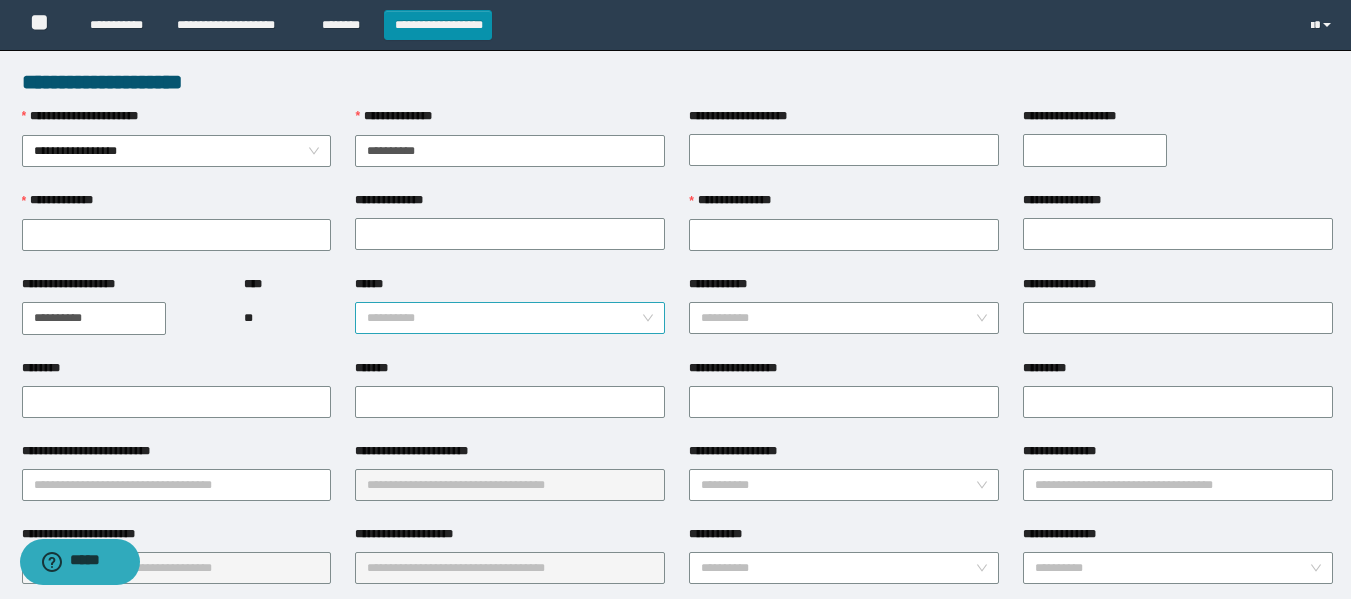 click on "******" at bounding box center (504, 318) 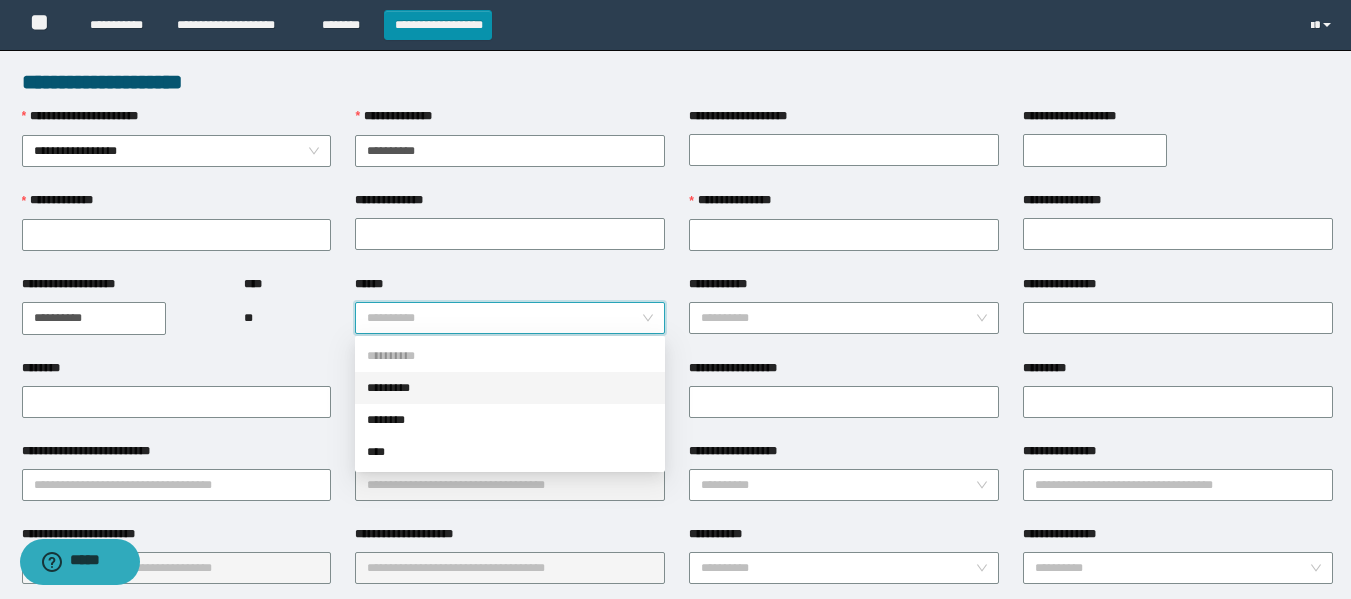 click on "*********" at bounding box center [510, 388] 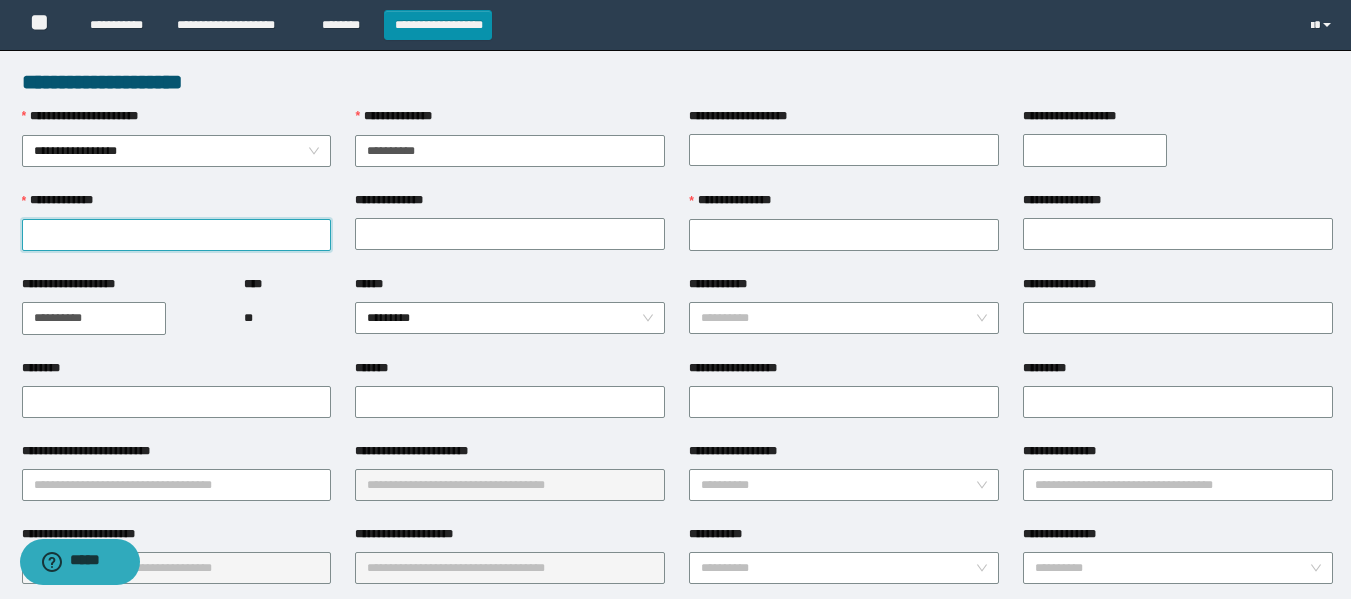click on "**********" at bounding box center [177, 235] 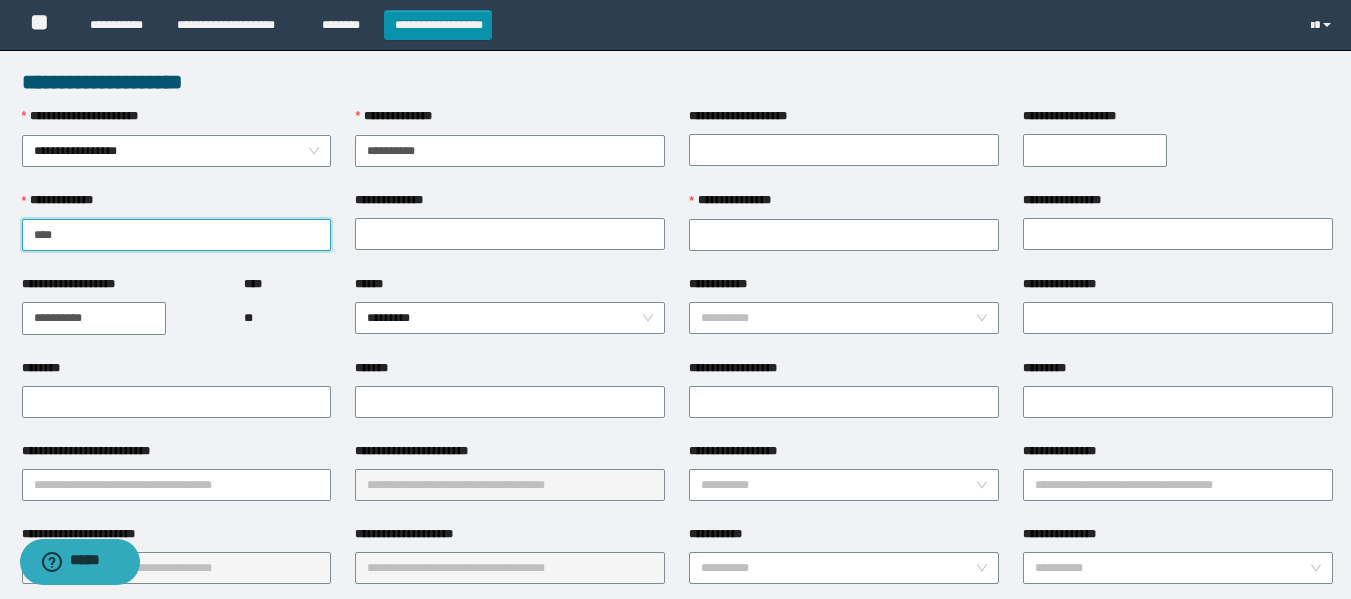 type on "****" 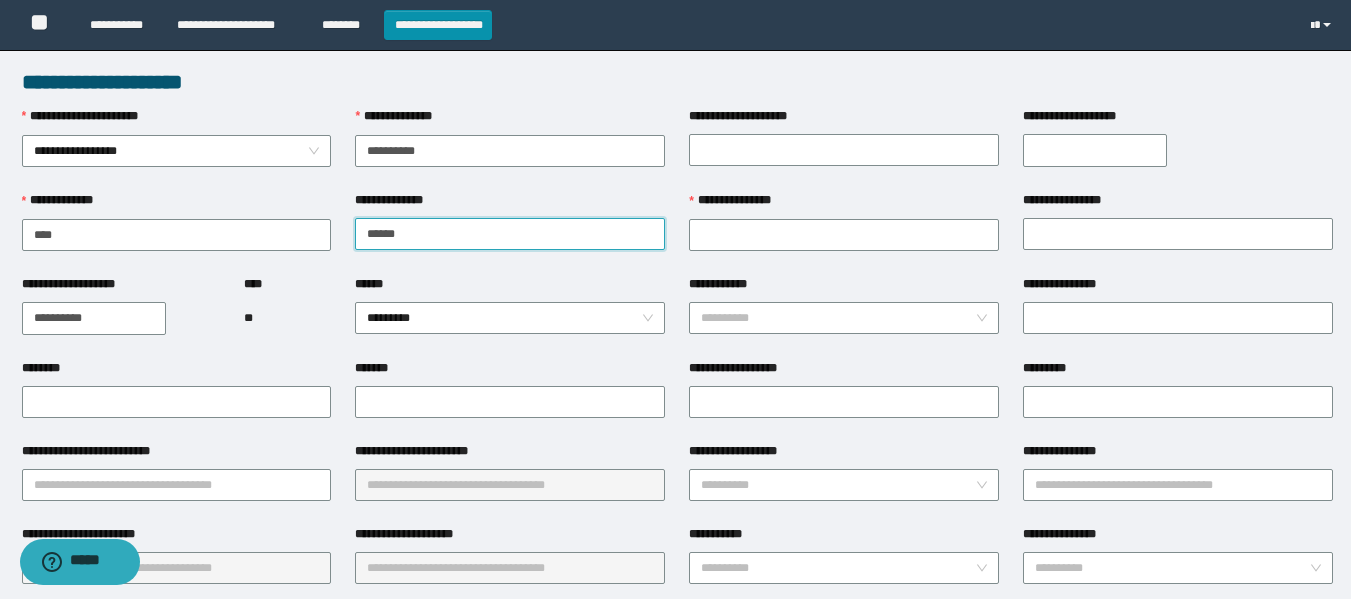 type on "******" 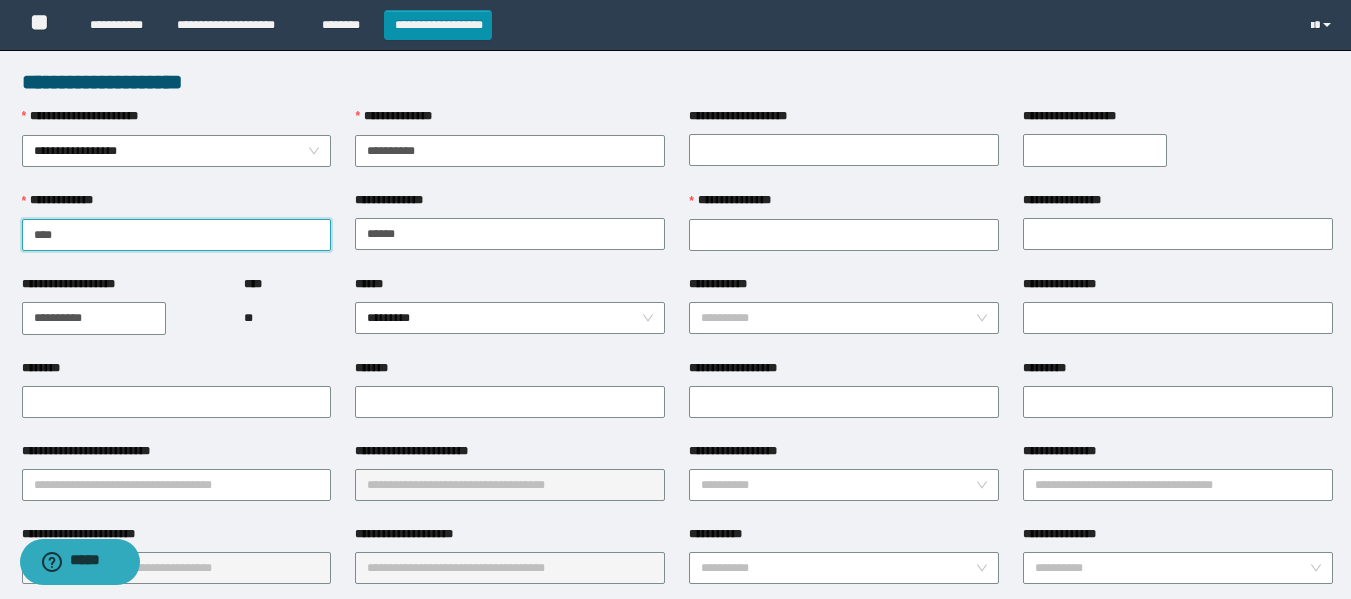 click on "****" at bounding box center (177, 235) 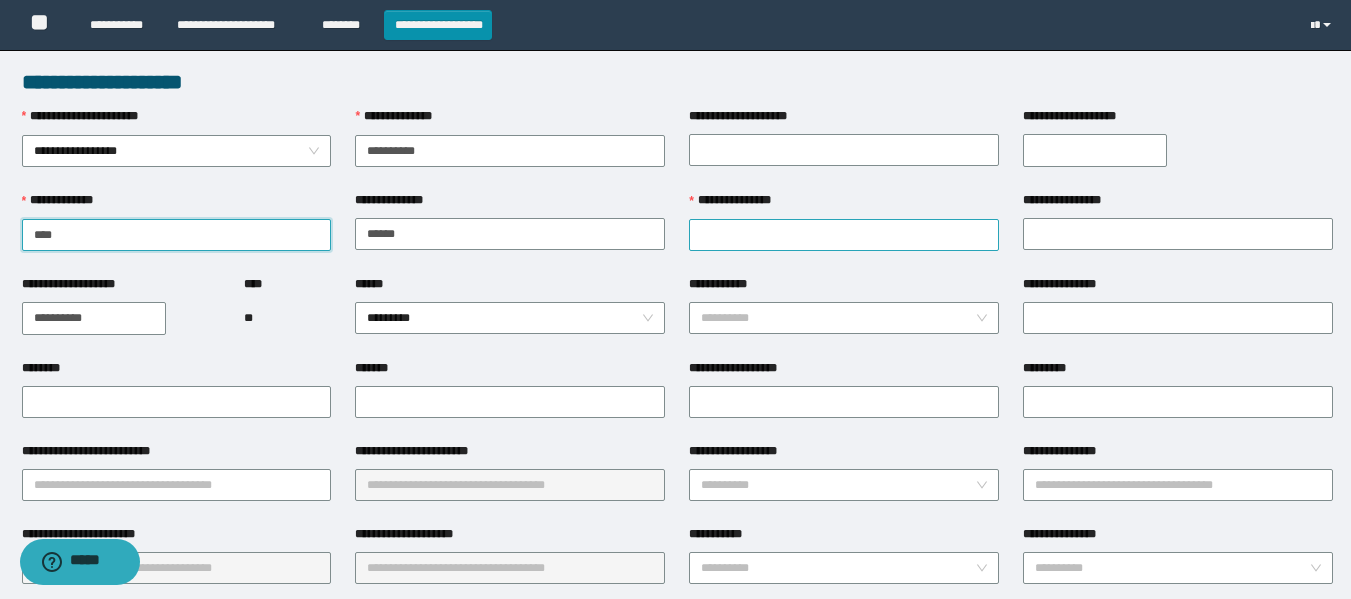 type on "****" 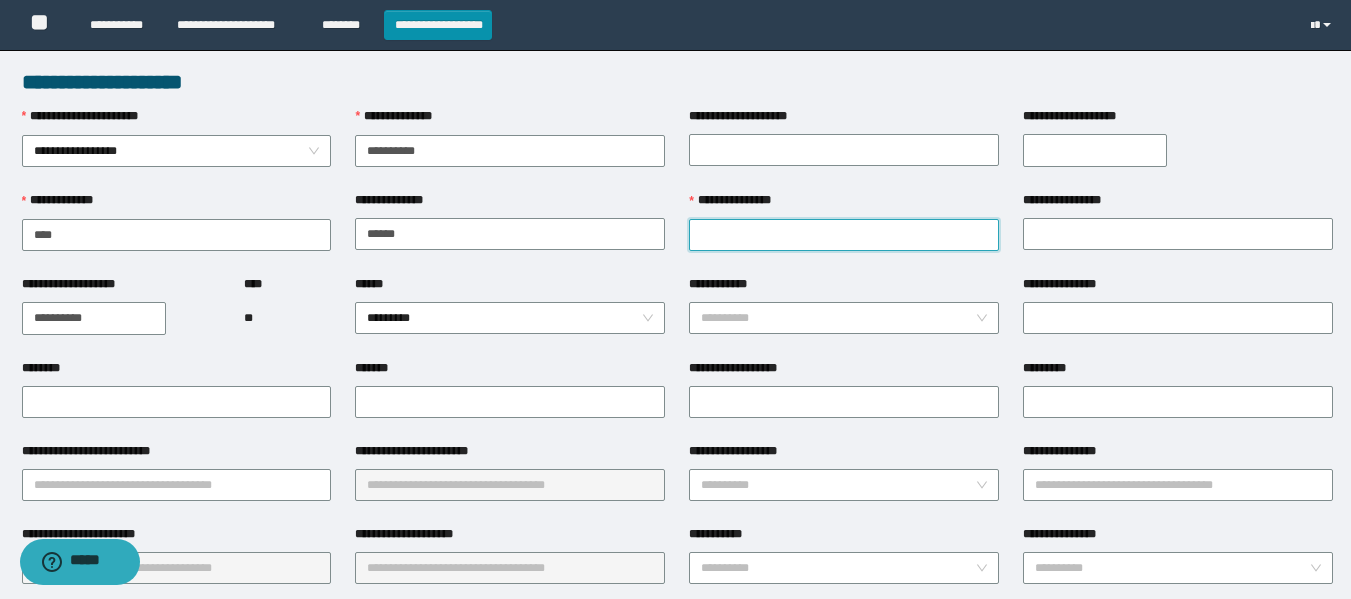 click on "**********" at bounding box center [844, 235] 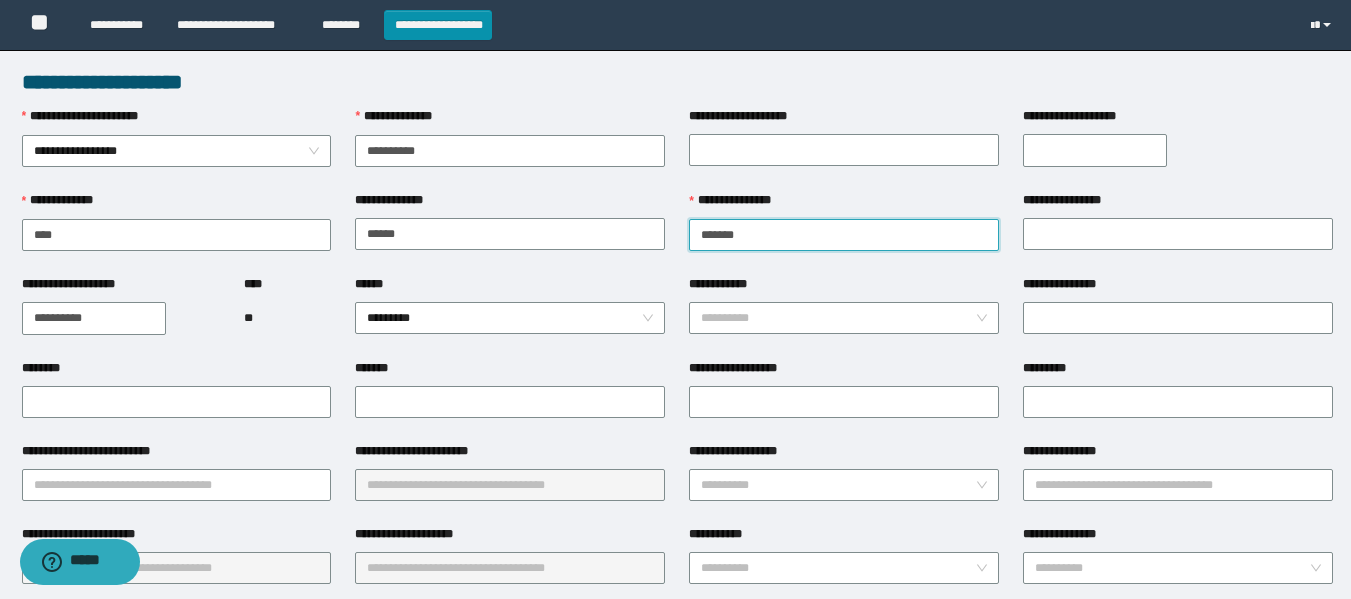 type on "*******" 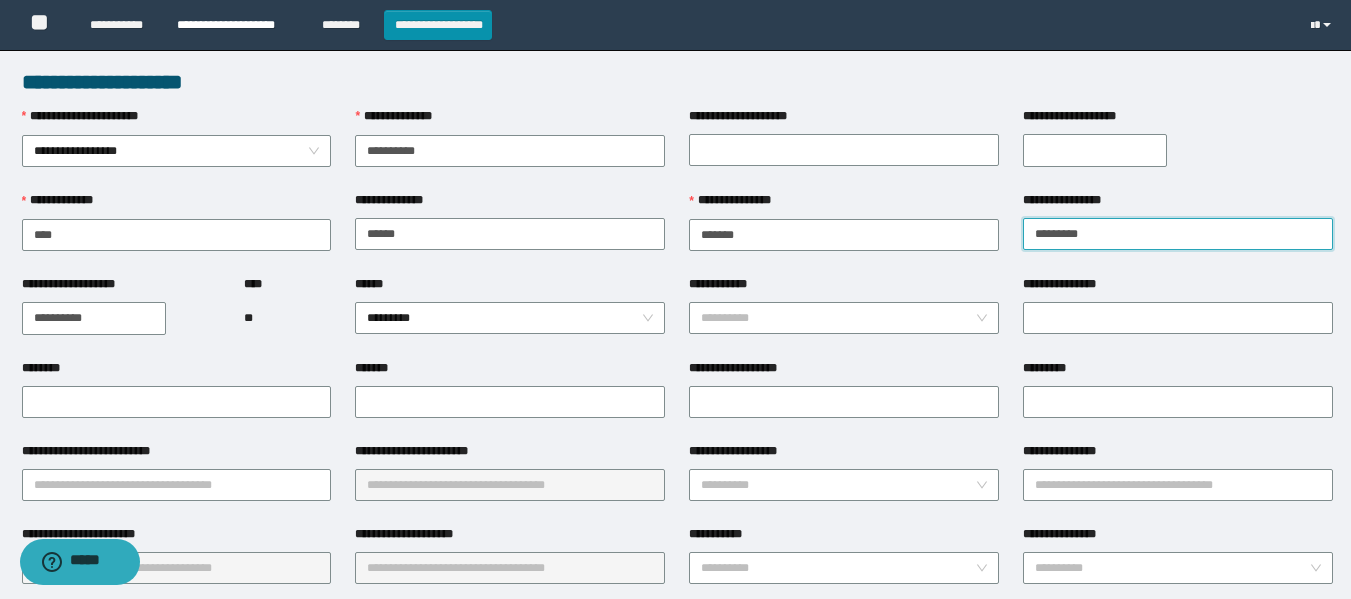 type on "*********" 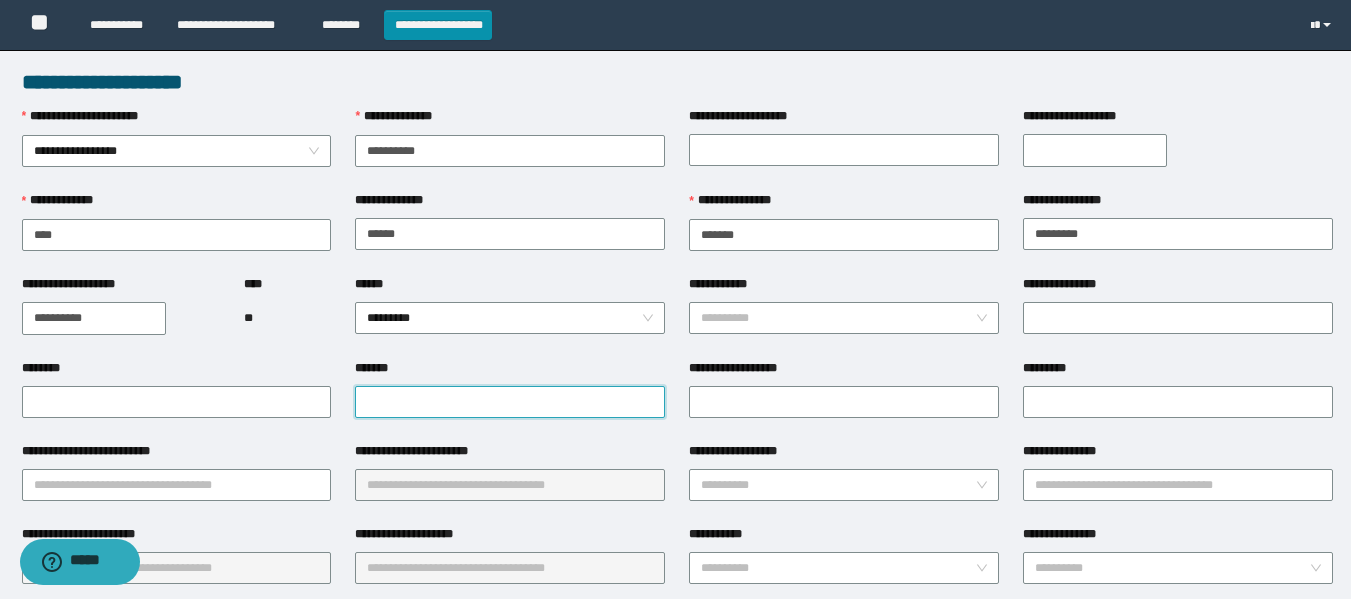 paste on "**********" 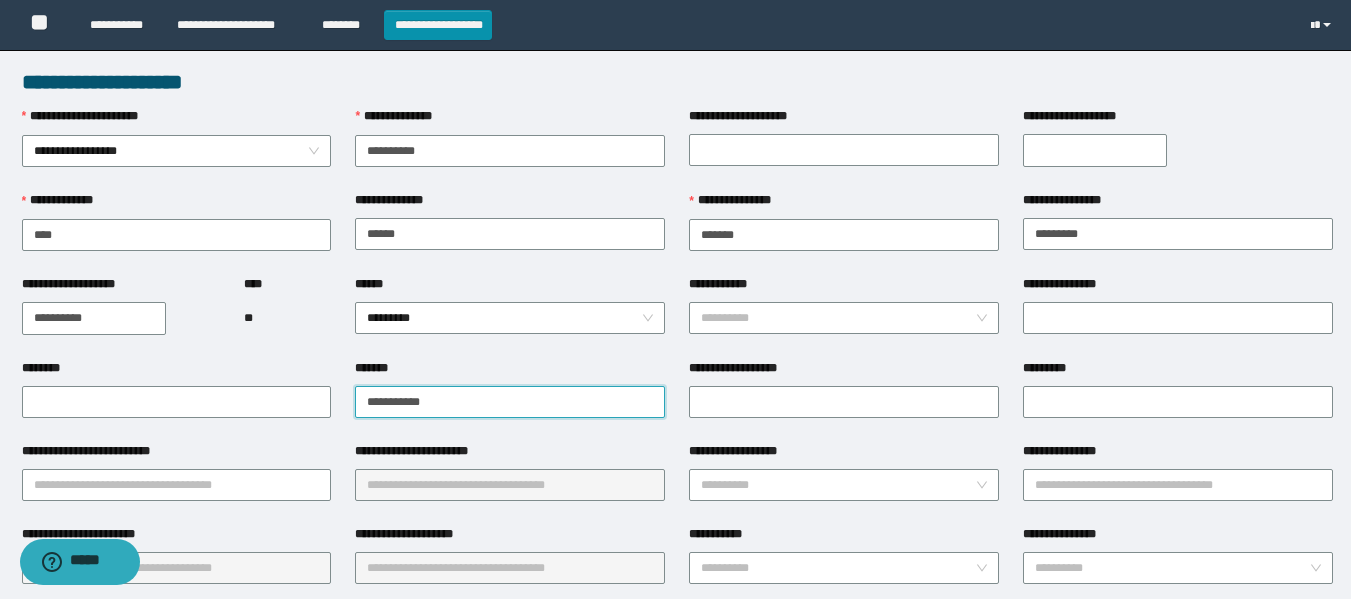 click on "**********" at bounding box center (510, 402) 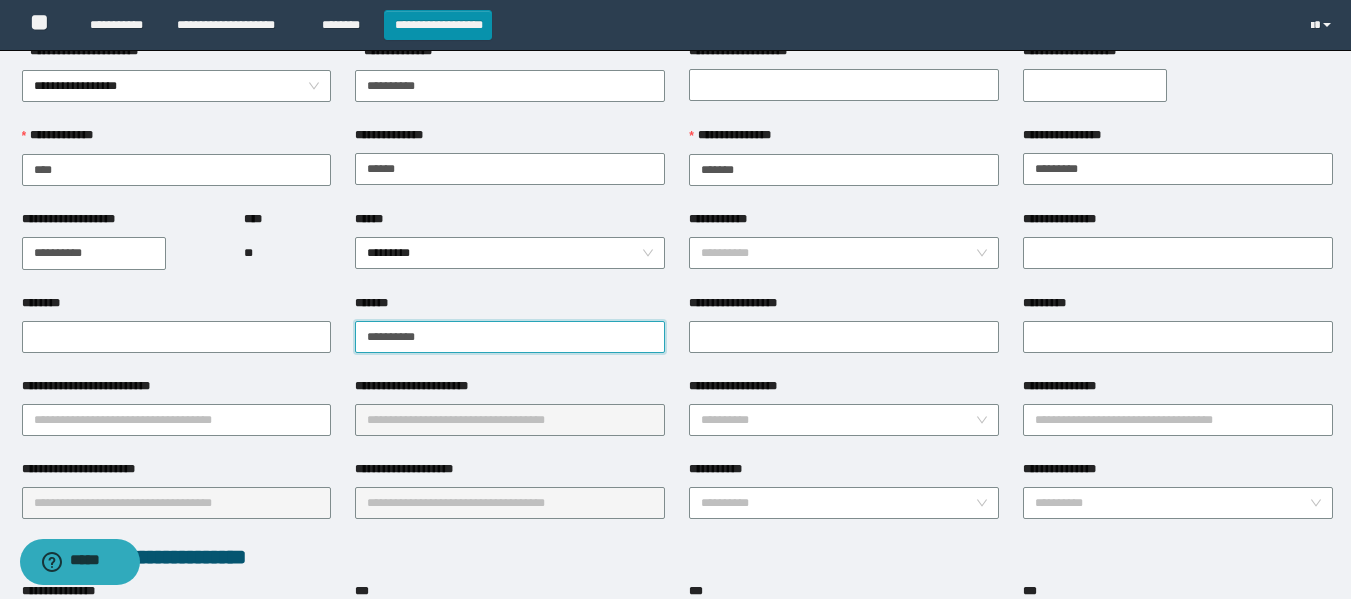scroll, scrollTop: 100, scrollLeft: 0, axis: vertical 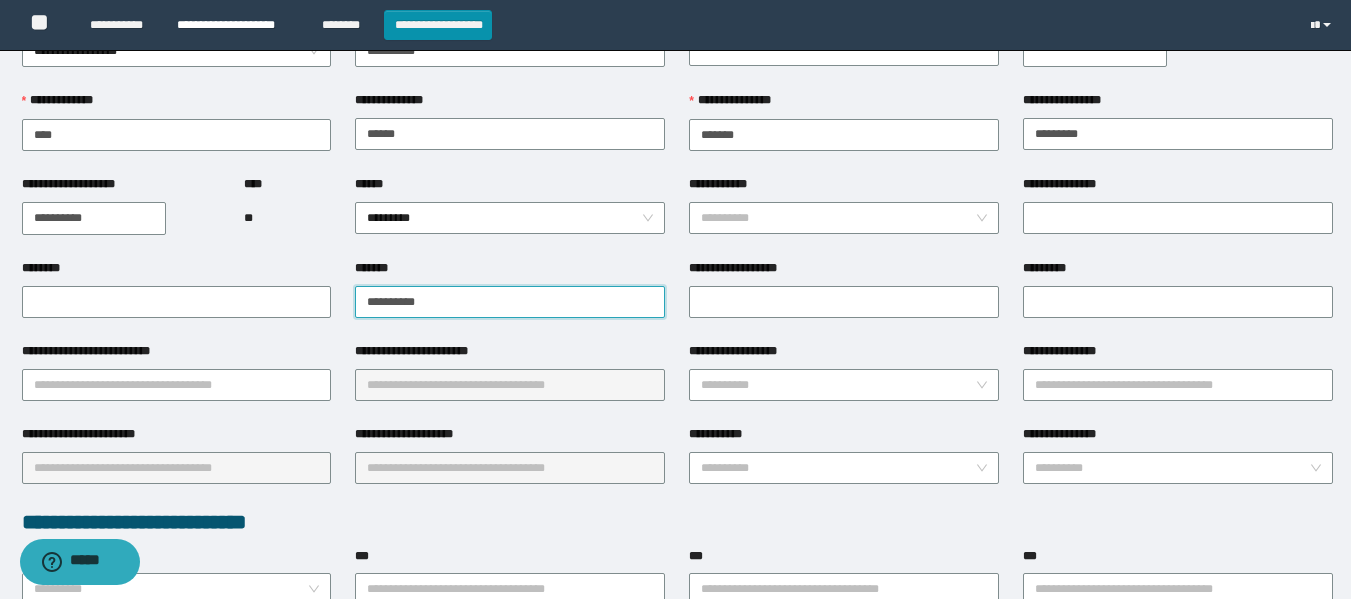 type on "**********" 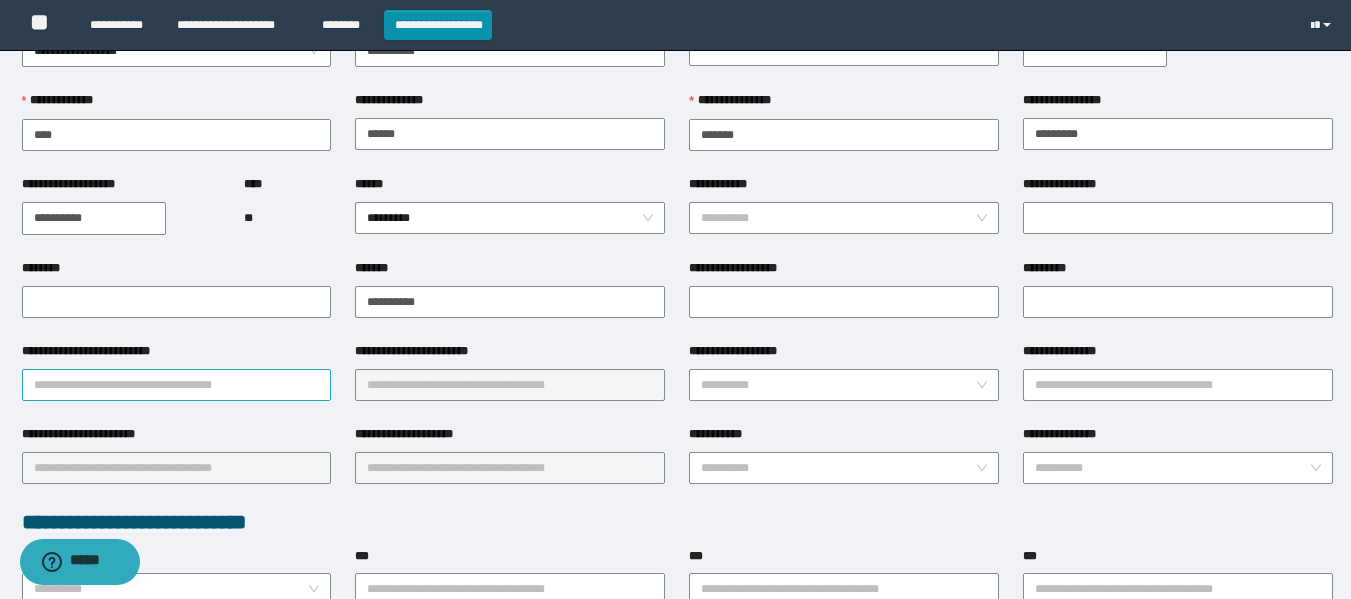 click on "**********" at bounding box center [177, 385] 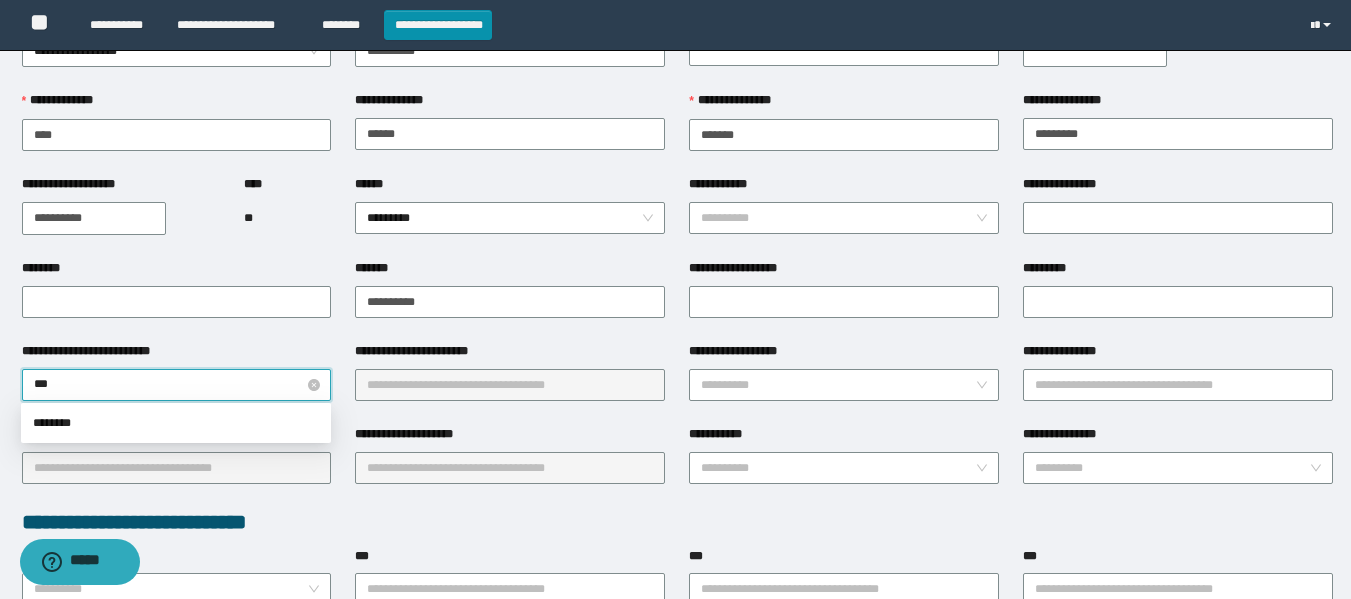 type on "****" 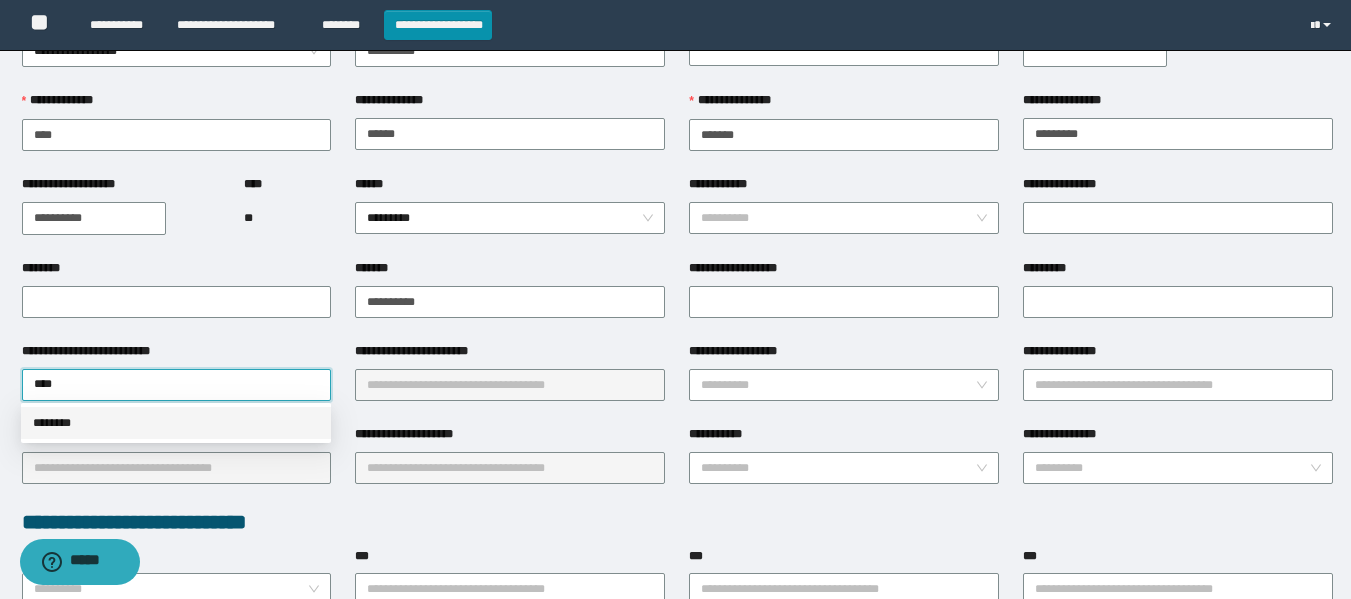 click on "********" at bounding box center (176, 423) 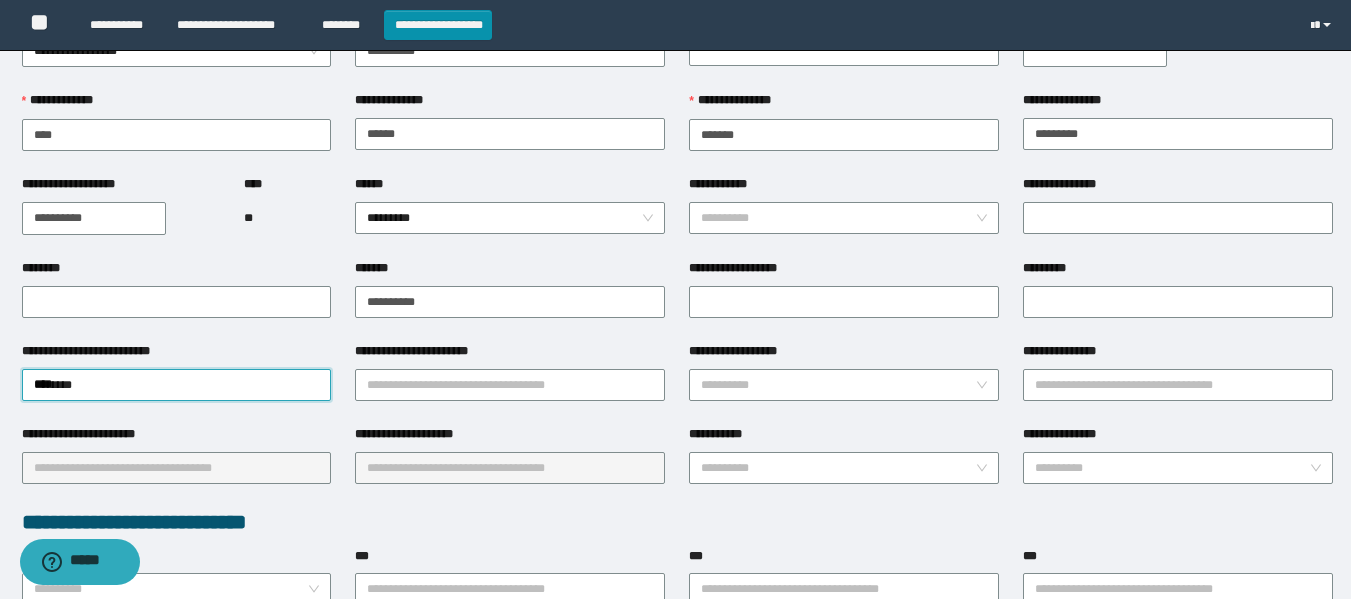 click on "**********" at bounding box center [422, 351] 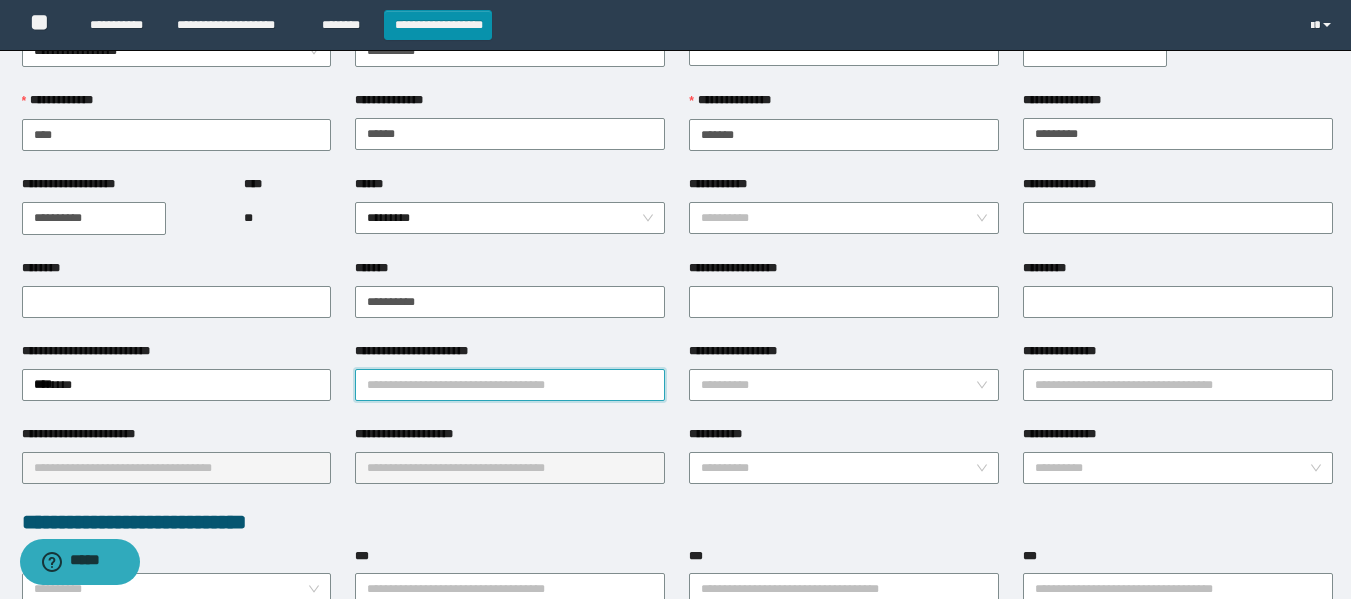 click on "**********" at bounding box center [510, 385] 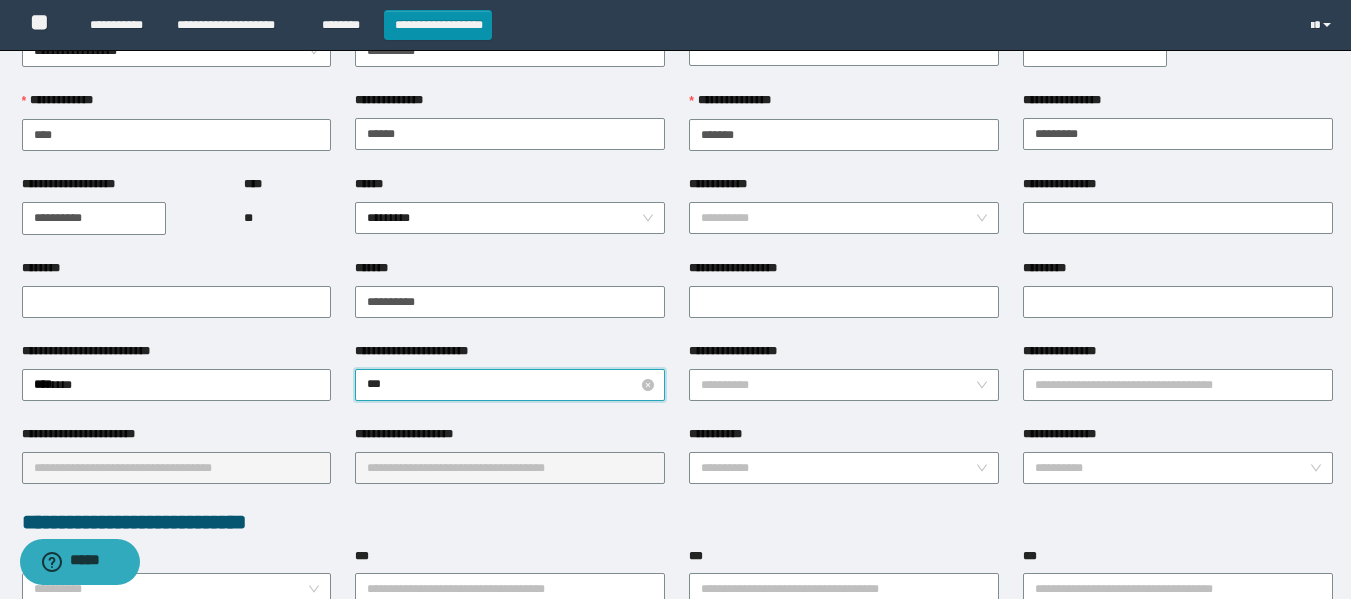 type on "****" 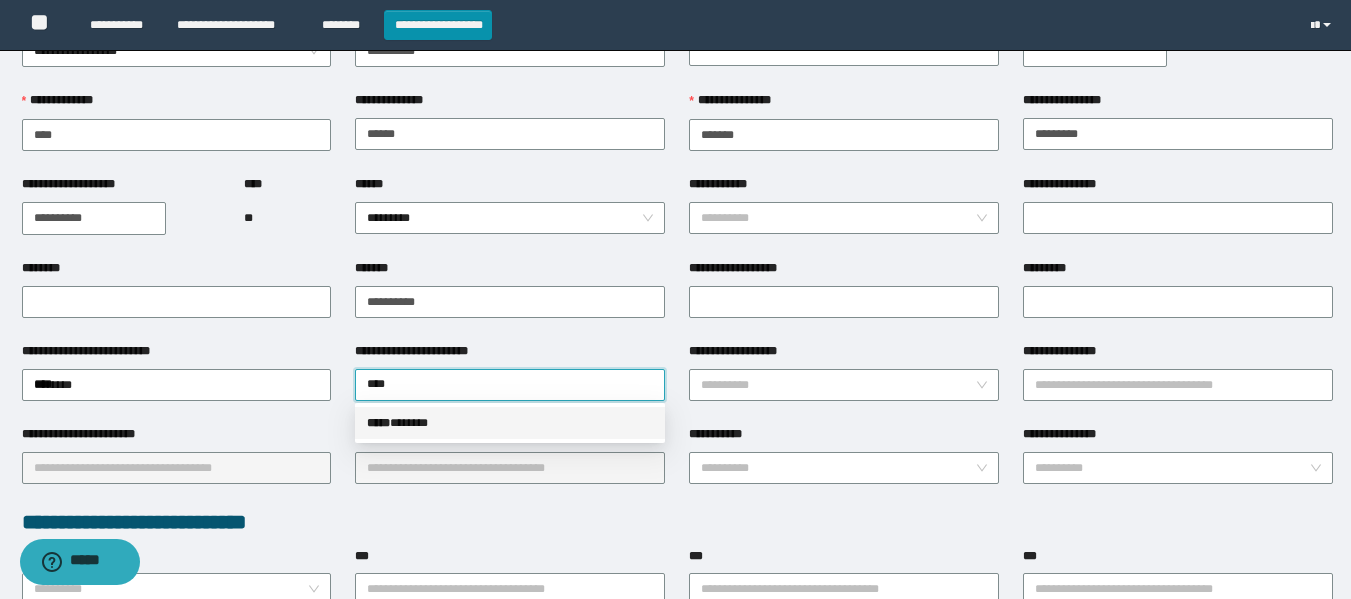 click on "***** * *****" at bounding box center [510, 423] 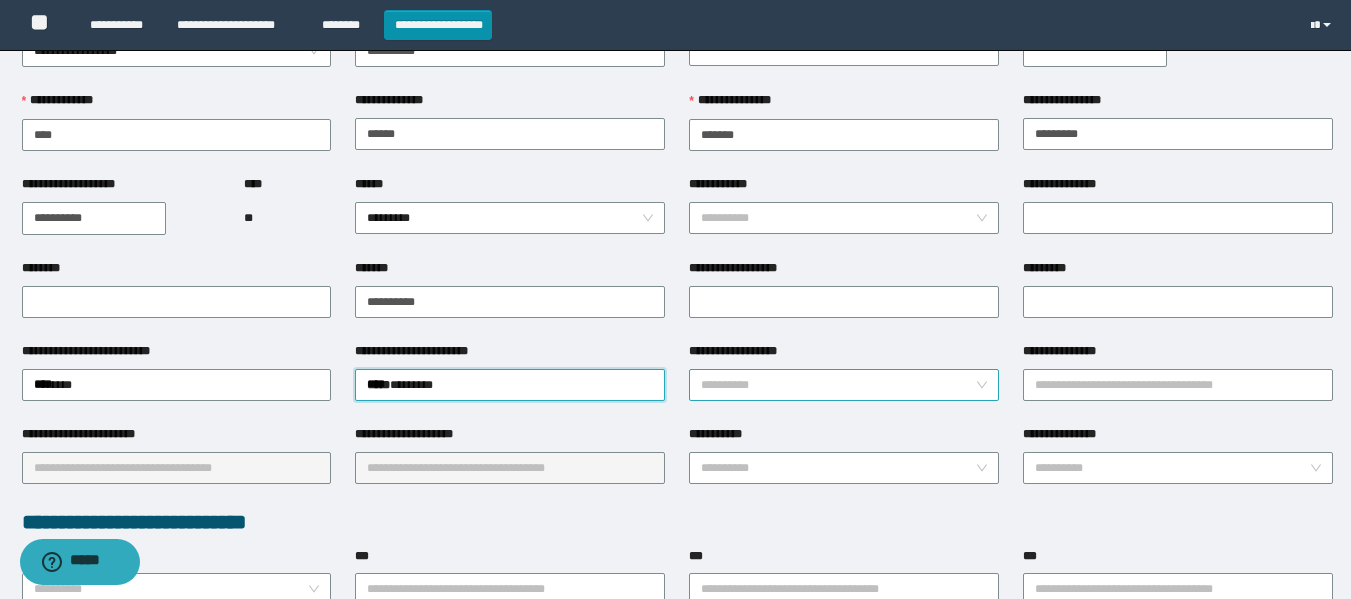 click on "**********" at bounding box center (838, 385) 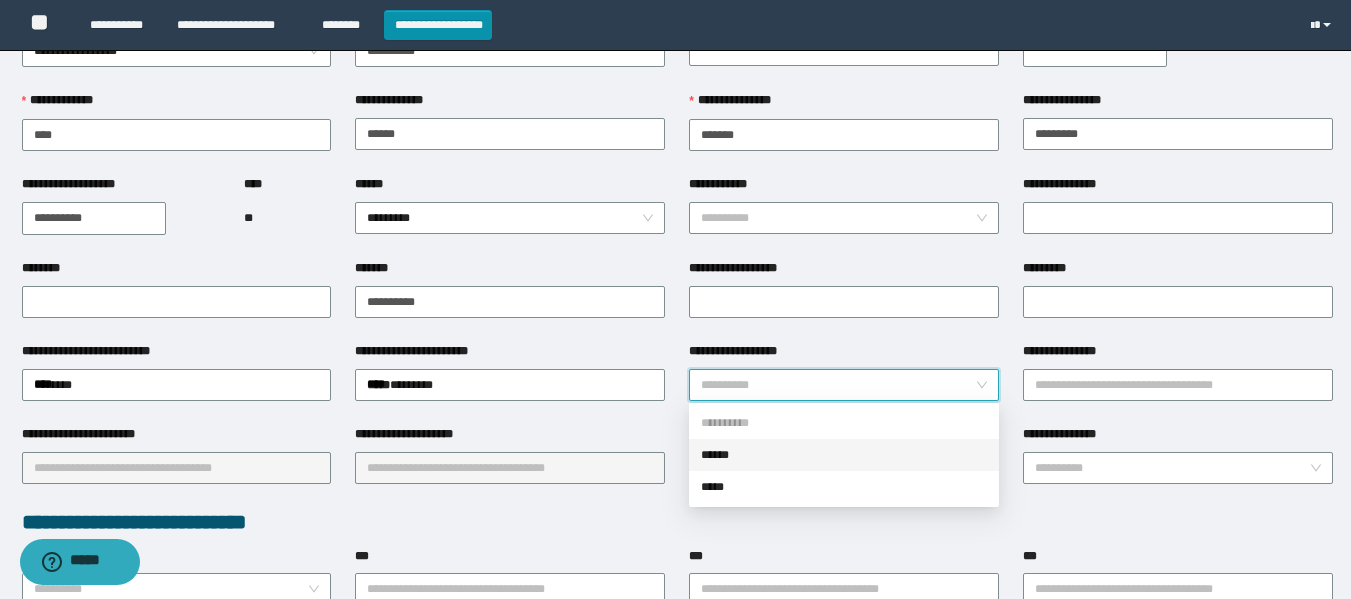 click on "******" at bounding box center (844, 455) 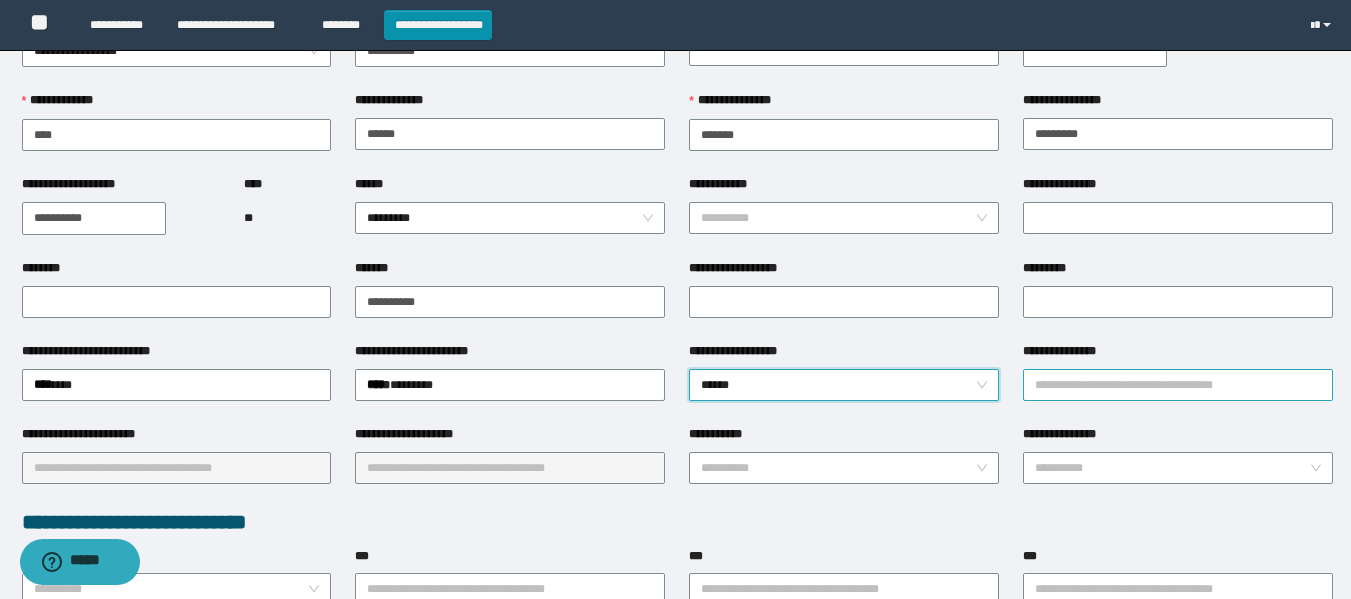 click on "**********" at bounding box center [1178, 385] 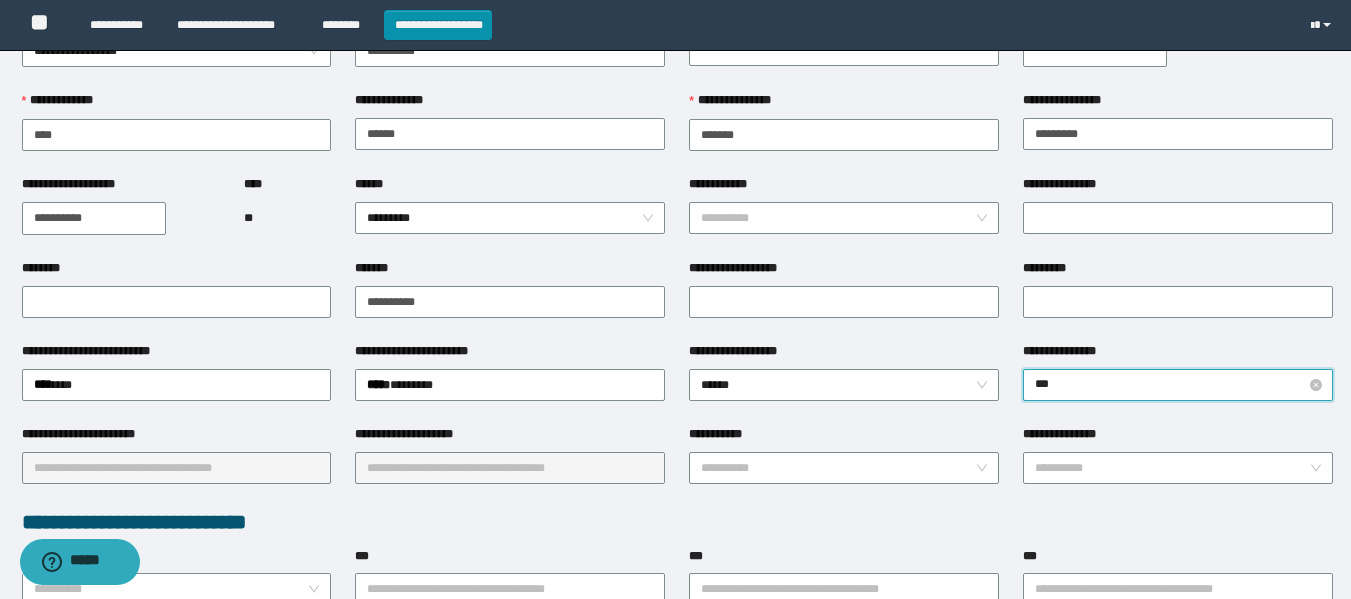 type on "****" 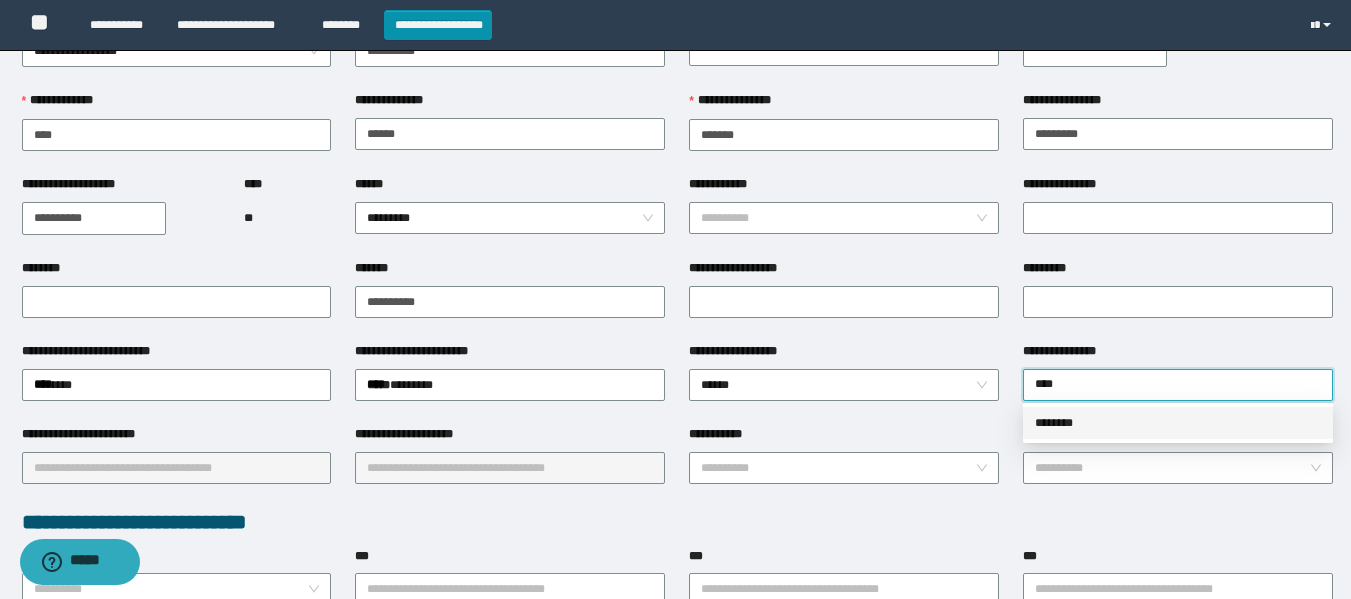 click on "********" at bounding box center (1178, 423) 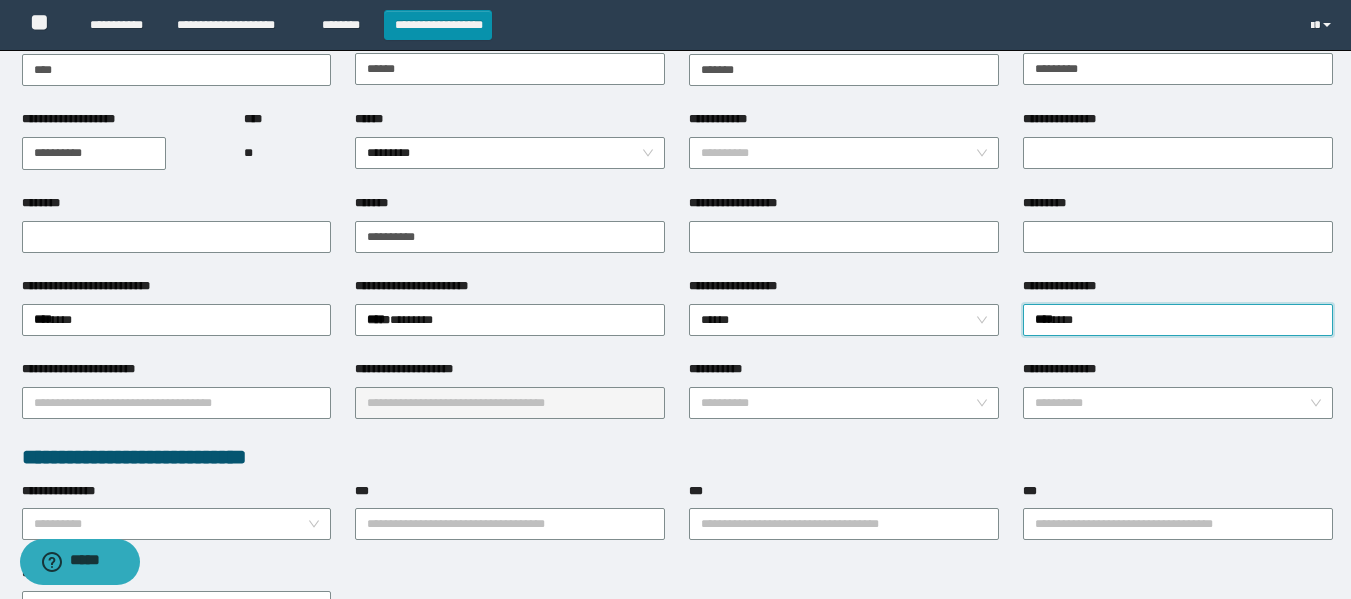 scroll, scrollTop: 200, scrollLeft: 0, axis: vertical 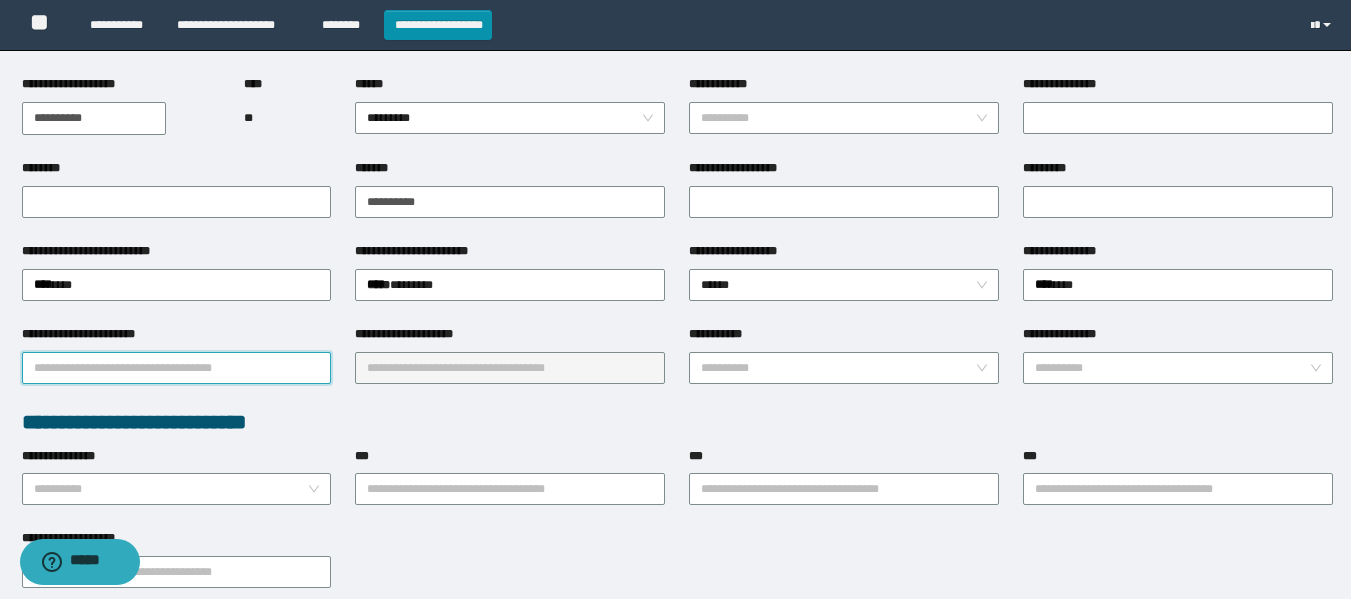 click on "**********" at bounding box center [177, 368] 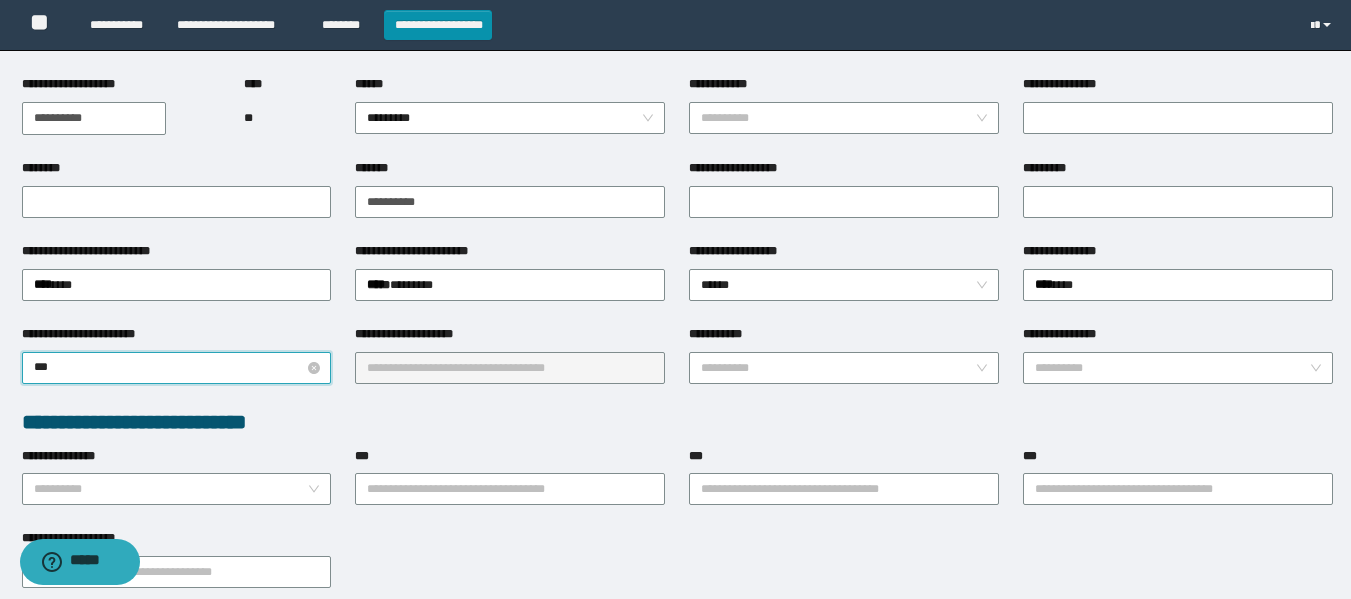type on "****" 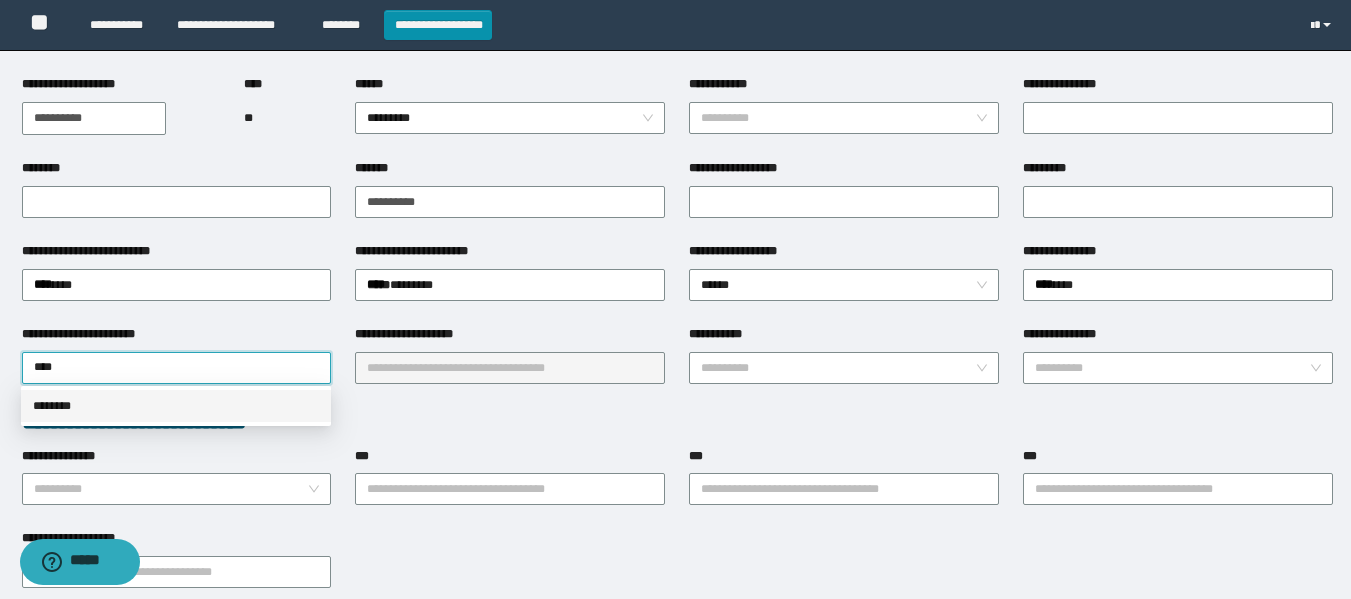 drag, startPoint x: 126, startPoint y: 404, endPoint x: 154, endPoint y: 391, distance: 30.870699 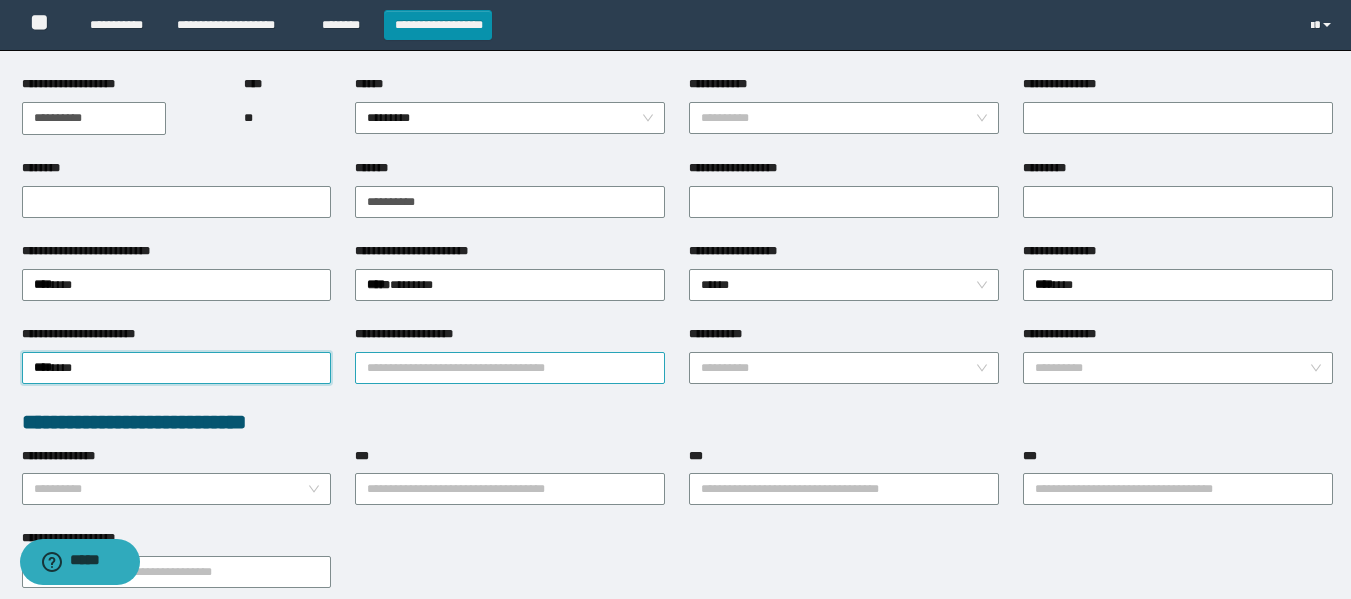 click on "**********" at bounding box center [510, 368] 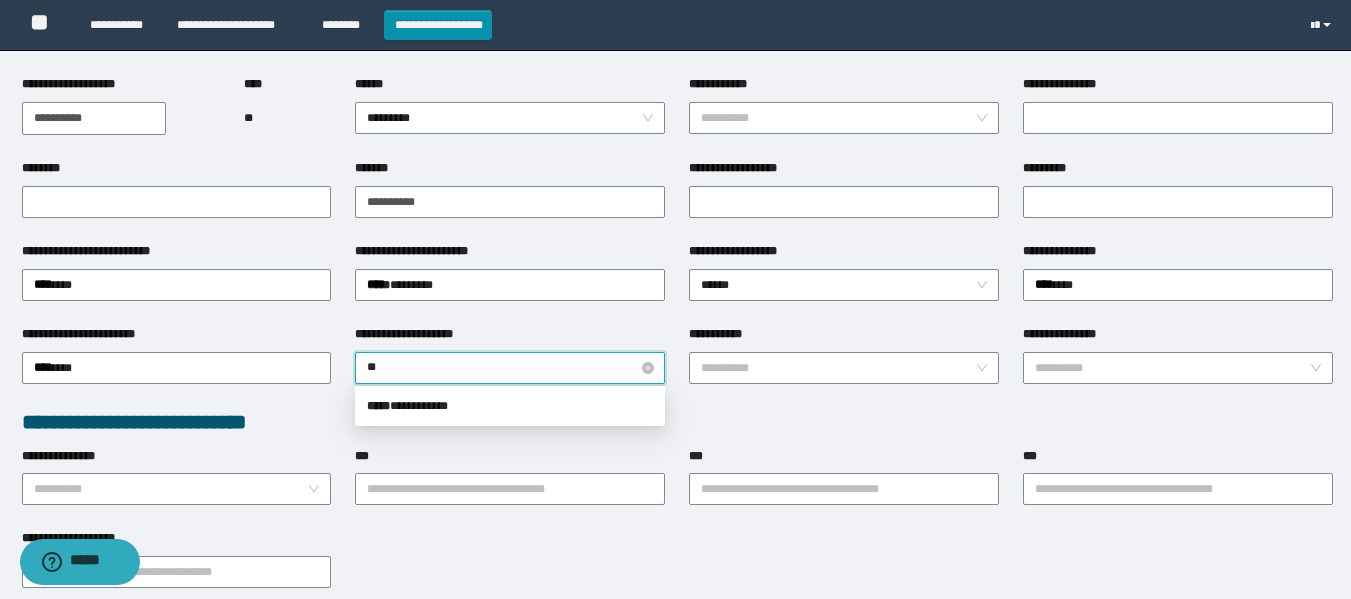 type on "*" 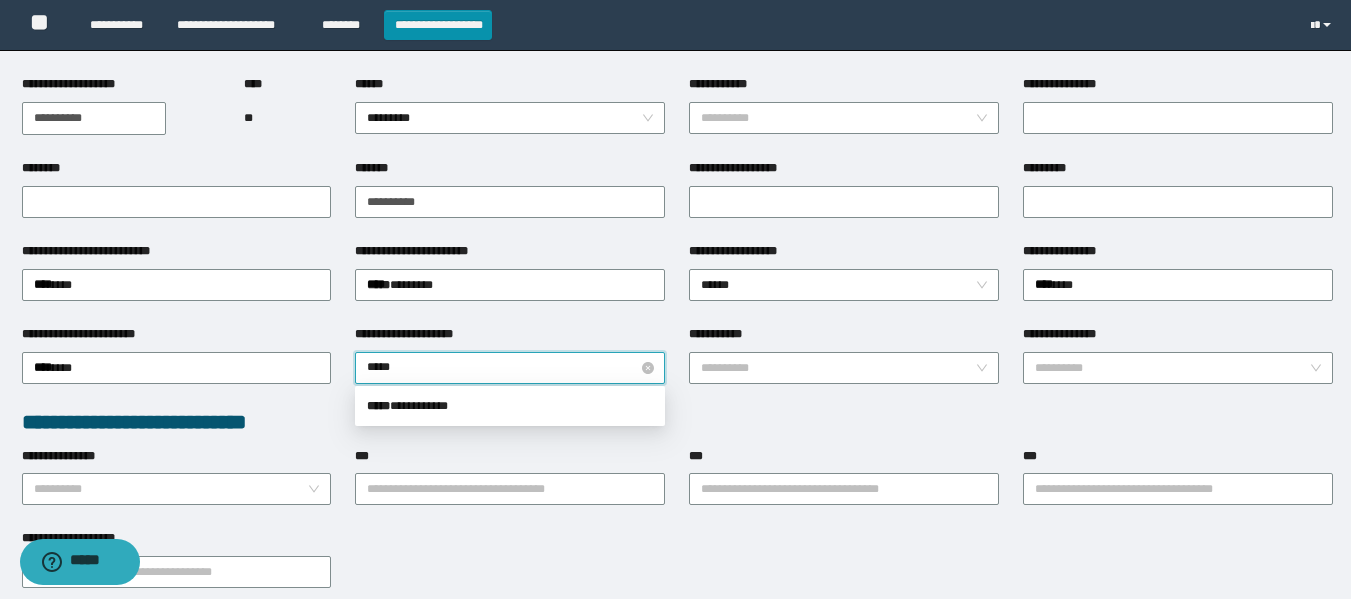 type on "******" 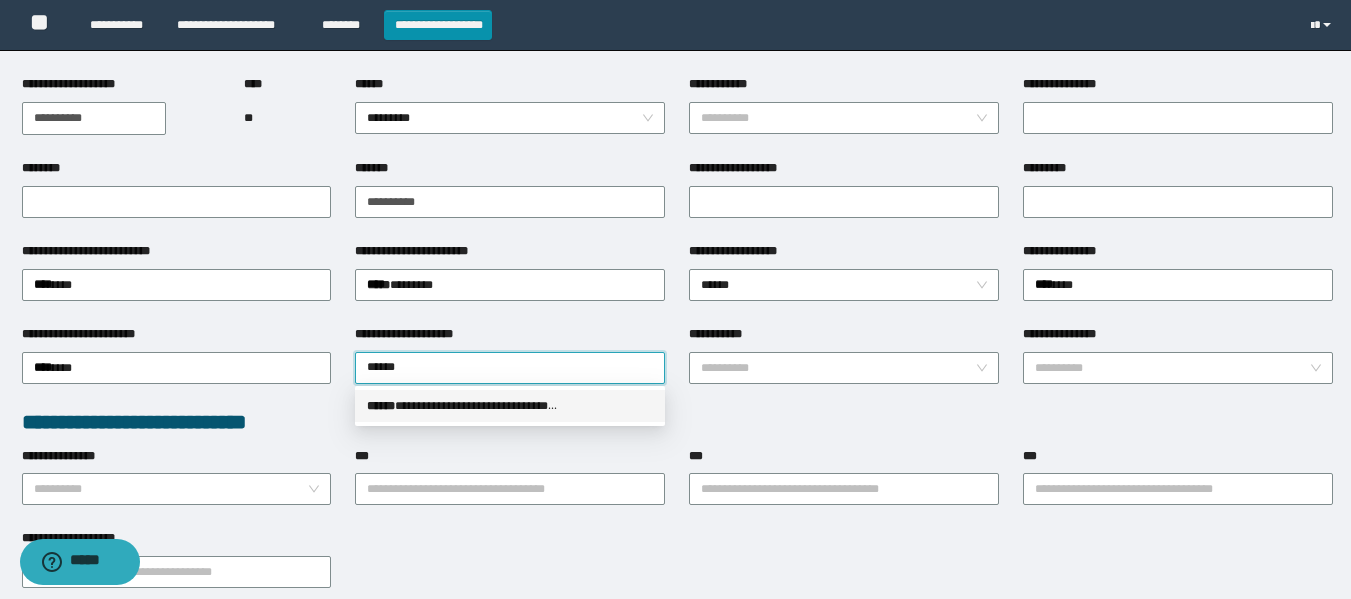 click on "**********" at bounding box center (510, 406) 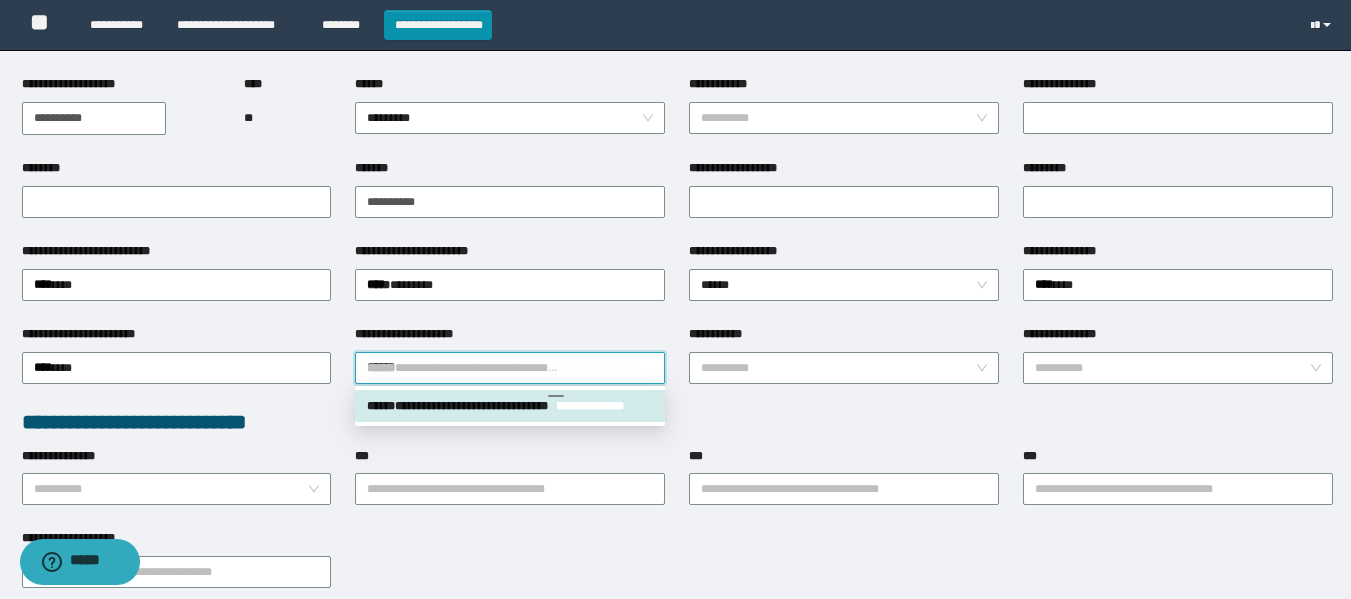 drag, startPoint x: 576, startPoint y: 372, endPoint x: 18, endPoint y: 367, distance: 558.0224 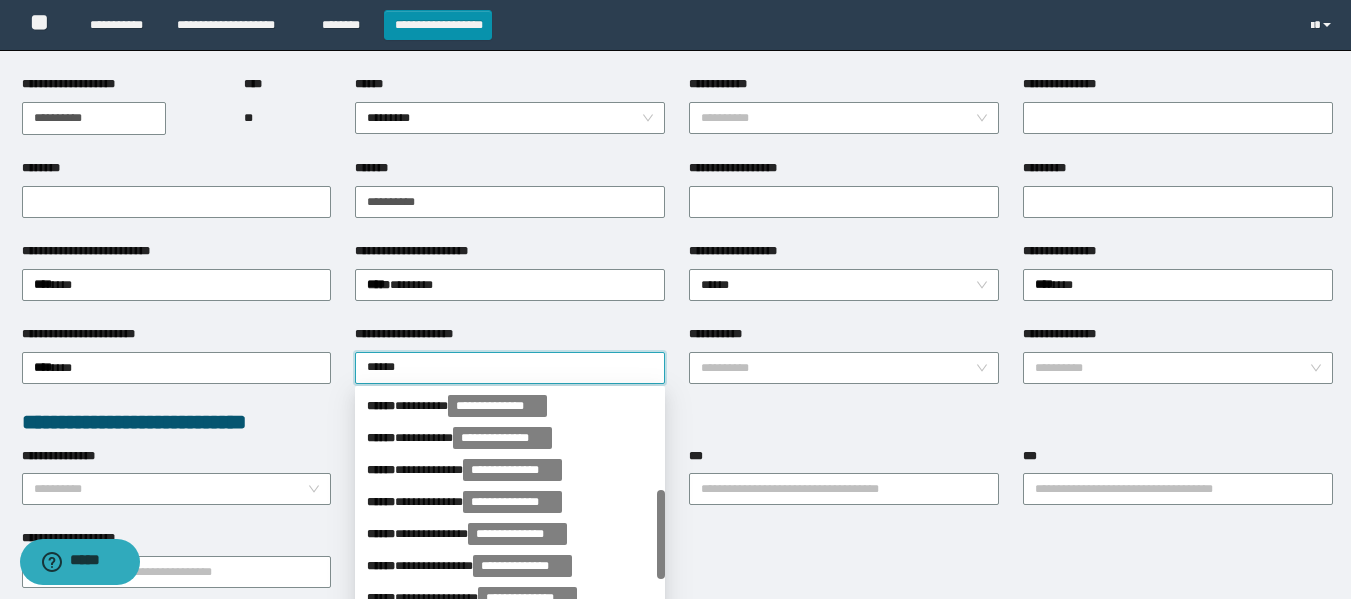 type on "*******" 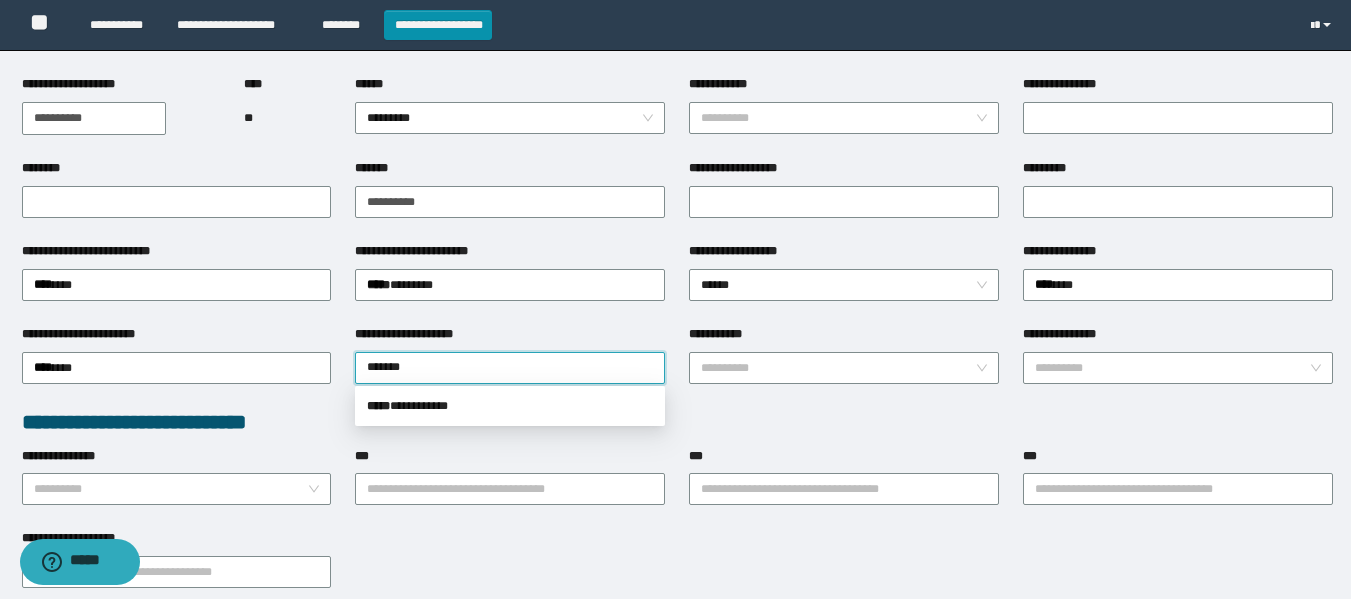 scroll, scrollTop: 0, scrollLeft: 0, axis: both 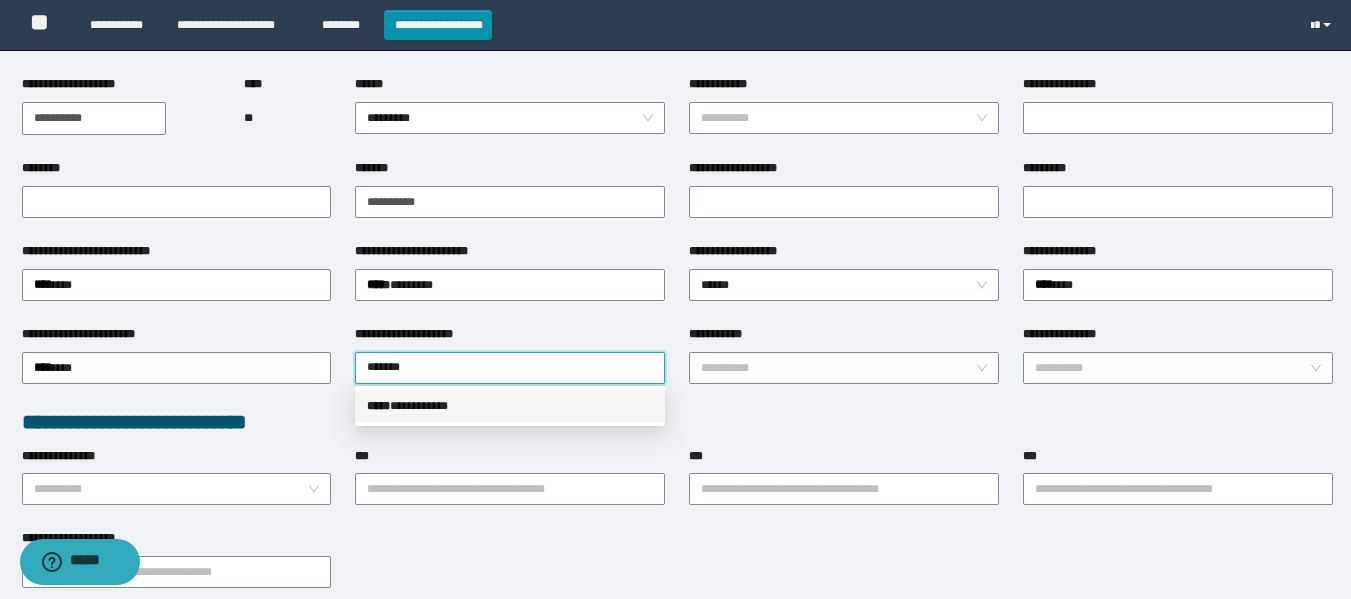 click on "***** * *********" at bounding box center [510, 406] 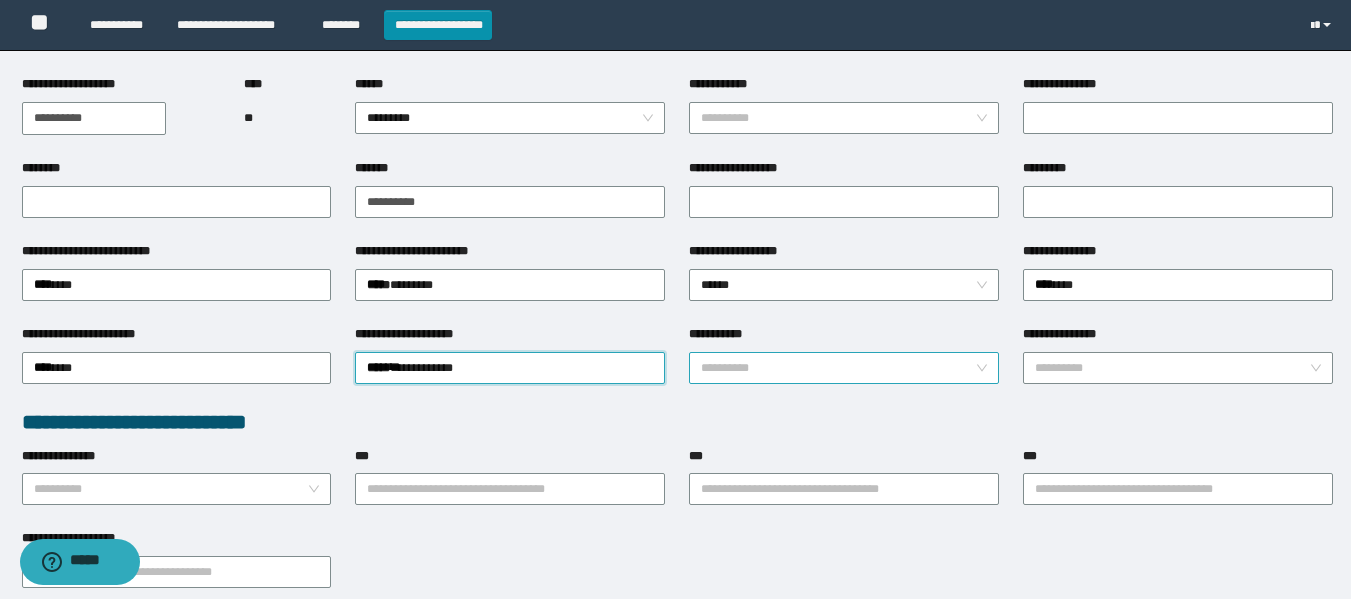click on "**********" at bounding box center [838, 368] 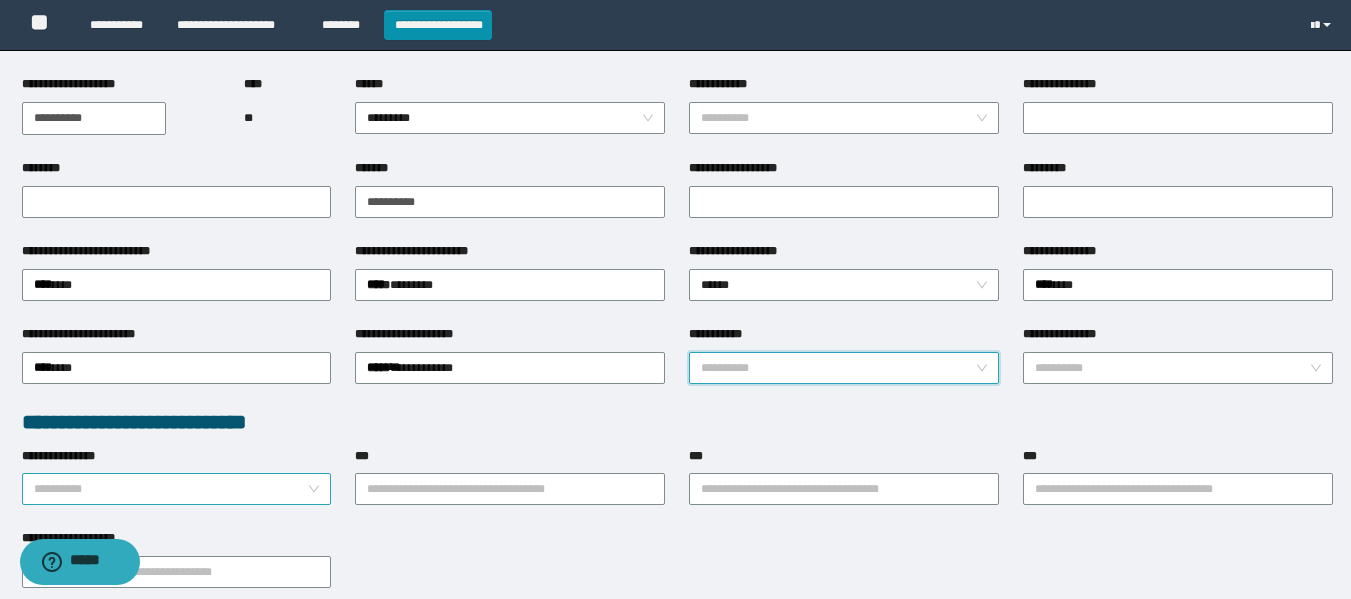 click on "**********" at bounding box center (171, 489) 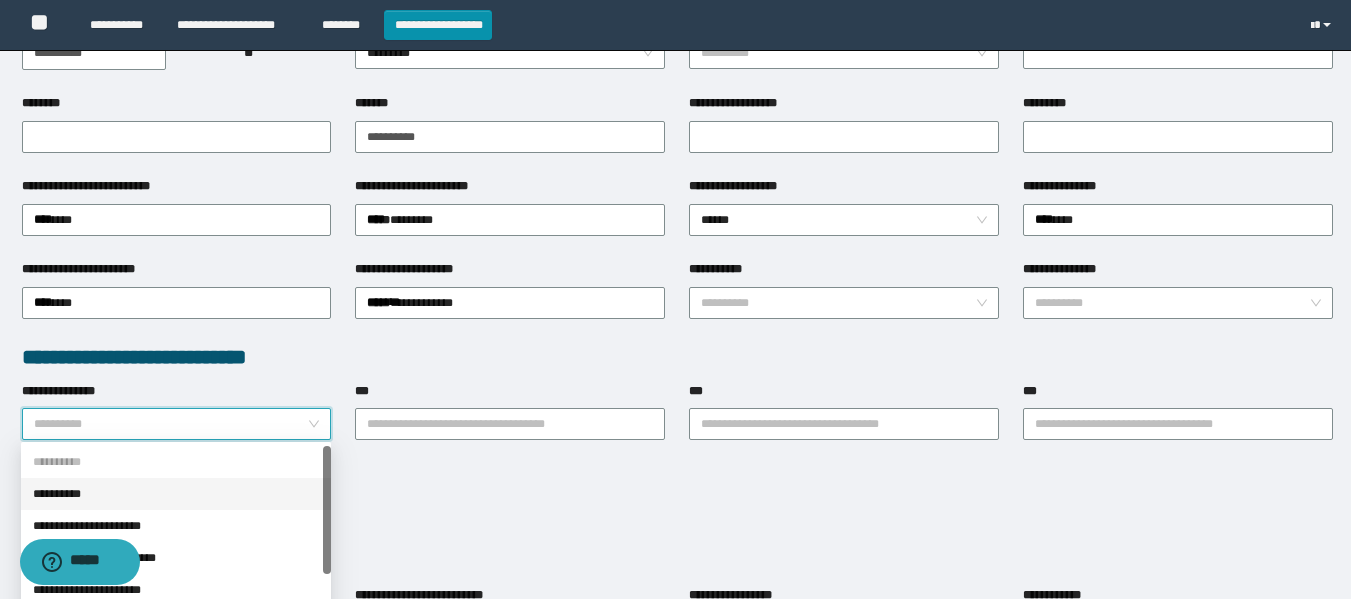 scroll, scrollTop: 300, scrollLeft: 0, axis: vertical 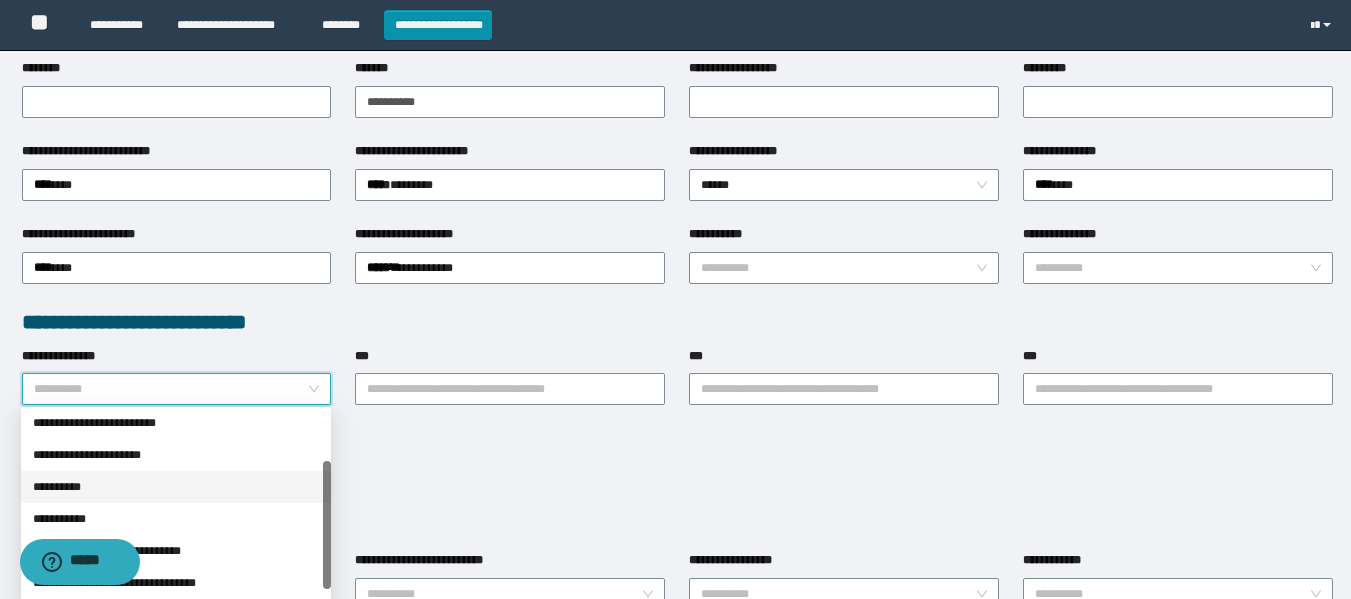 click on "**********" at bounding box center (176, 487) 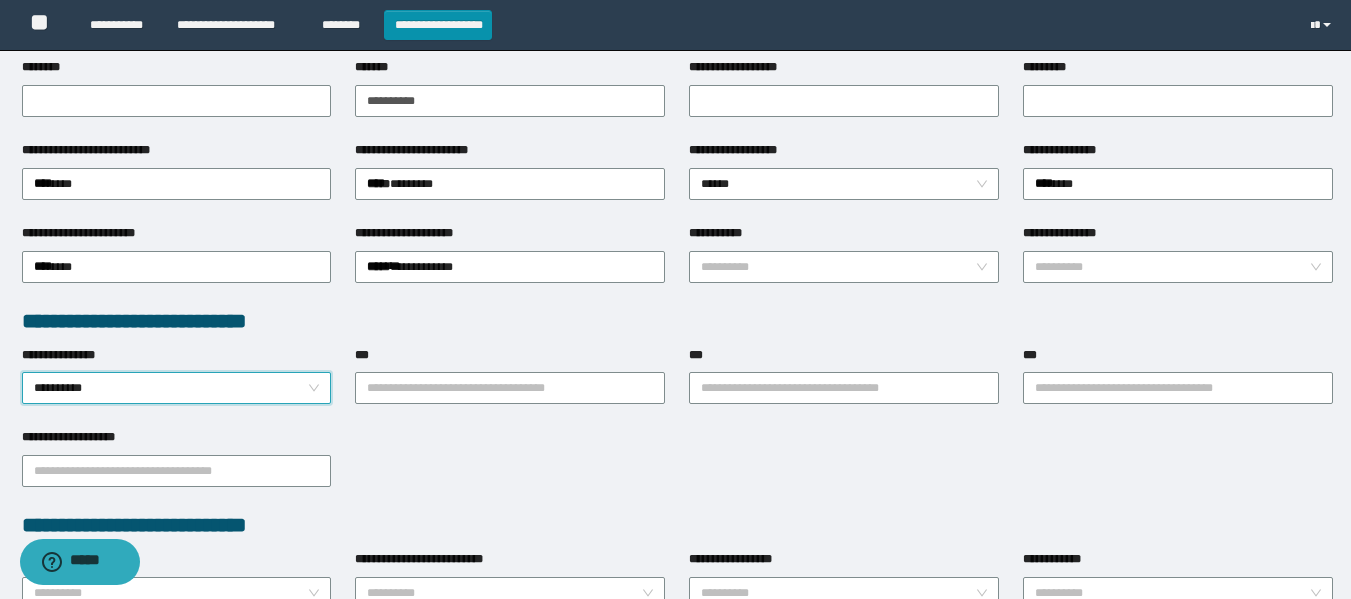 scroll, scrollTop: 462, scrollLeft: 0, axis: vertical 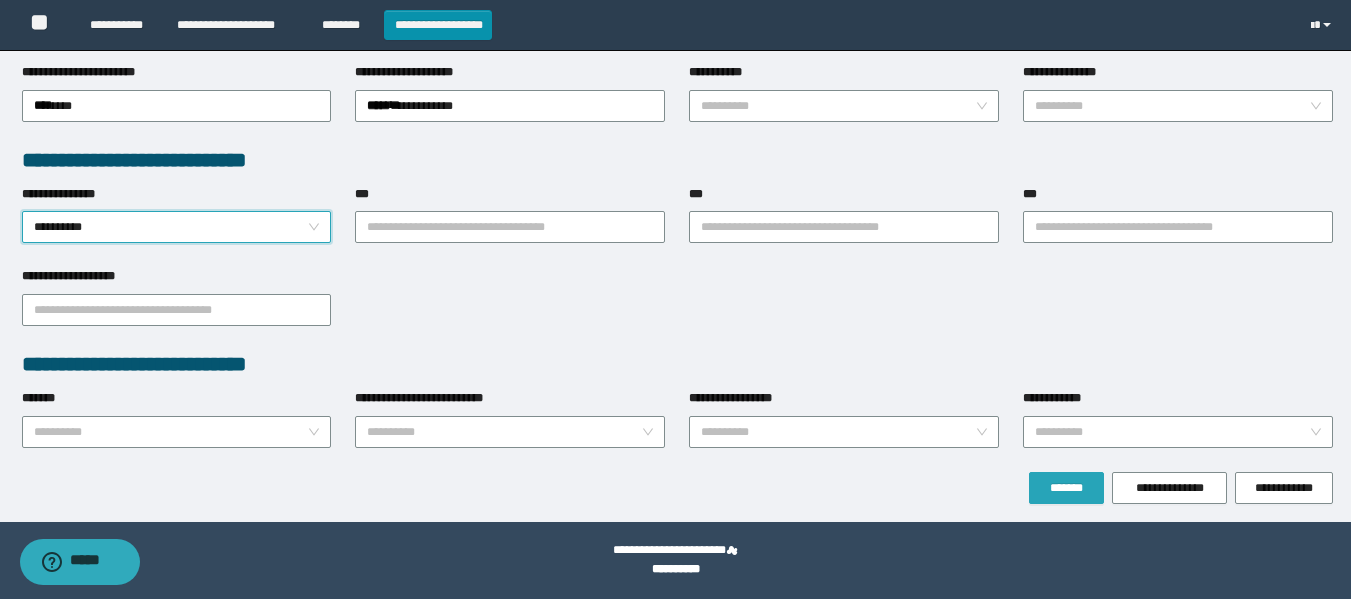 click on "*******" at bounding box center (1066, 488) 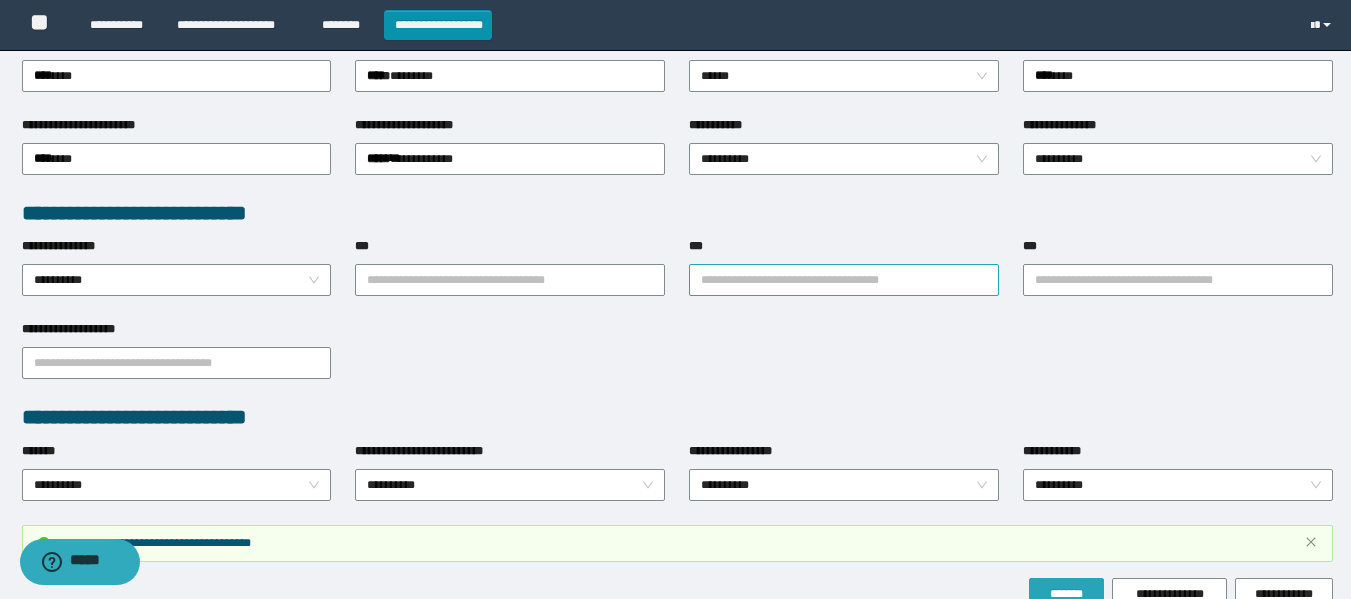 scroll, scrollTop: 514, scrollLeft: 0, axis: vertical 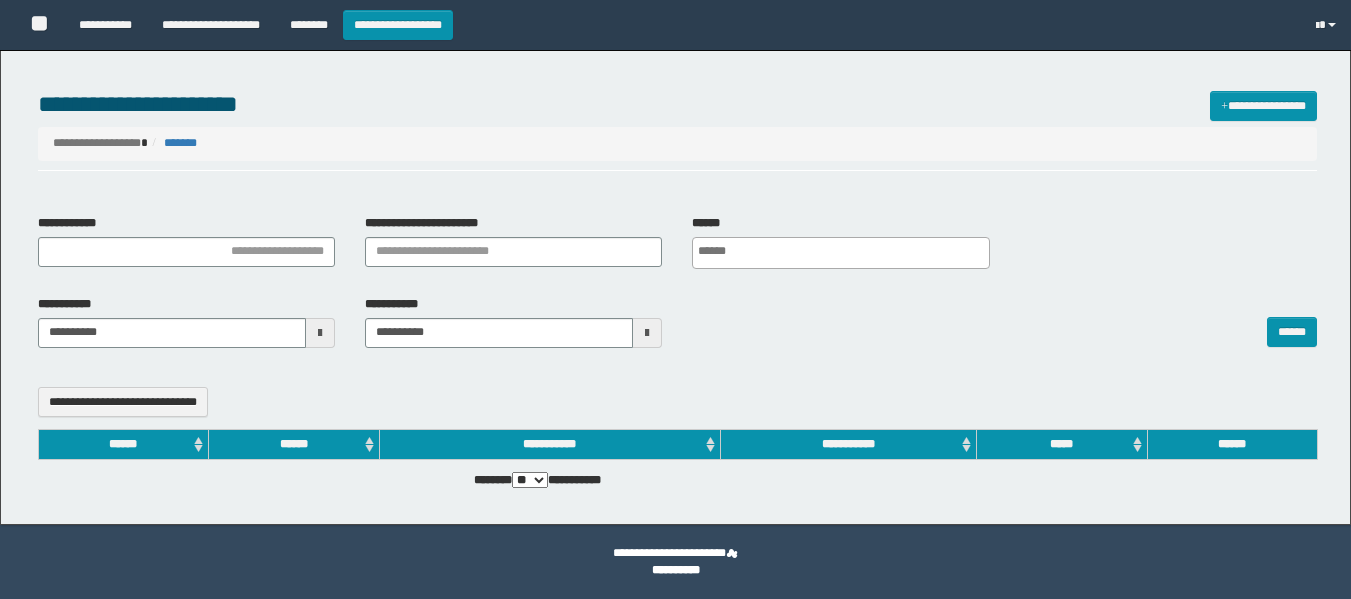 select 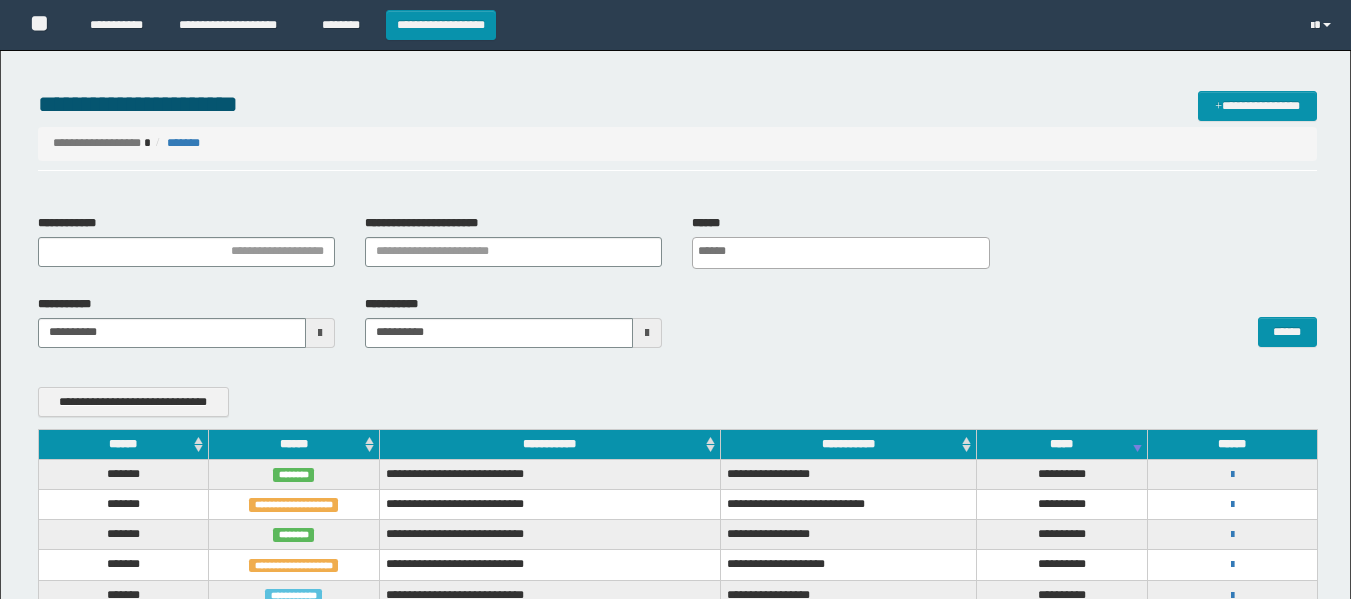 scroll, scrollTop: 0, scrollLeft: 0, axis: both 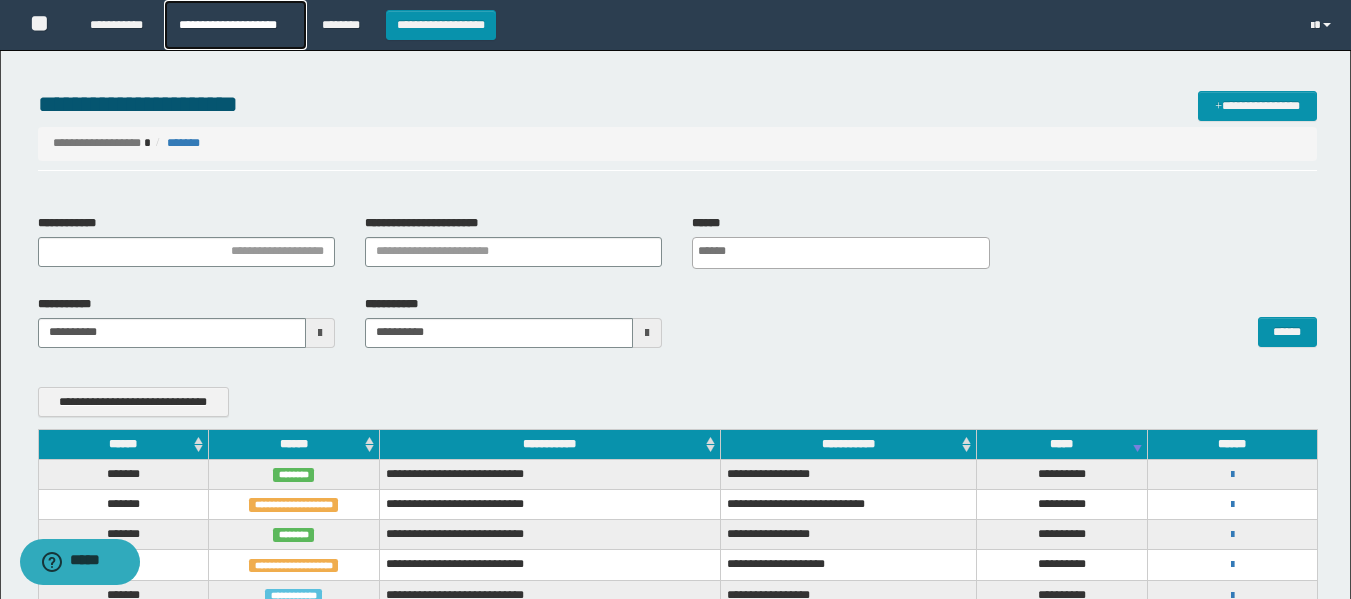 click on "**********" at bounding box center [235, 25] 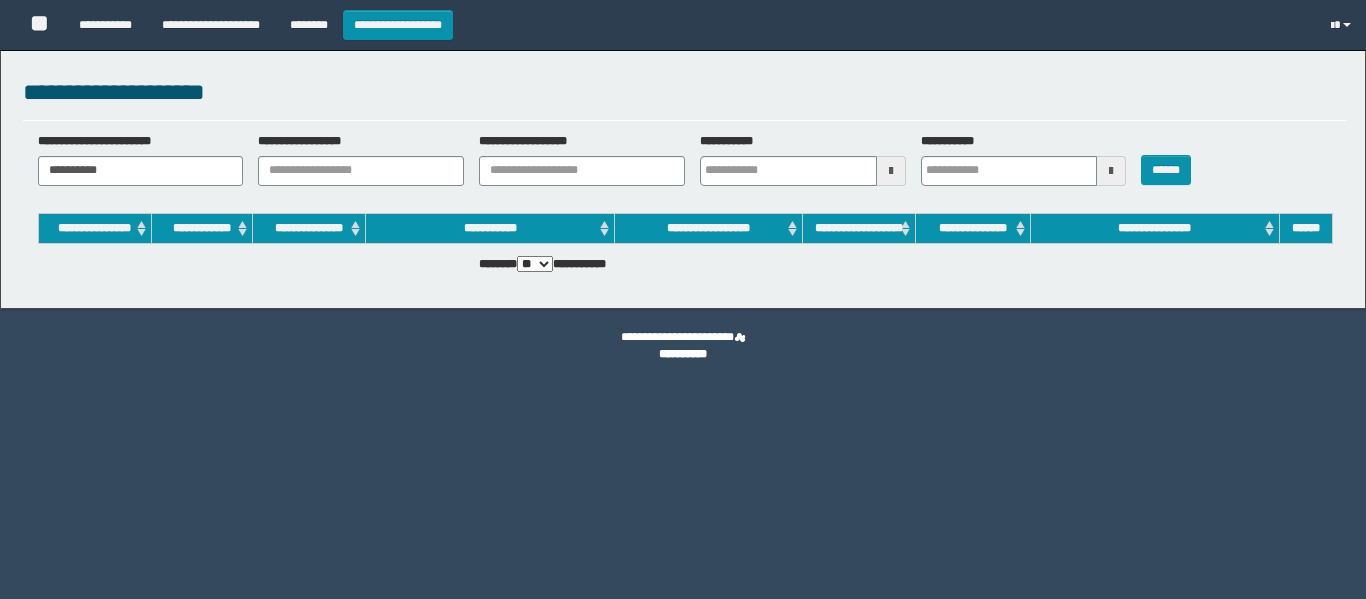 scroll, scrollTop: 0, scrollLeft: 0, axis: both 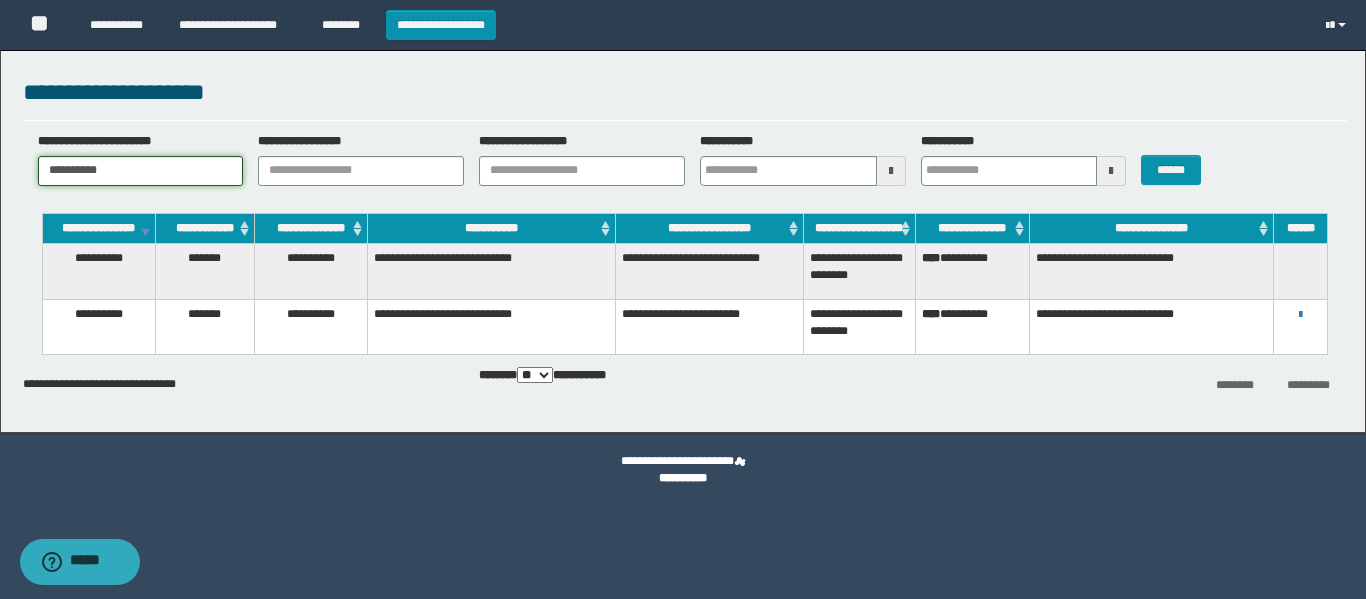 drag, startPoint x: 147, startPoint y: 172, endPoint x: 46, endPoint y: 178, distance: 101.17806 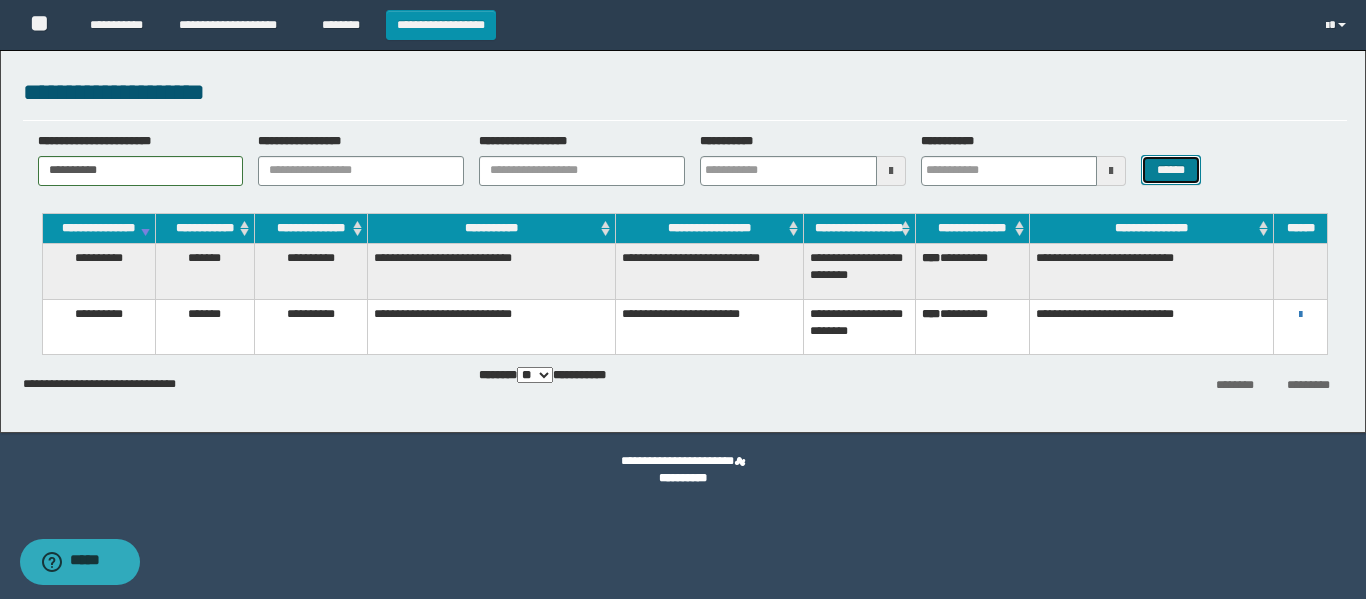 click on "******" at bounding box center (1170, 170) 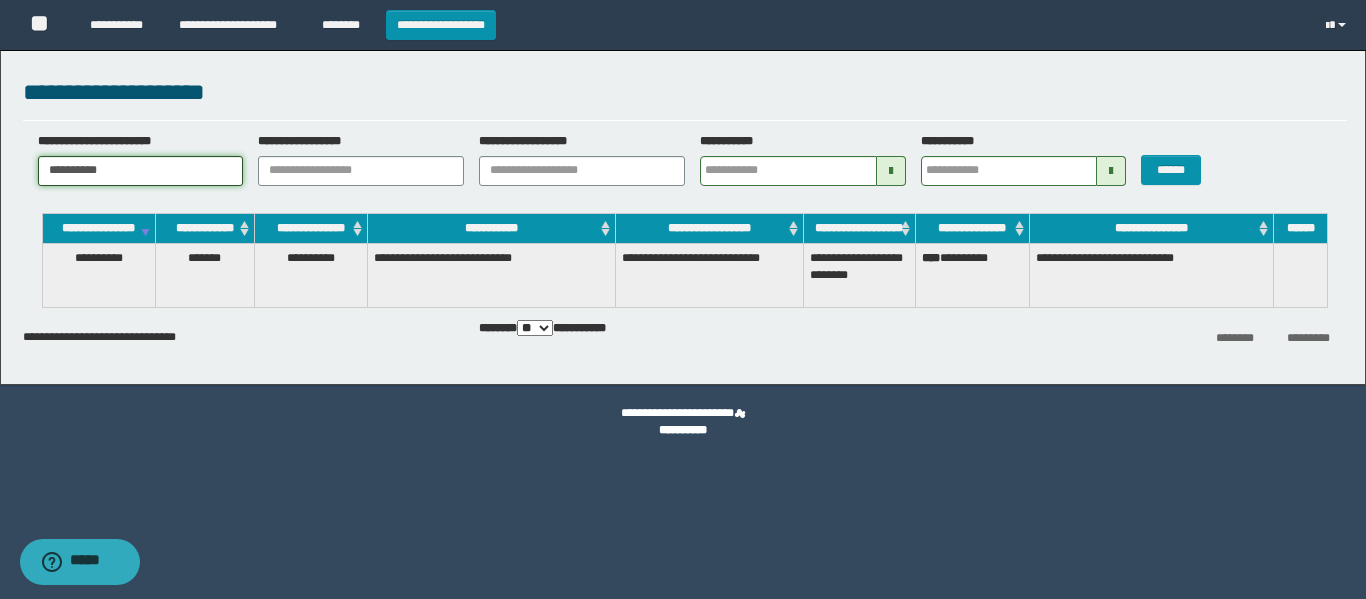 drag, startPoint x: 141, startPoint y: 165, endPoint x: 0, endPoint y: 164, distance: 141.00354 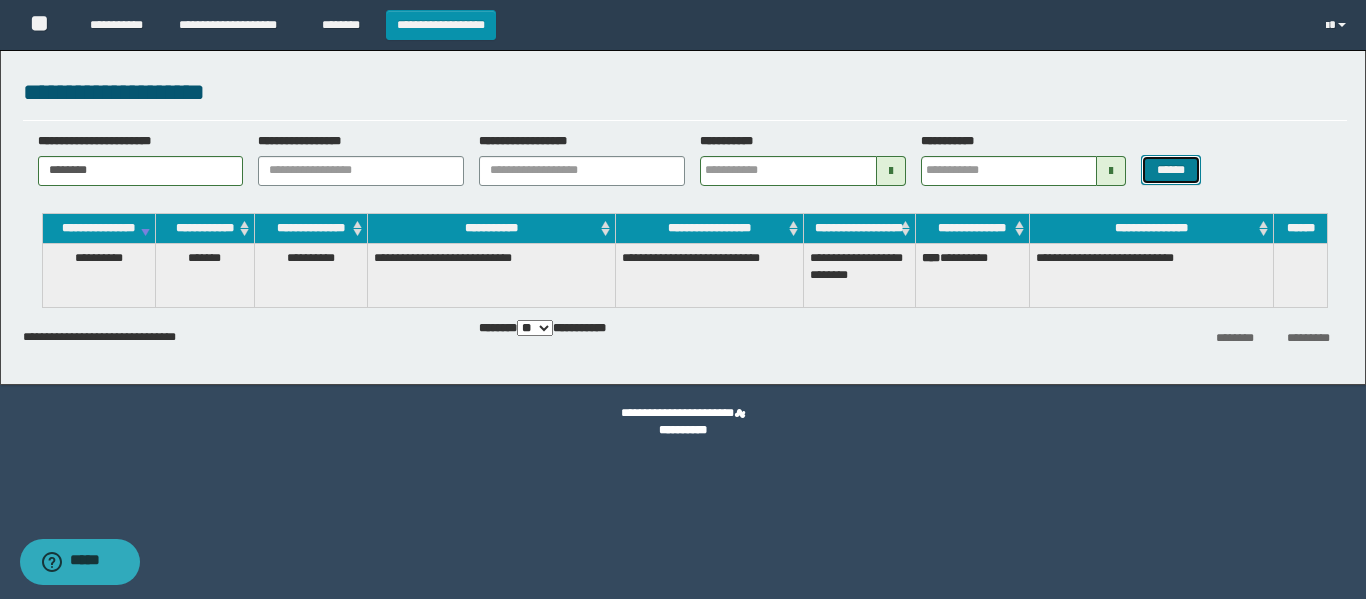 click on "******" at bounding box center (1170, 170) 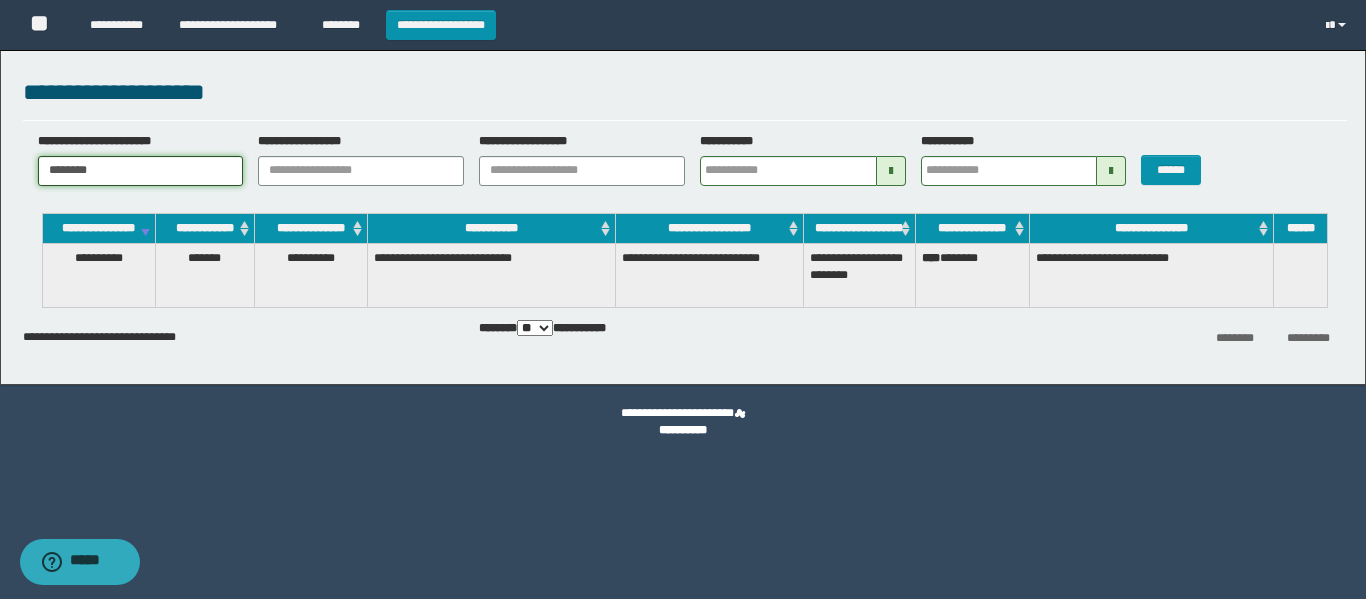 click on "**********" at bounding box center [683, 212] 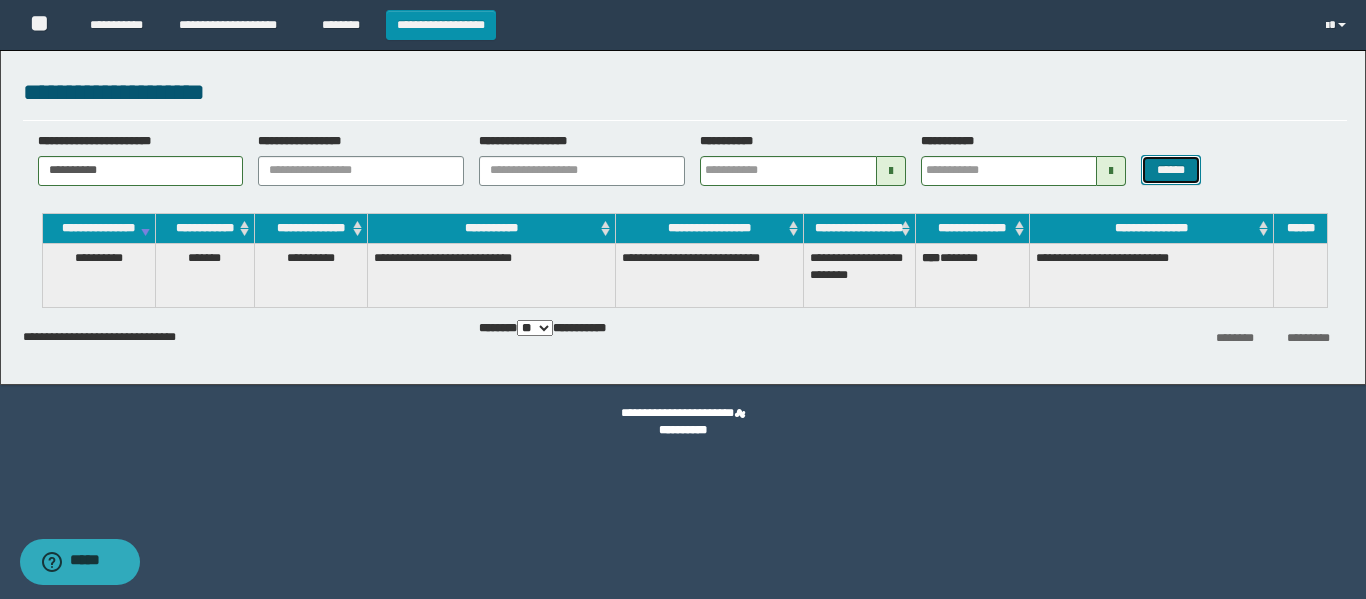 click on "******" at bounding box center (1170, 170) 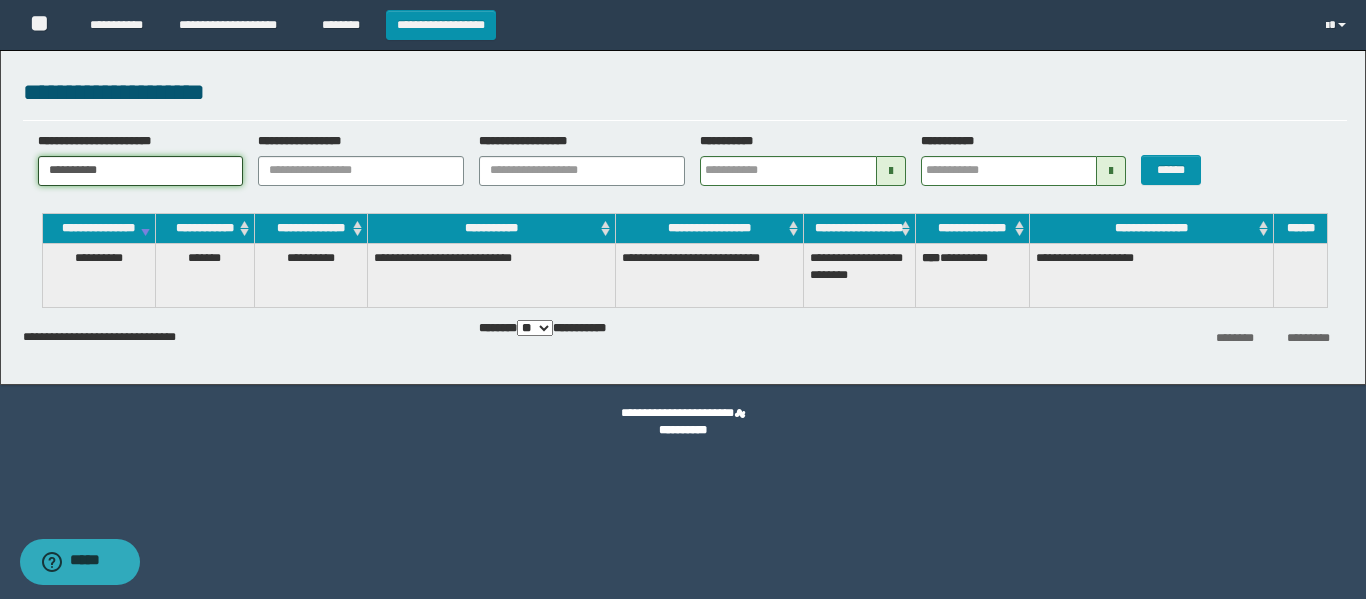 click on "**********" at bounding box center (683, 212) 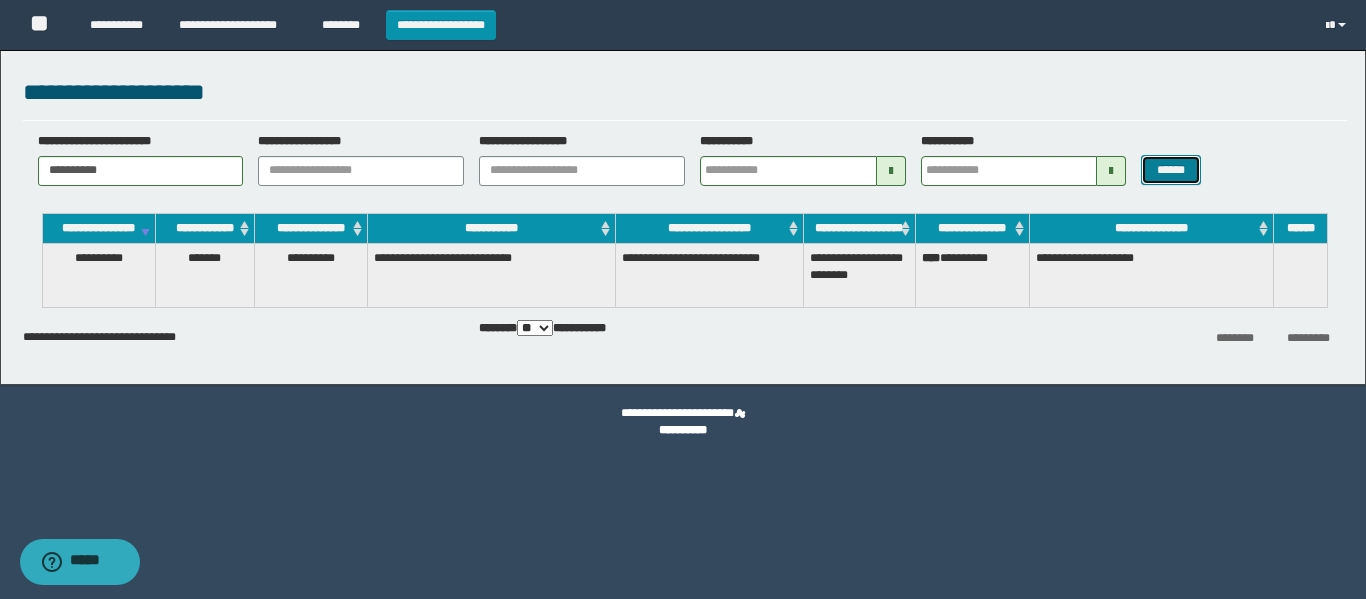 click on "******" at bounding box center [1170, 170] 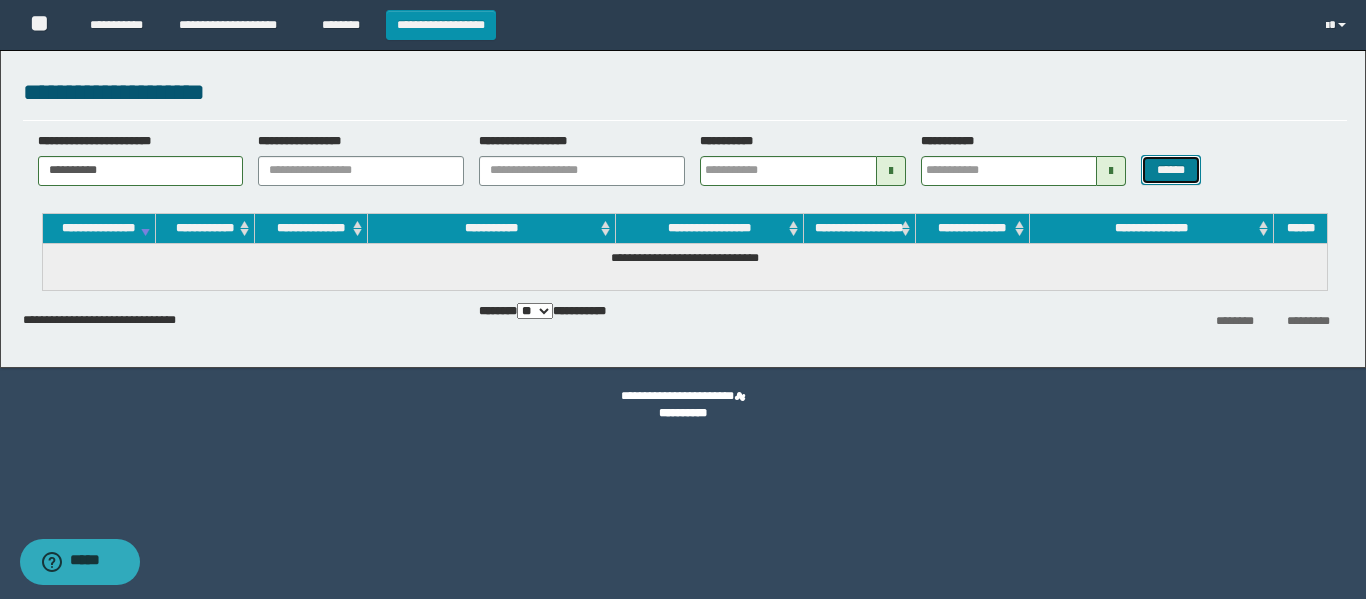 click on "******" at bounding box center [1170, 170] 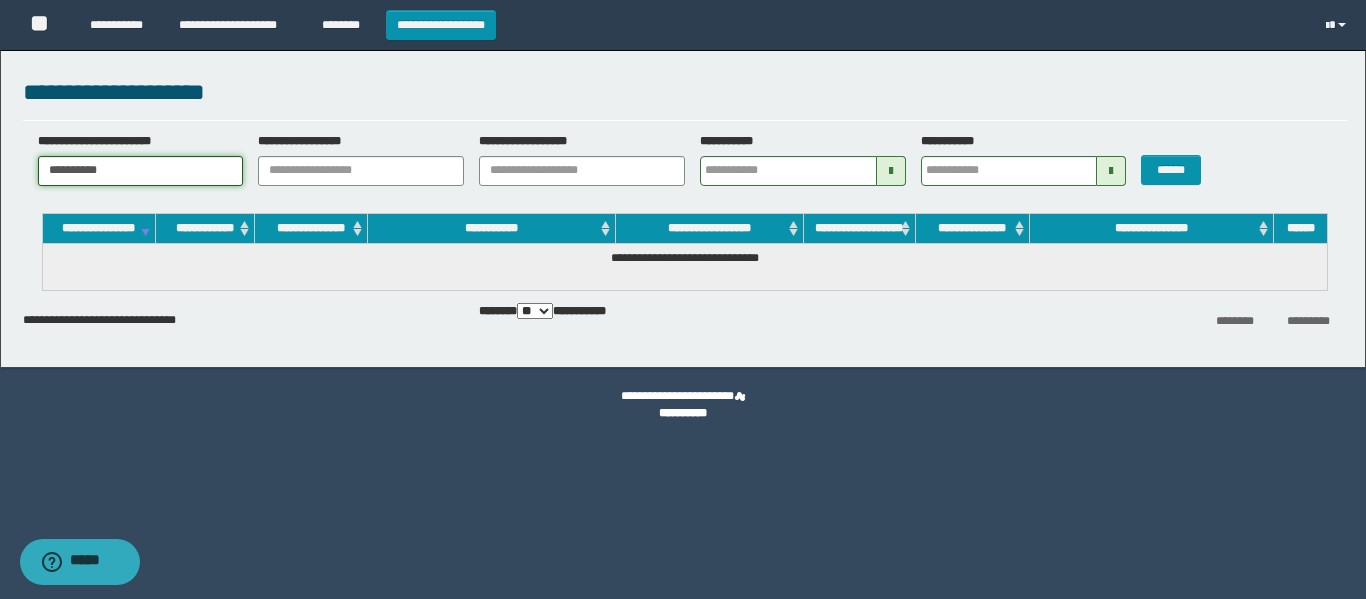 drag, startPoint x: 132, startPoint y: 161, endPoint x: 5, endPoint y: 162, distance: 127.00394 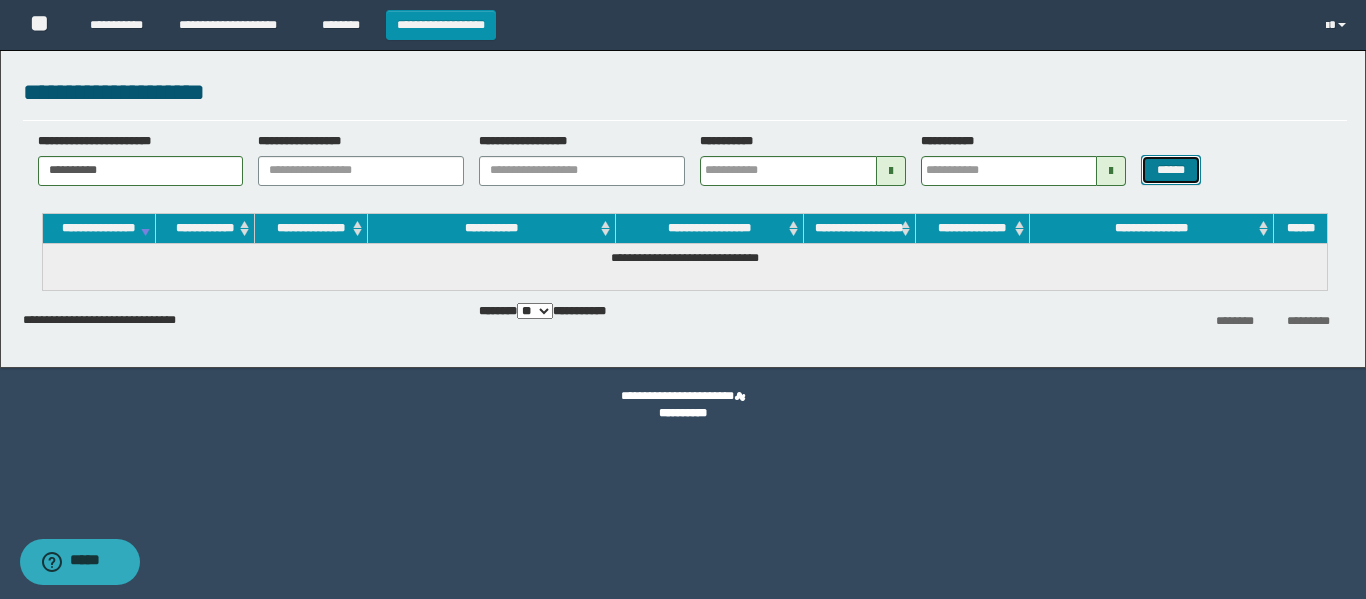 click on "******" at bounding box center [1170, 170] 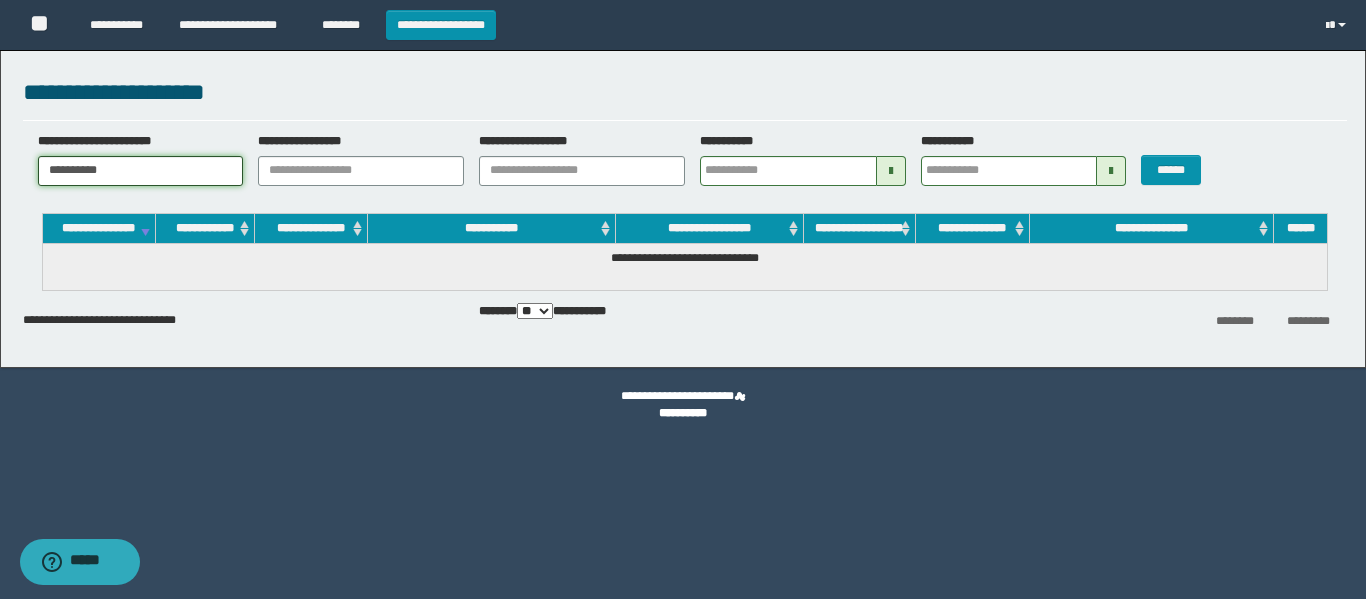 drag, startPoint x: 180, startPoint y: 167, endPoint x: 0, endPoint y: 189, distance: 181.33946 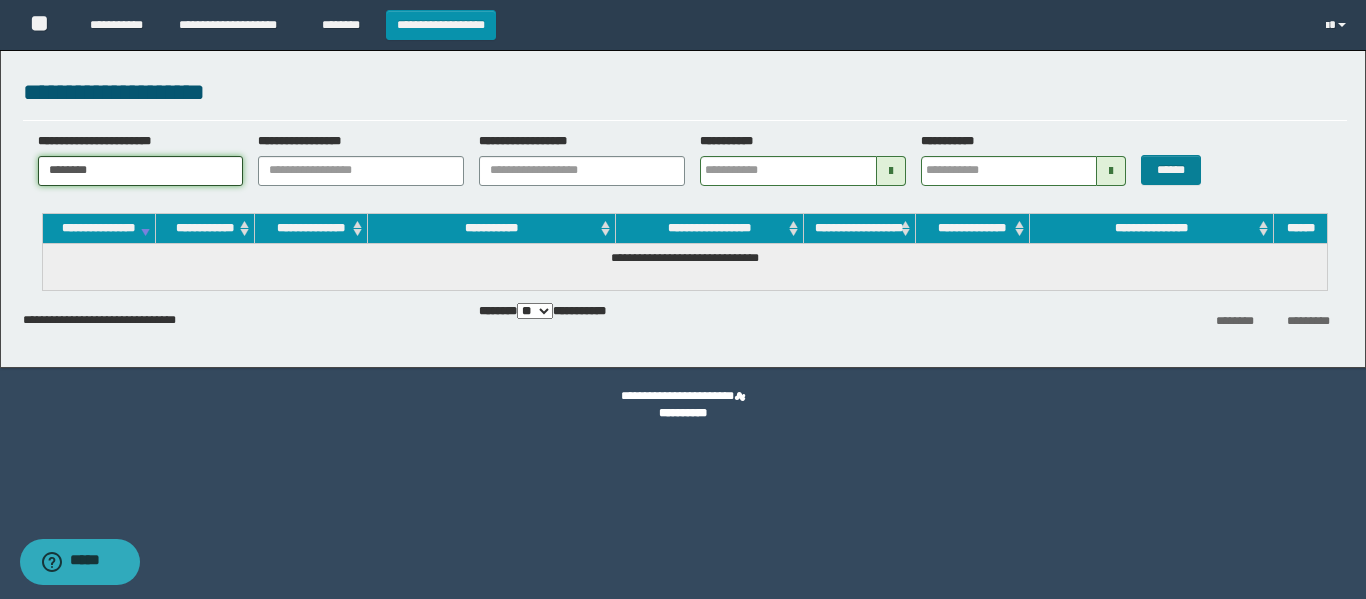 type on "********" 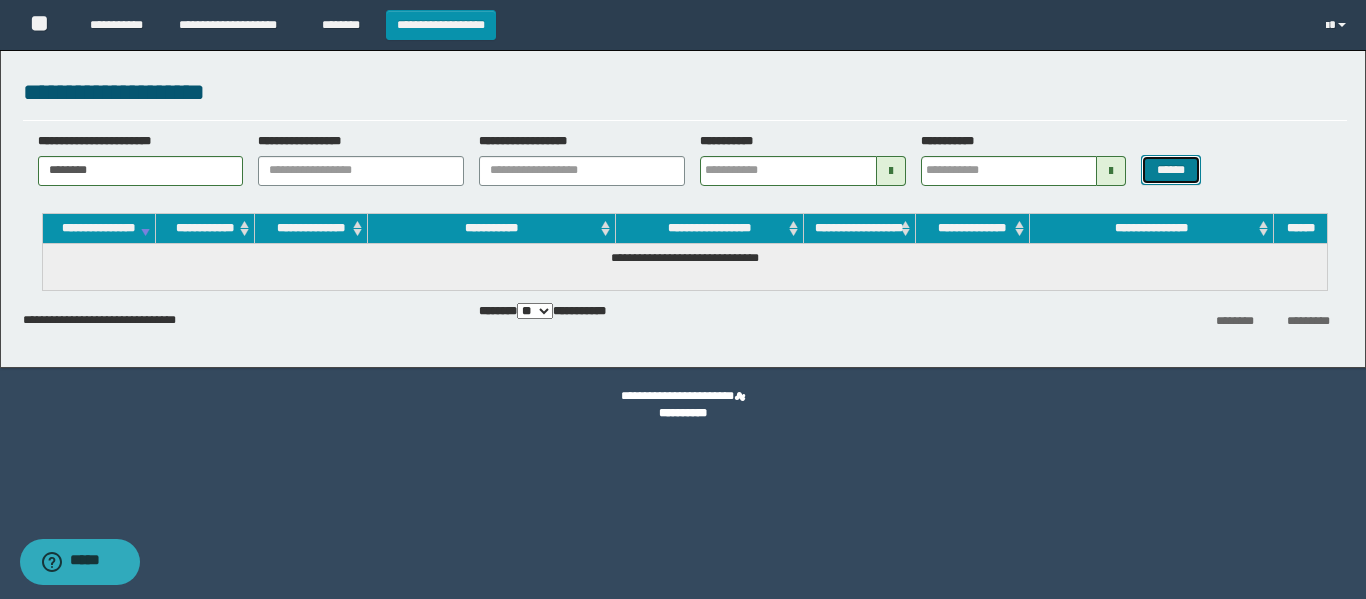 click on "******" at bounding box center [1170, 170] 